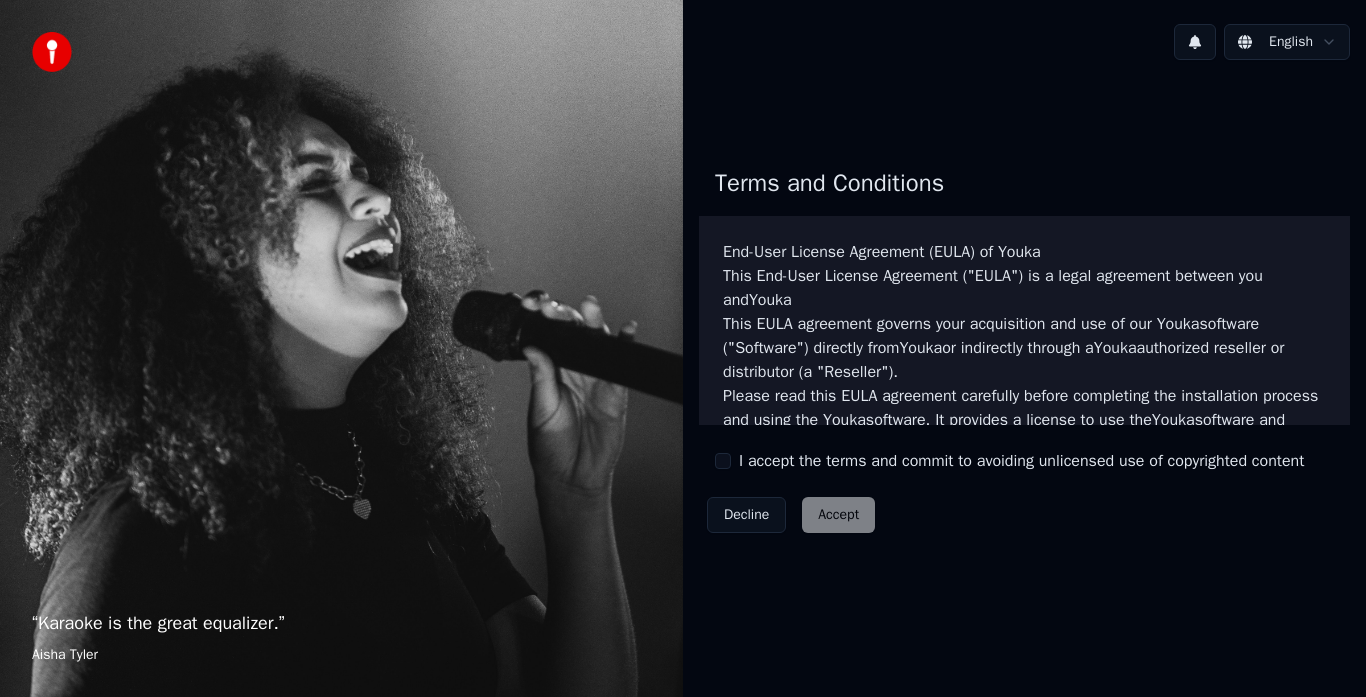scroll, scrollTop: 0, scrollLeft: 0, axis: both 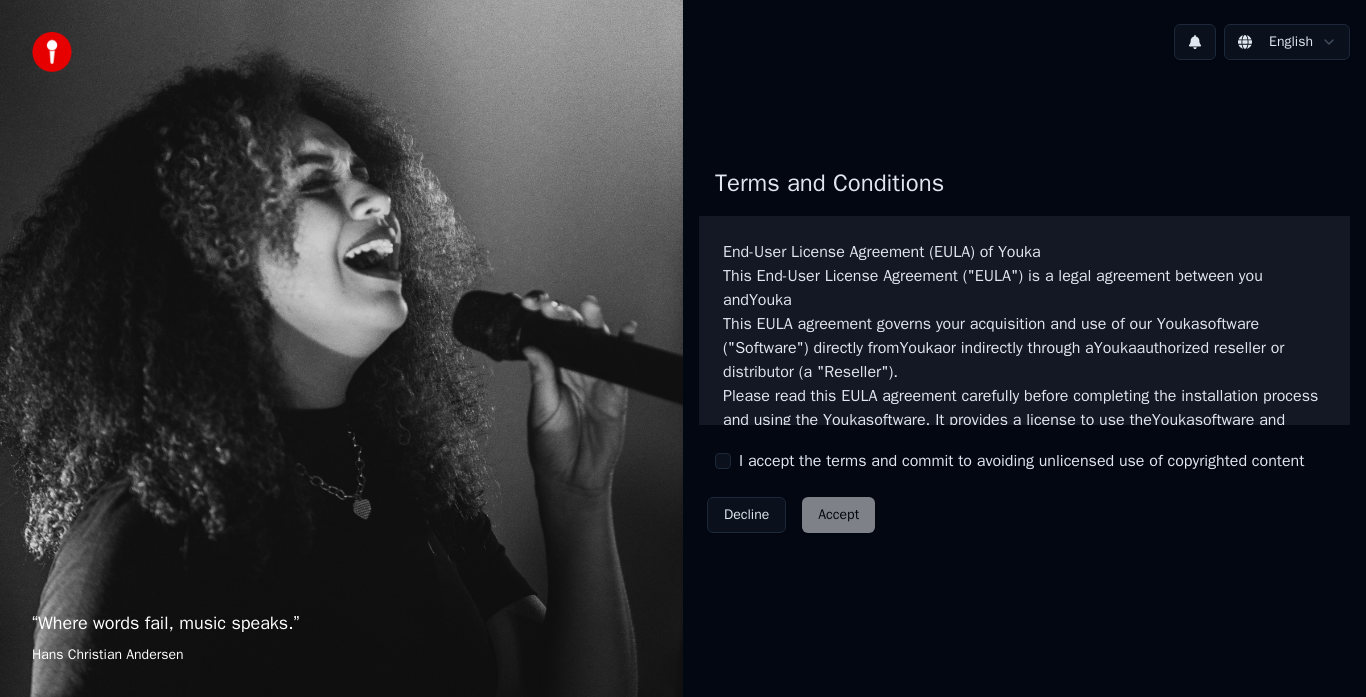 click on "I accept the terms and commit to avoiding unlicensed use of copyrighted content" at bounding box center [723, 461] 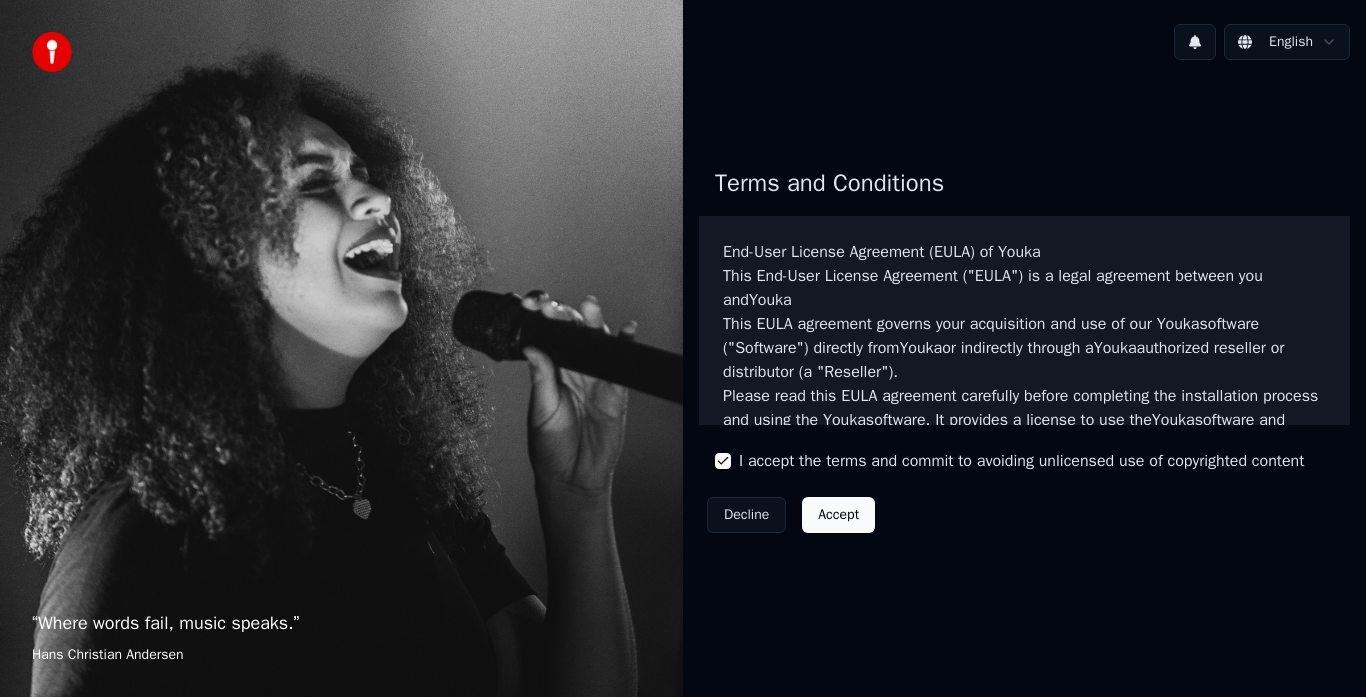 click on "Accept" at bounding box center (838, 515) 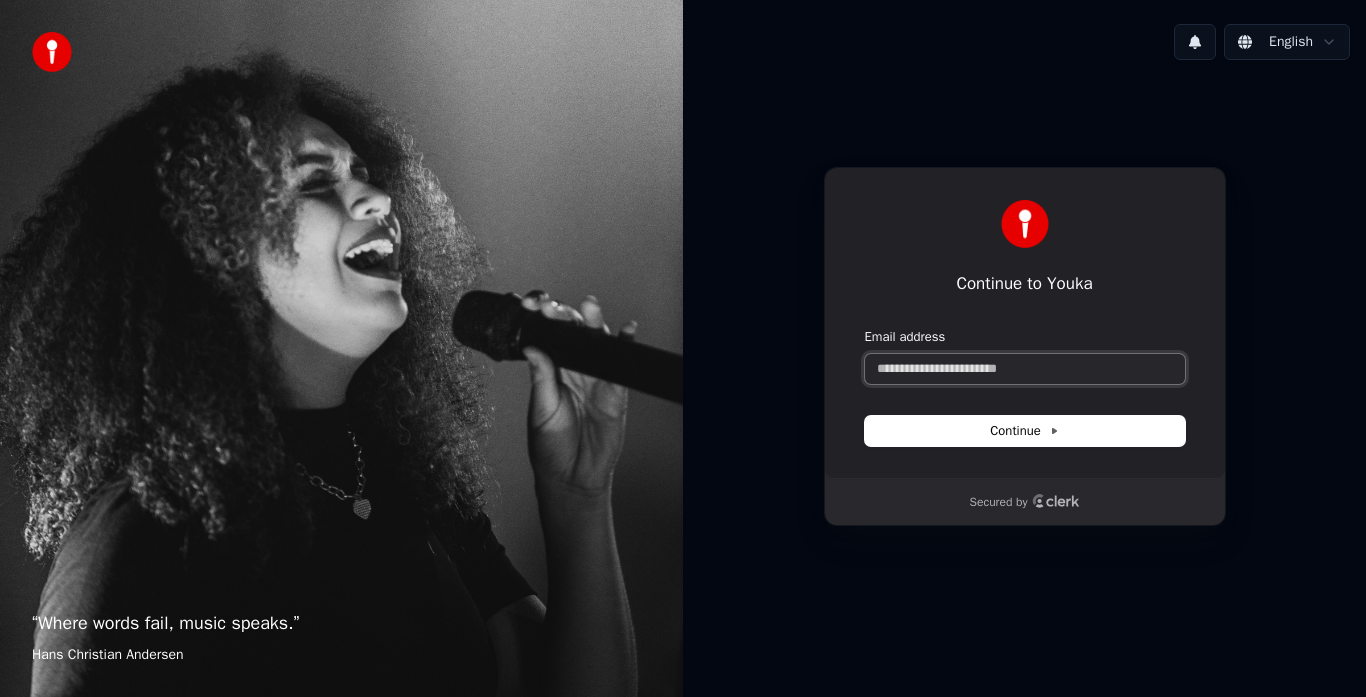 click on "Email address" at bounding box center (1025, 369) 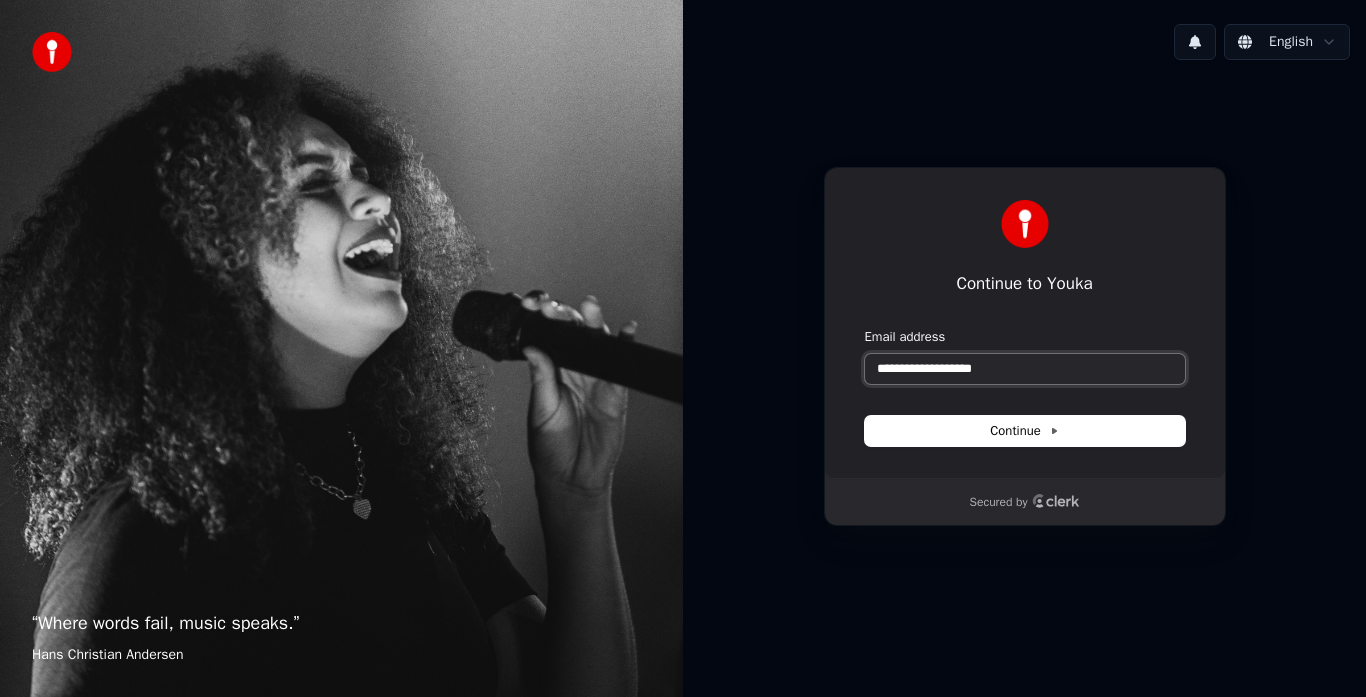 click at bounding box center [865, 328] 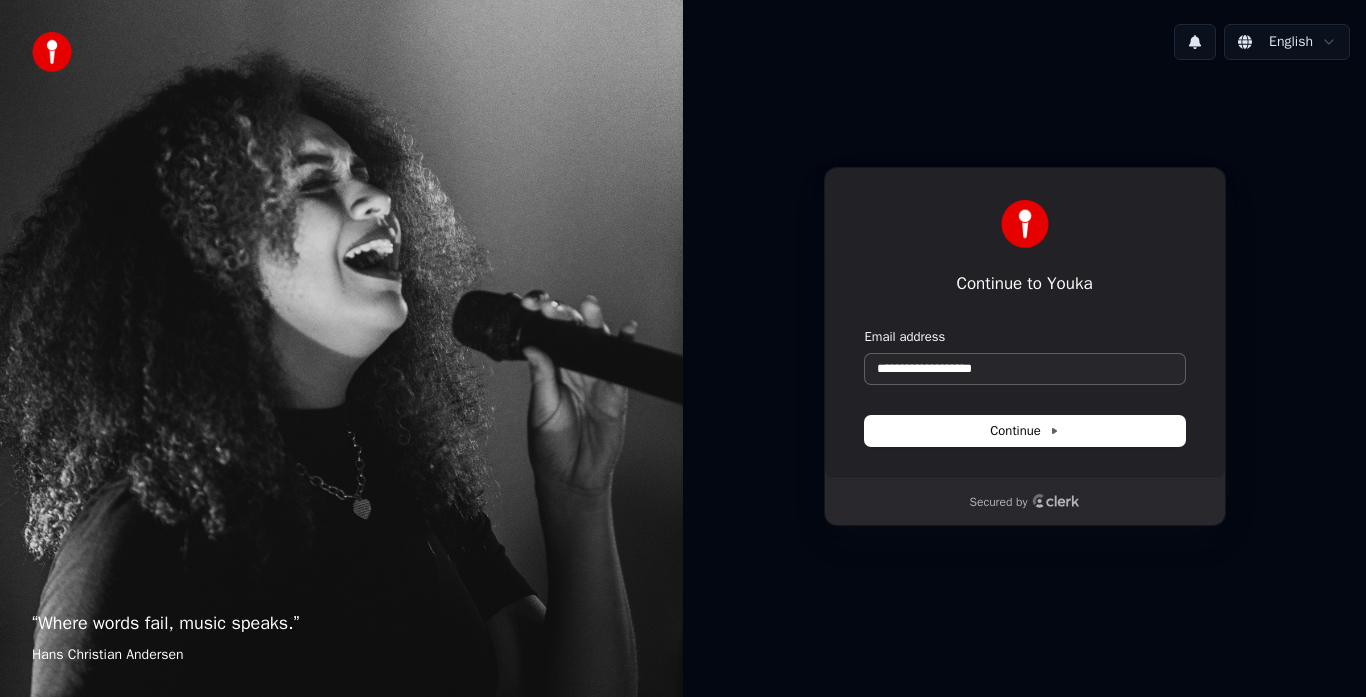 type on "**********" 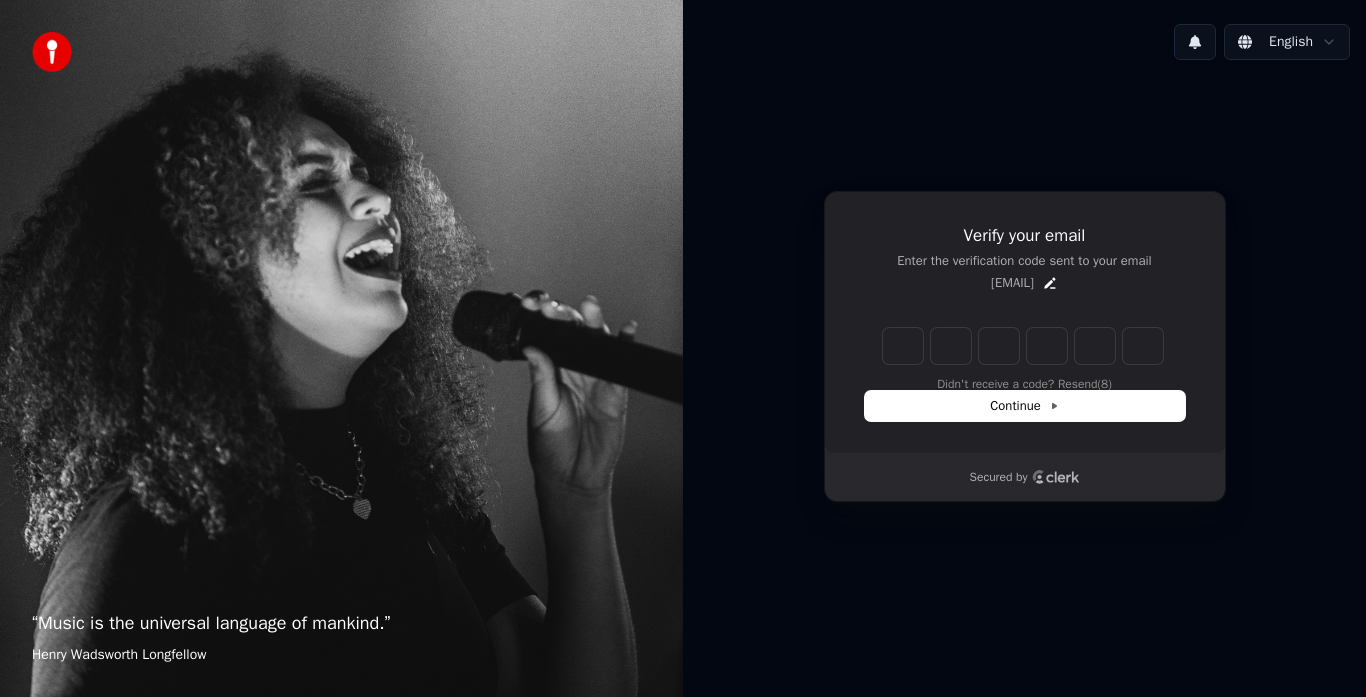 type on "*" 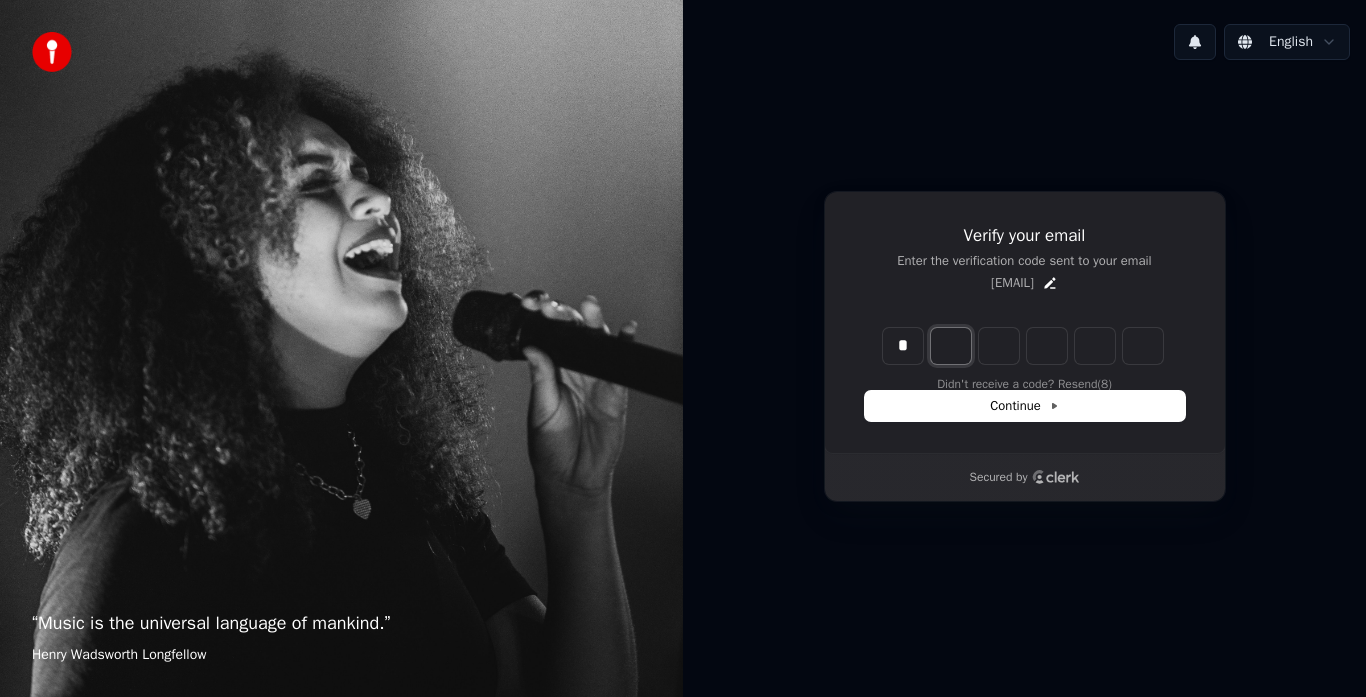type on "*" 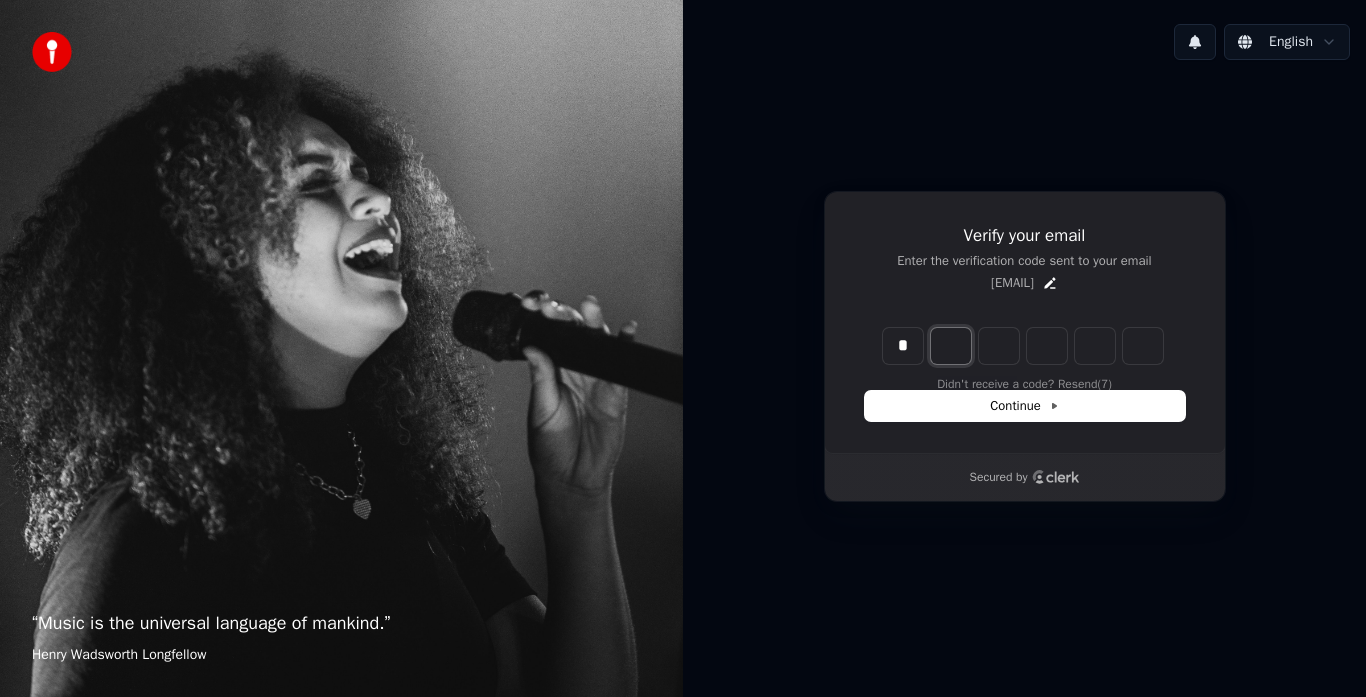 type on "*" 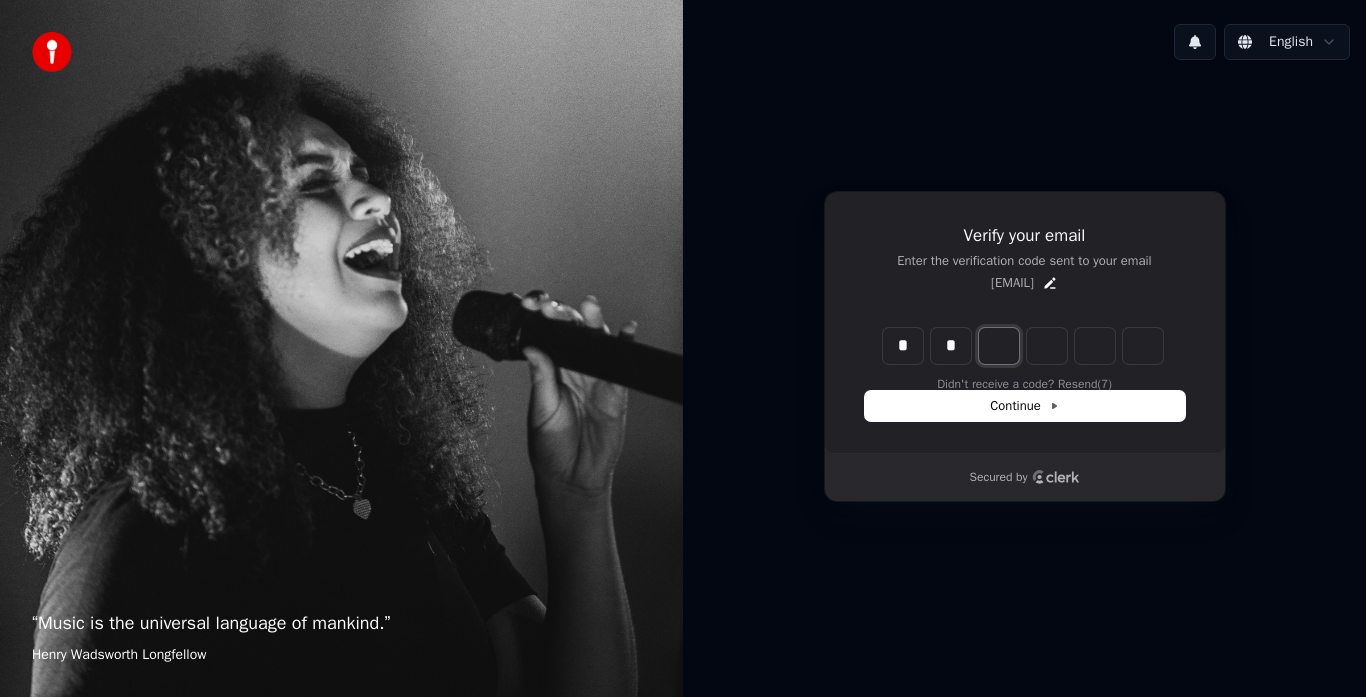 type on "**" 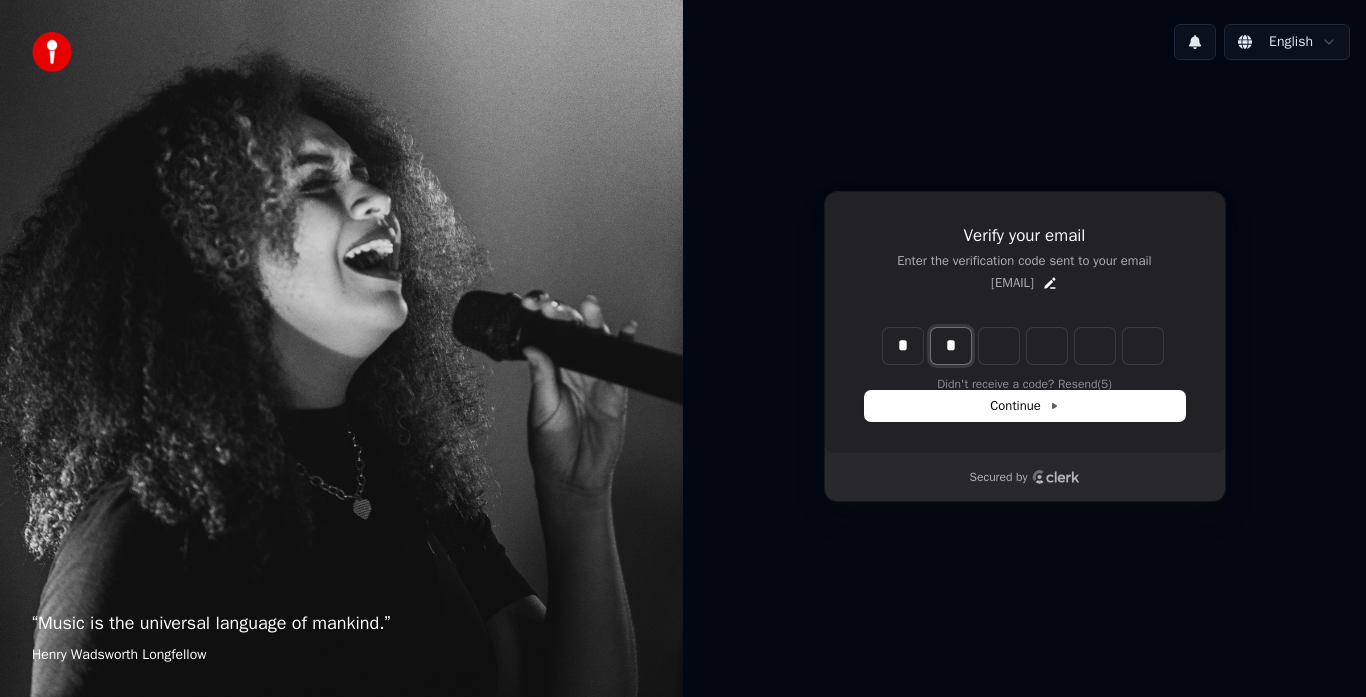 type on "*" 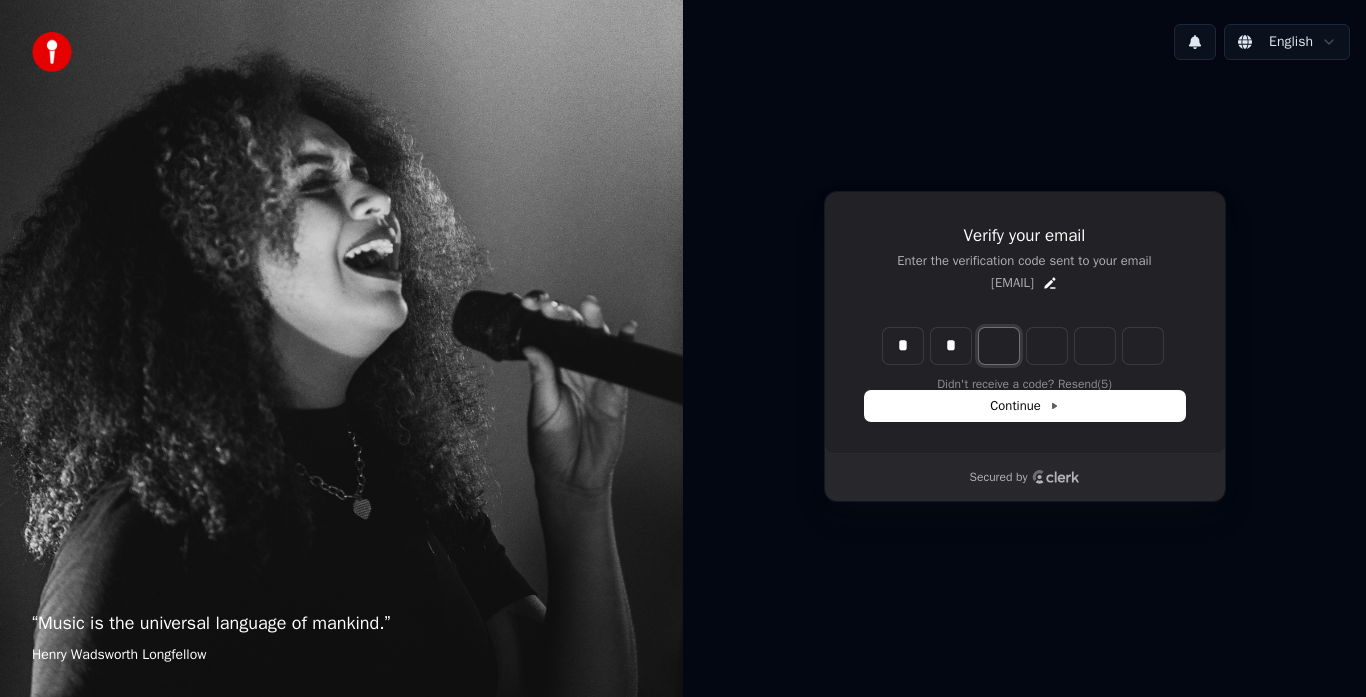 type on "**" 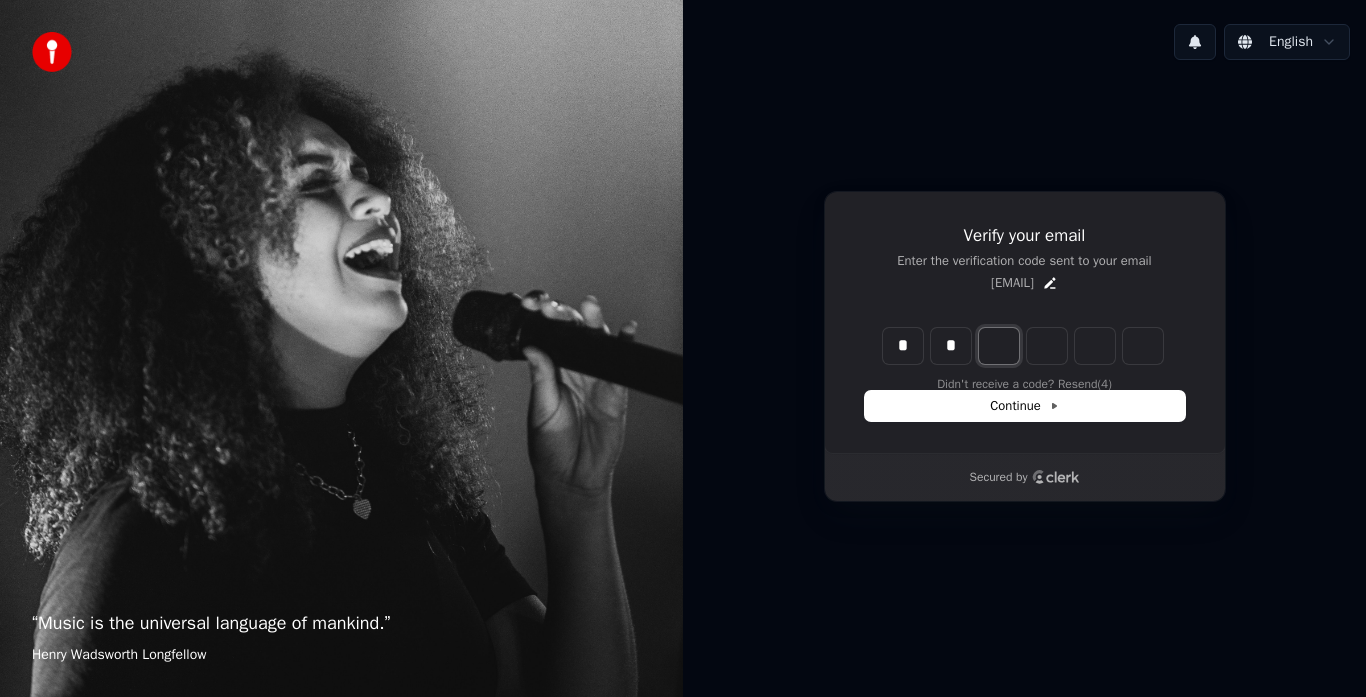type on "*" 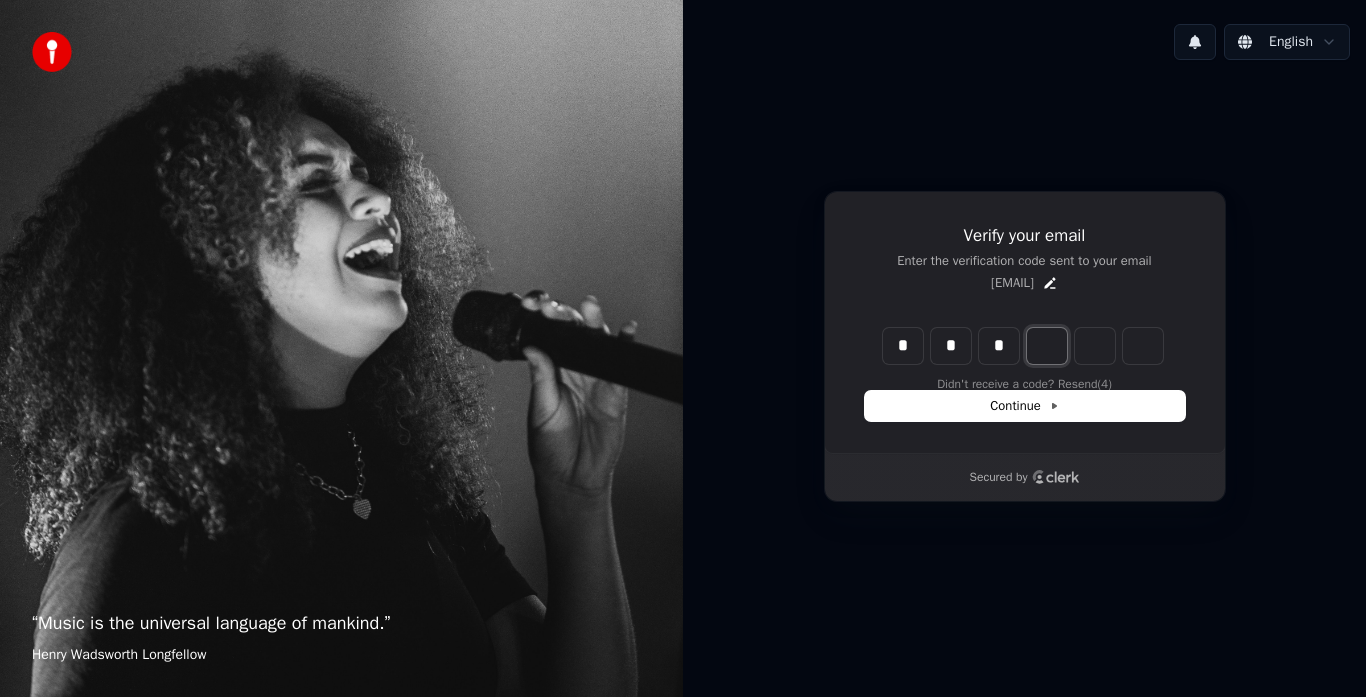 type on "***" 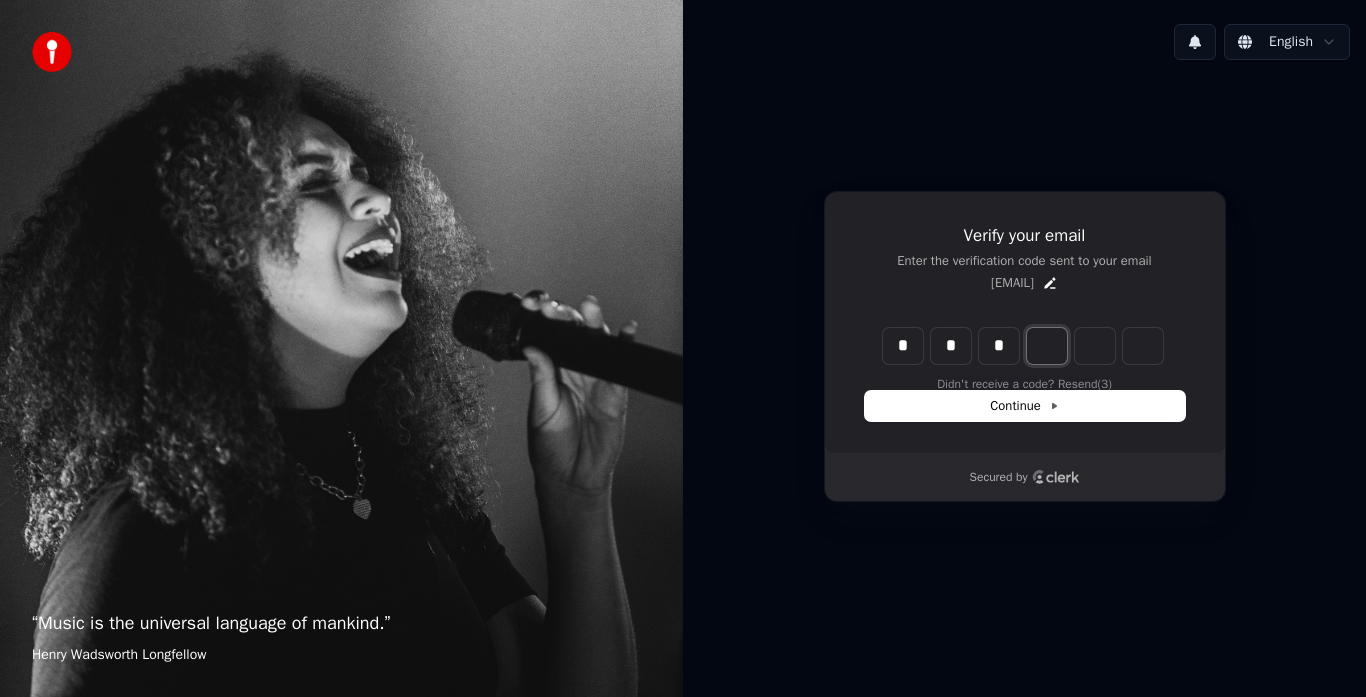 type on "*" 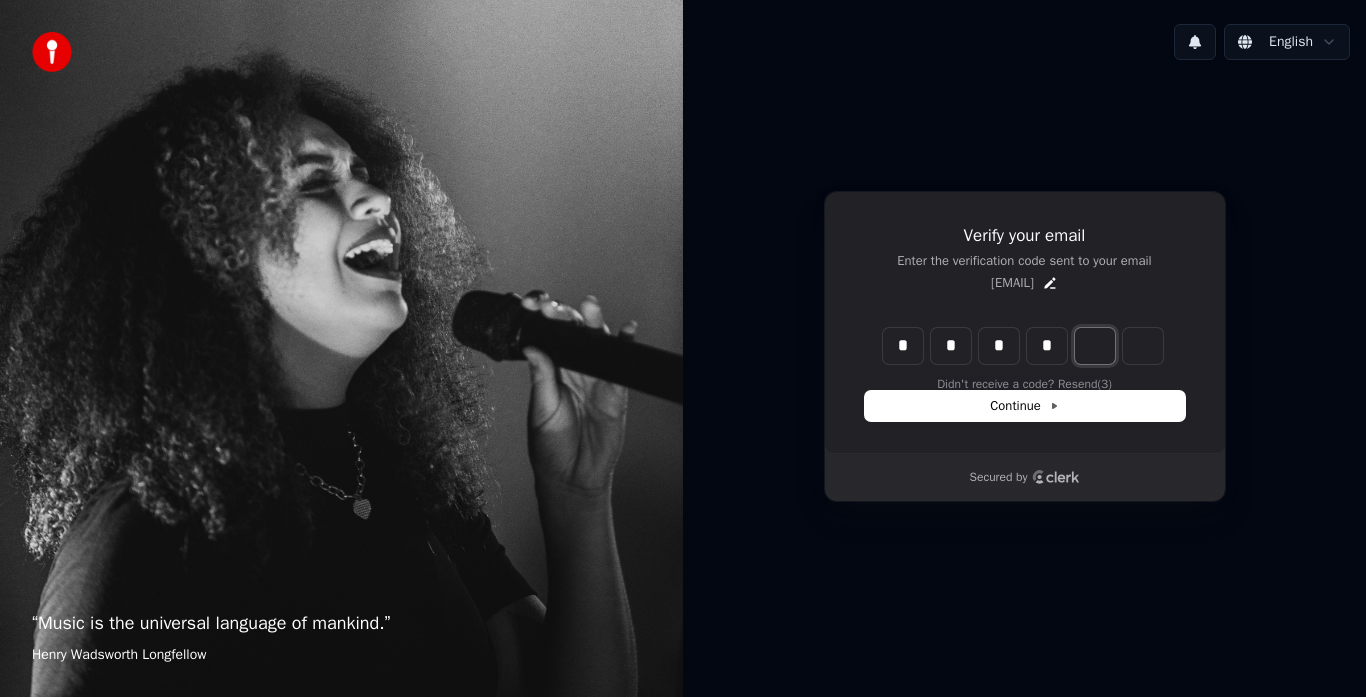 type on "****" 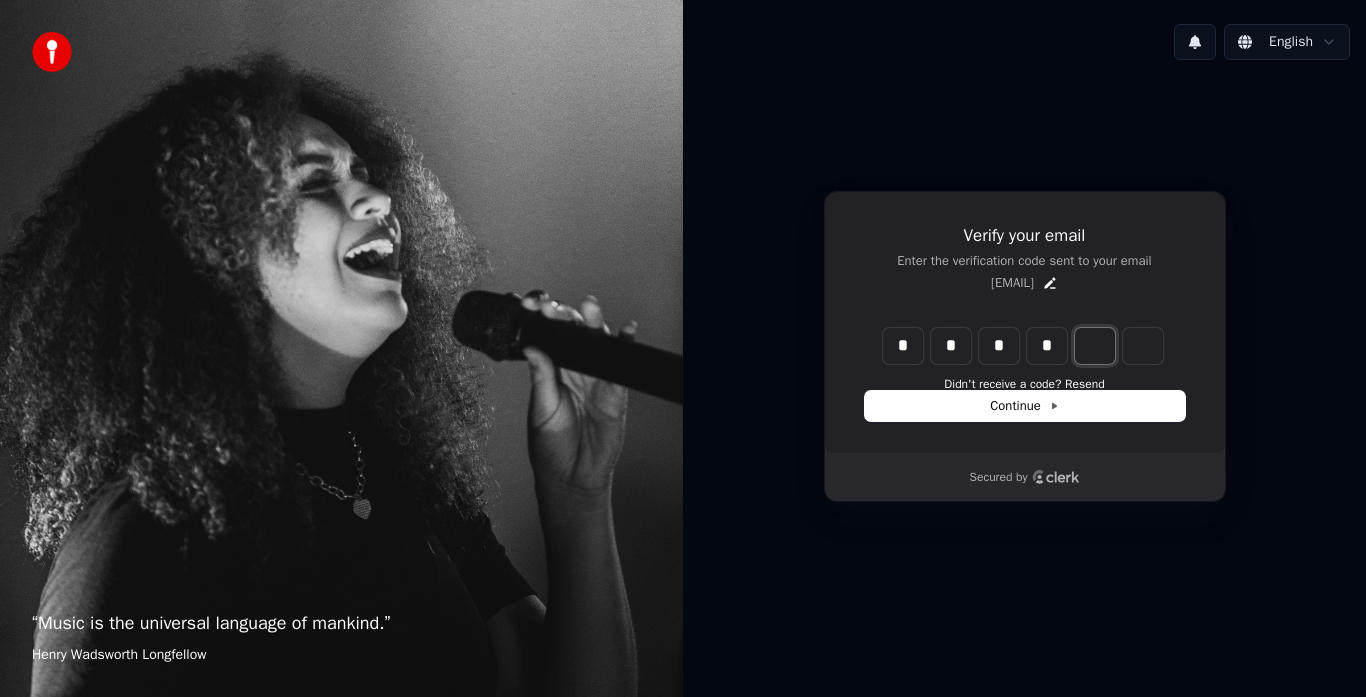 type on "*" 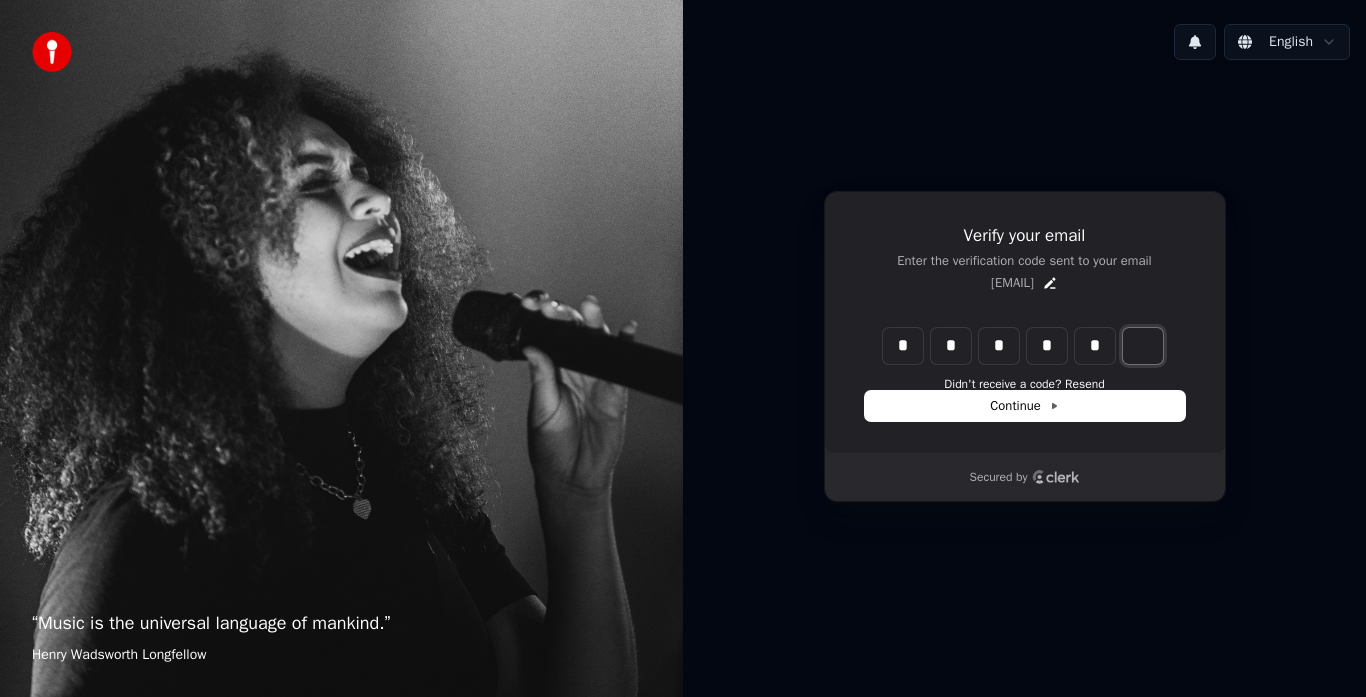 type on "******" 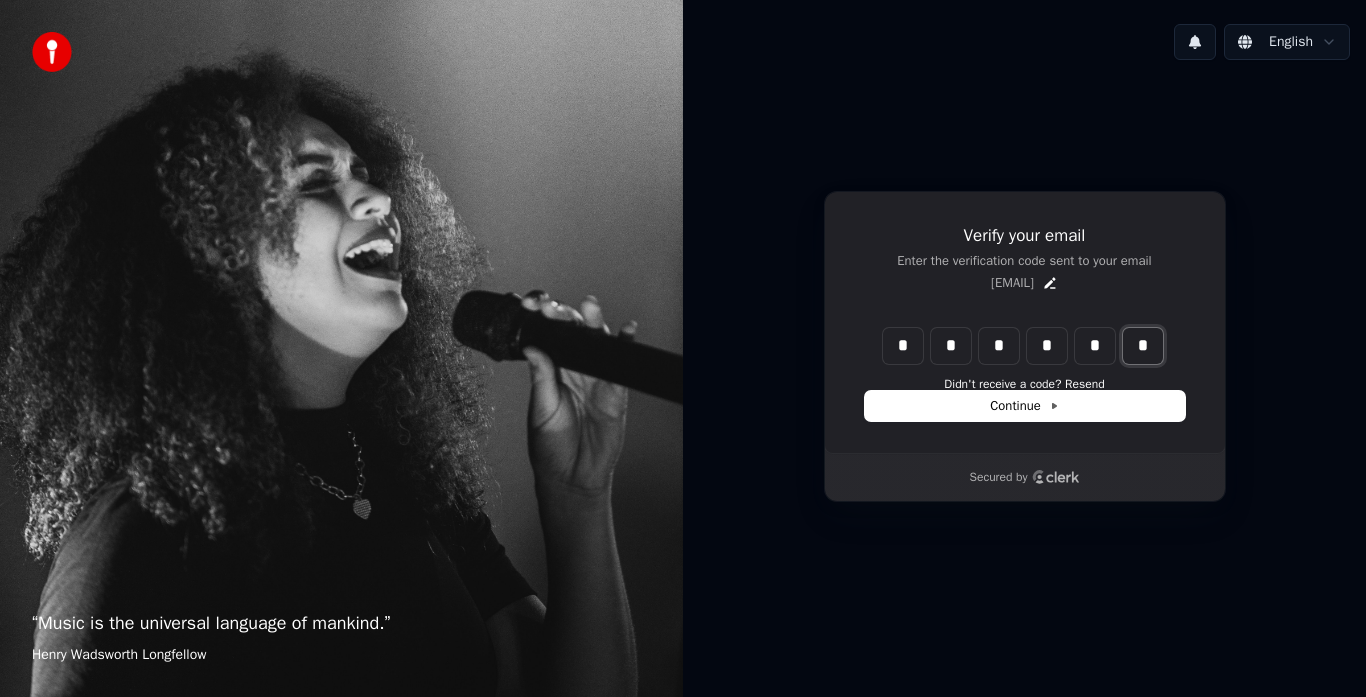 type on "*" 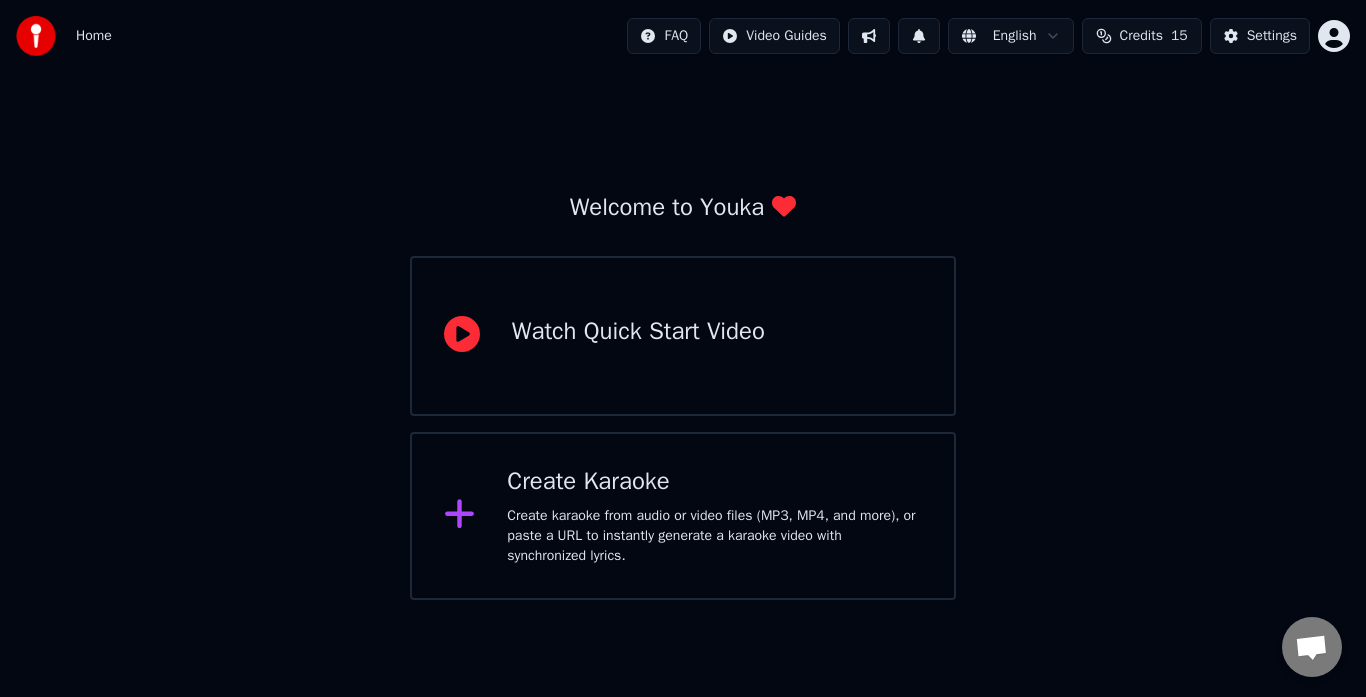click on "Create Karaoke" at bounding box center (714, 482) 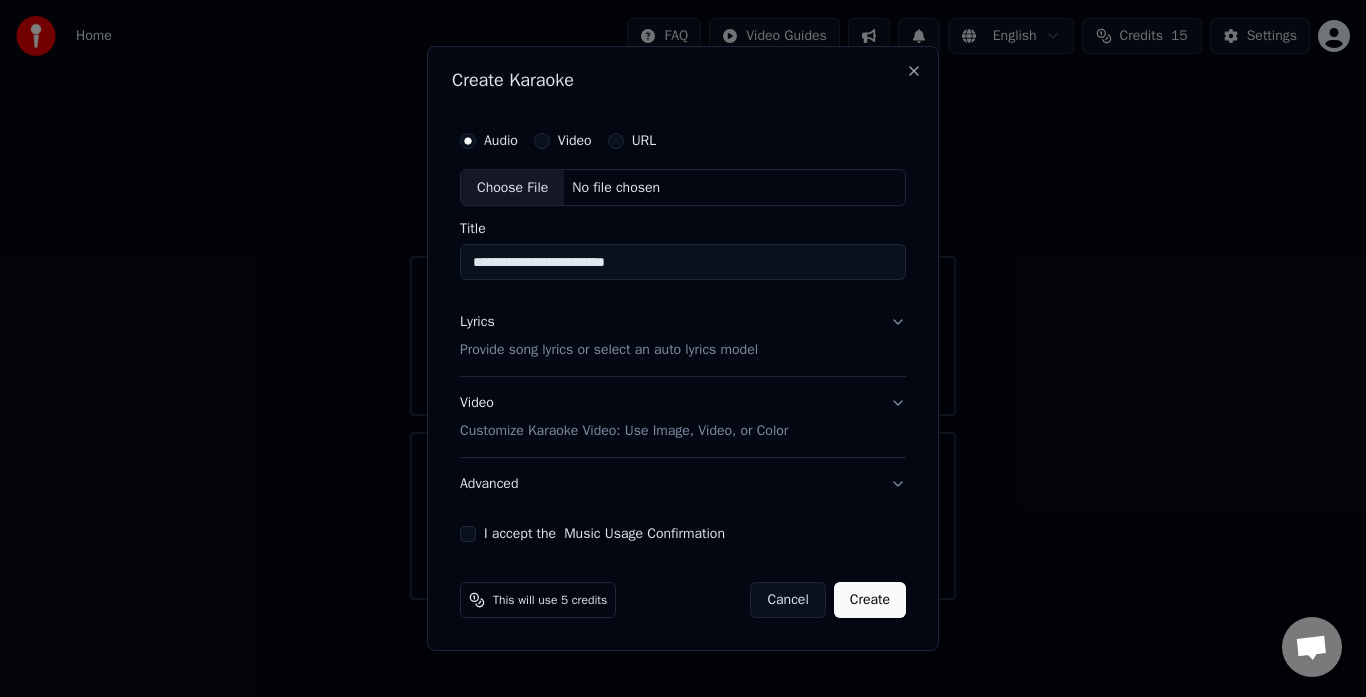 type on "**********" 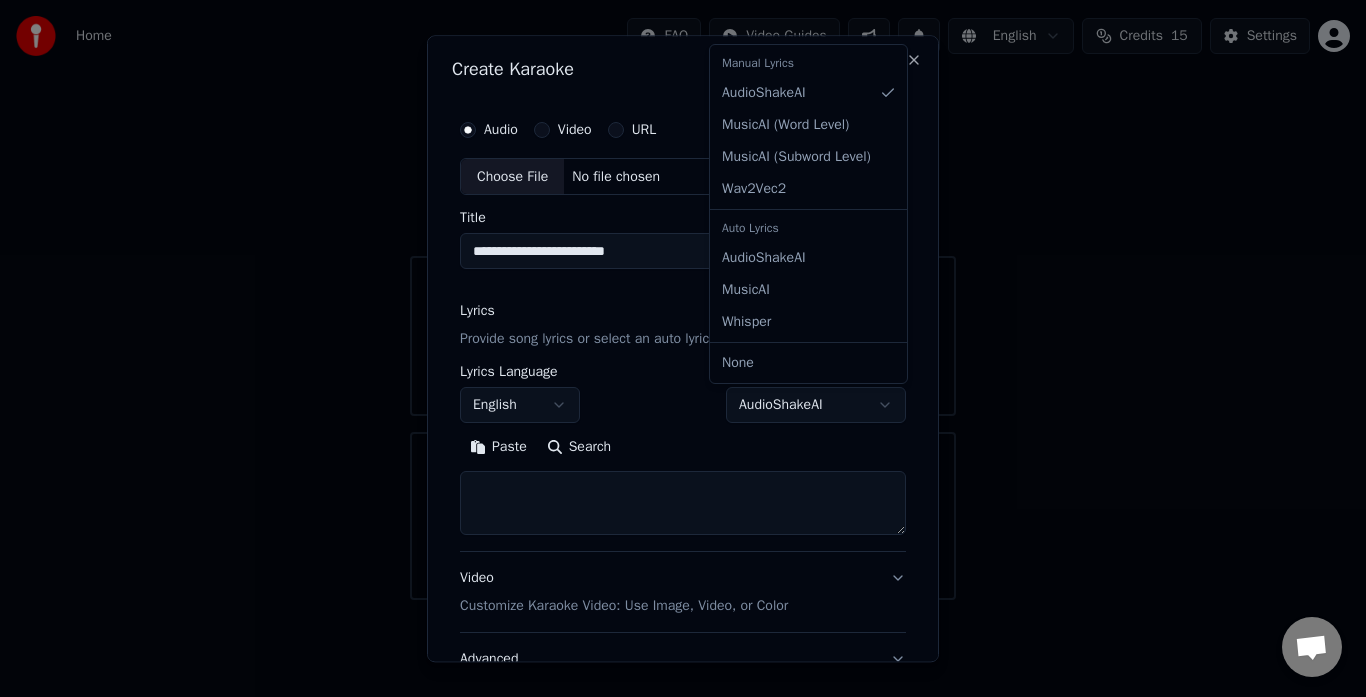click on "**********" at bounding box center (683, 300) 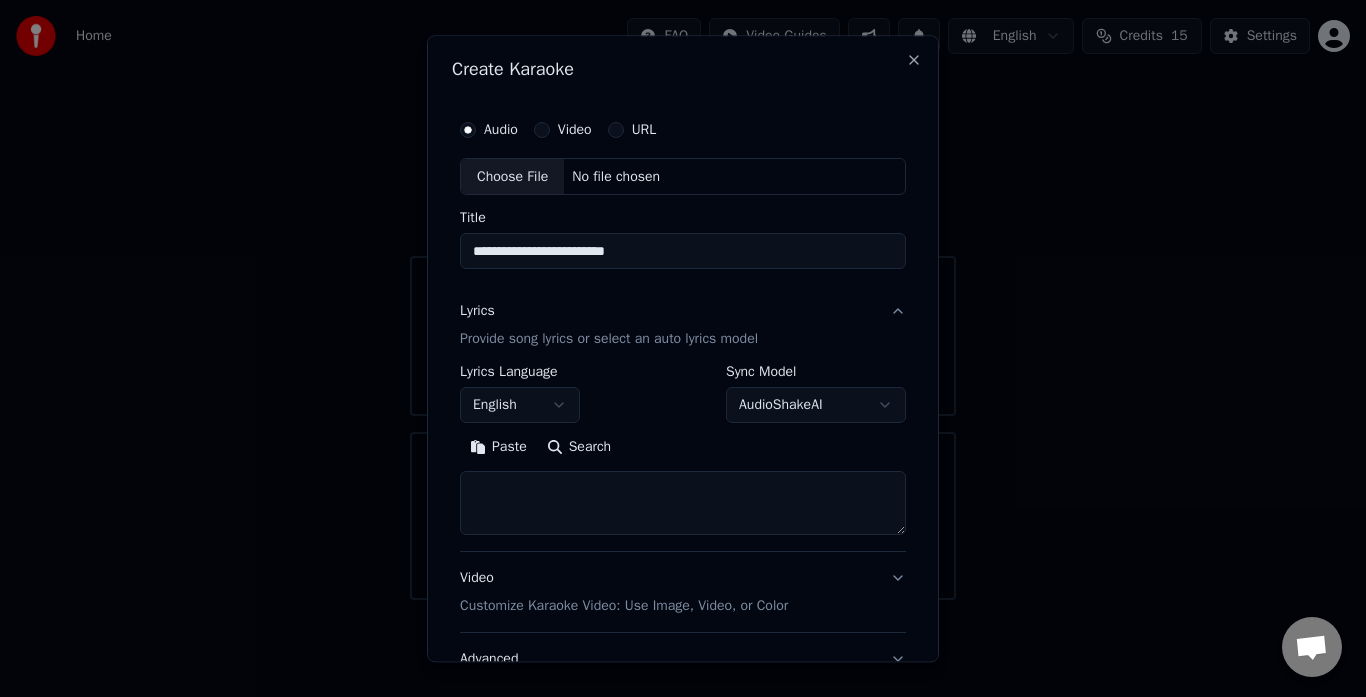 click on "**********" at bounding box center (683, 300) 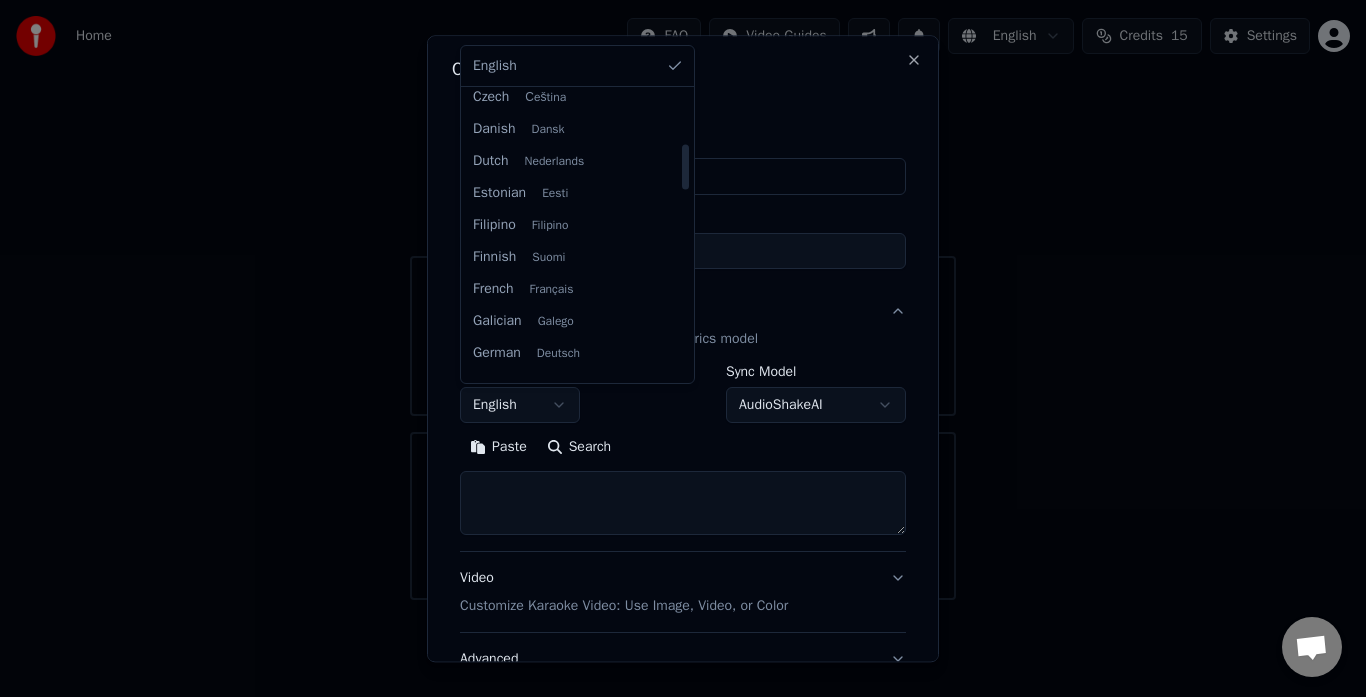 scroll, scrollTop: 335, scrollLeft: 0, axis: vertical 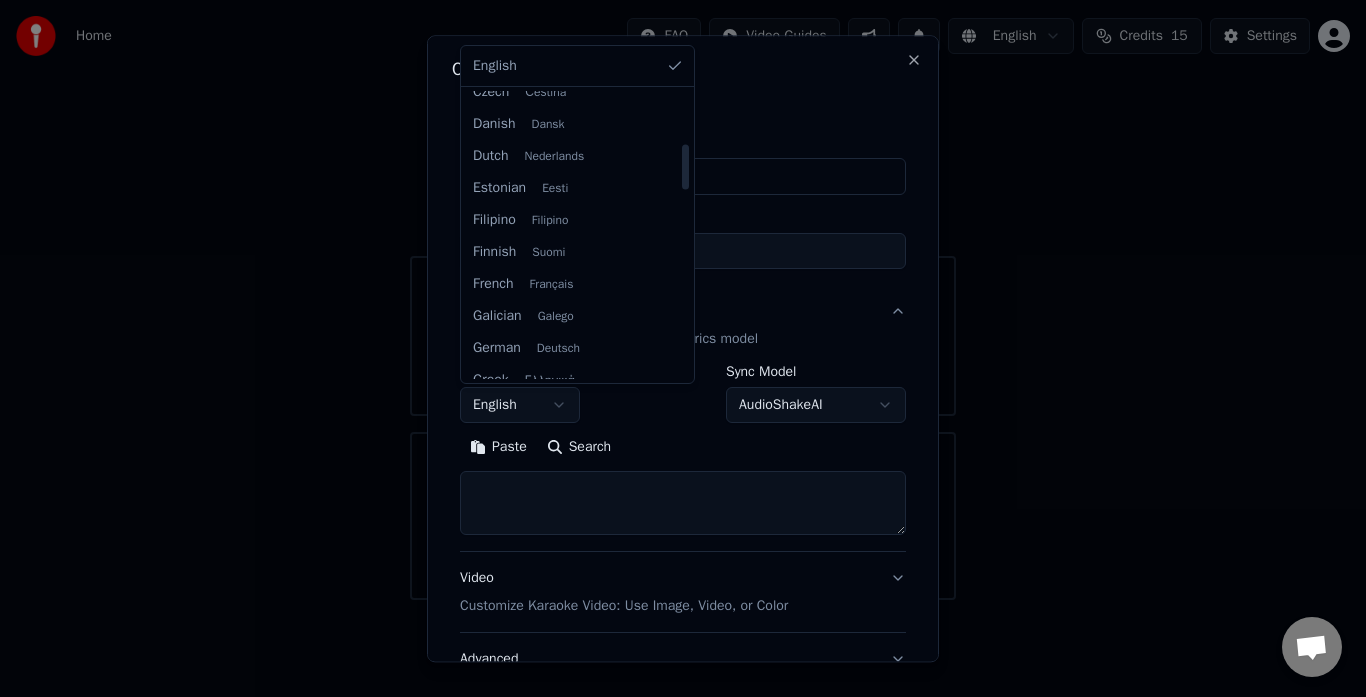 select on "**" 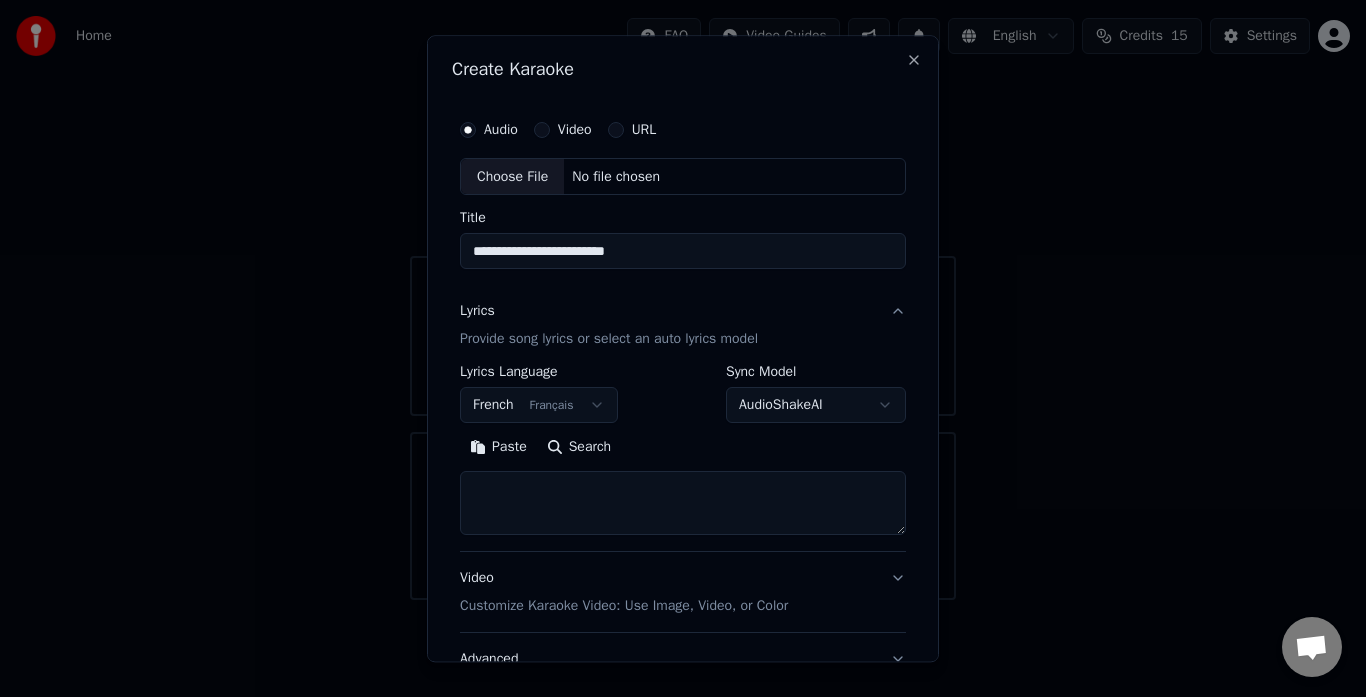 scroll, scrollTop: 164, scrollLeft: 0, axis: vertical 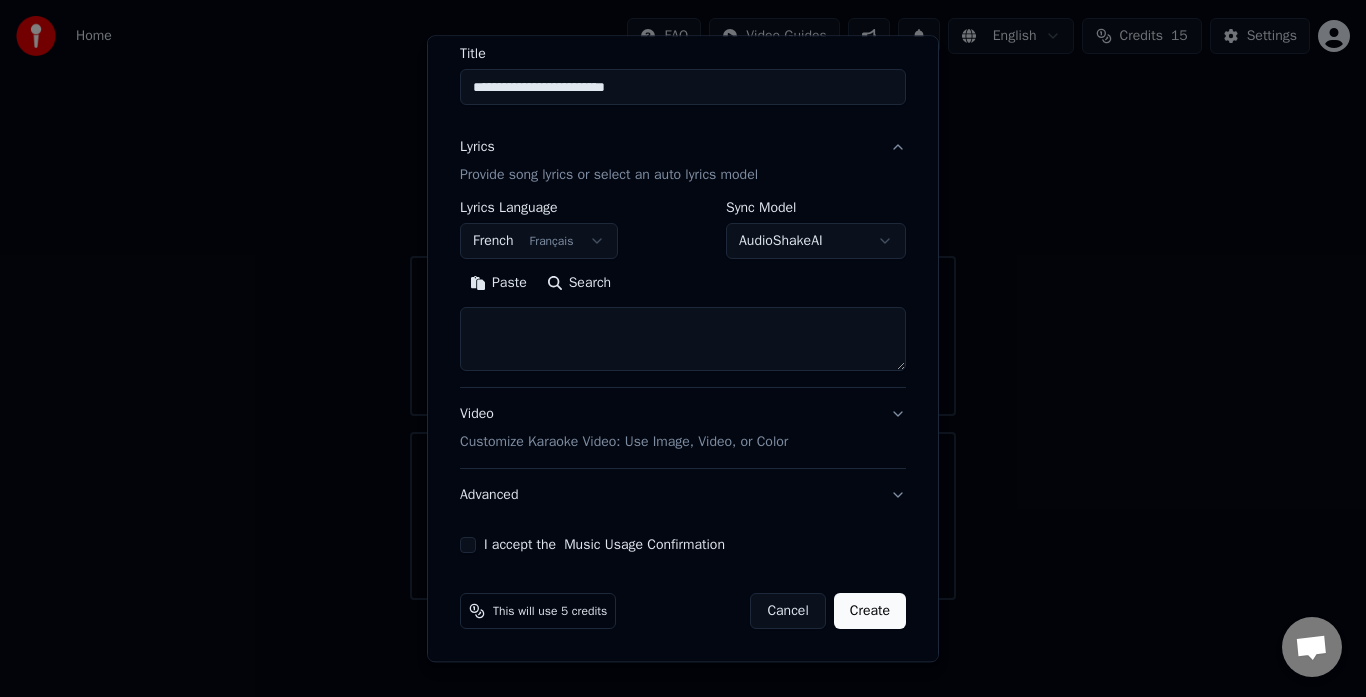 click on "Lyrics Provide song lyrics or select an auto lyrics model" at bounding box center [683, 162] 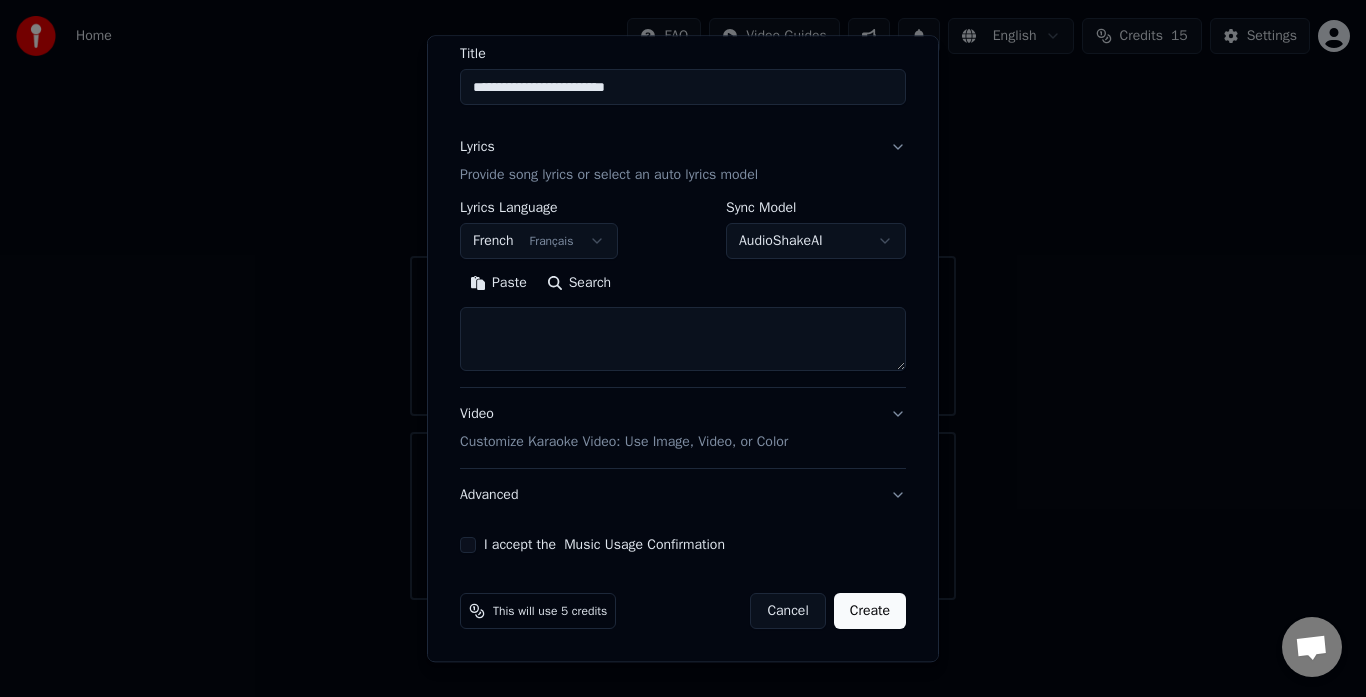 scroll, scrollTop: 0, scrollLeft: 0, axis: both 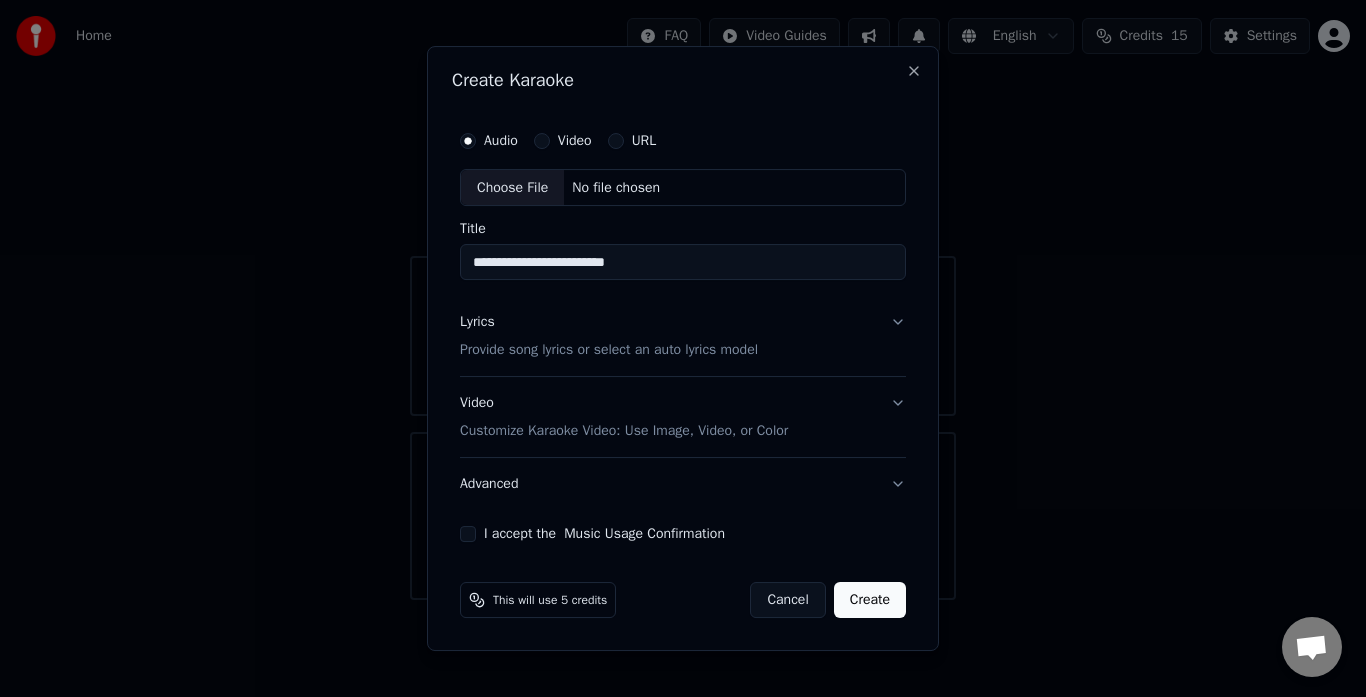 click on "Video Customize Karaoke Video: Use Image, Video, or Color" at bounding box center (683, 418) 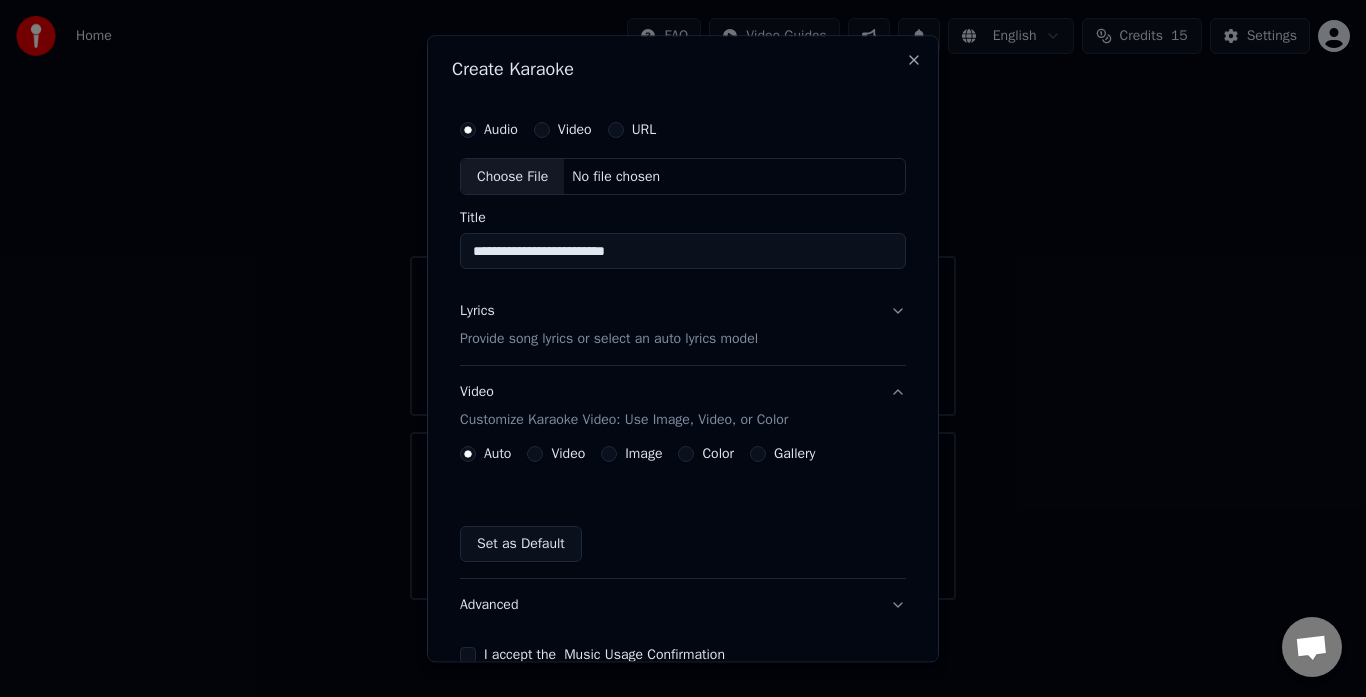 scroll, scrollTop: 110, scrollLeft: 0, axis: vertical 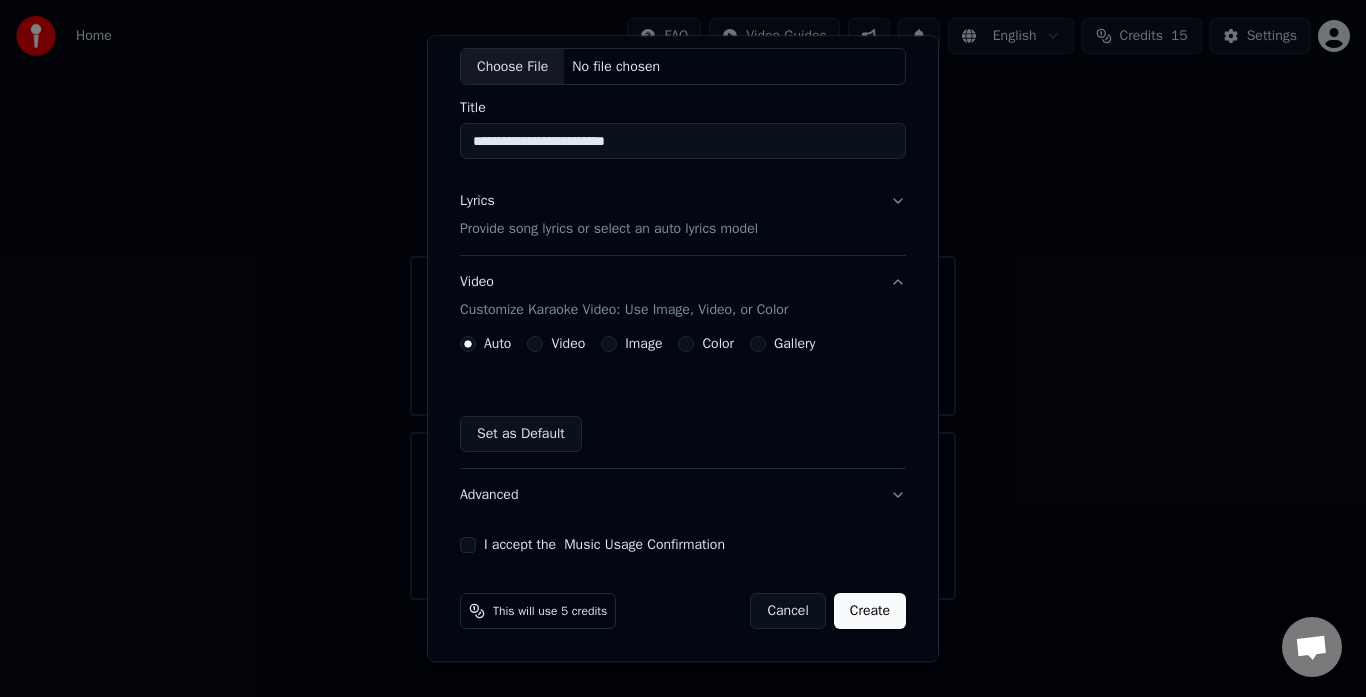 click on "Image" at bounding box center [609, 345] 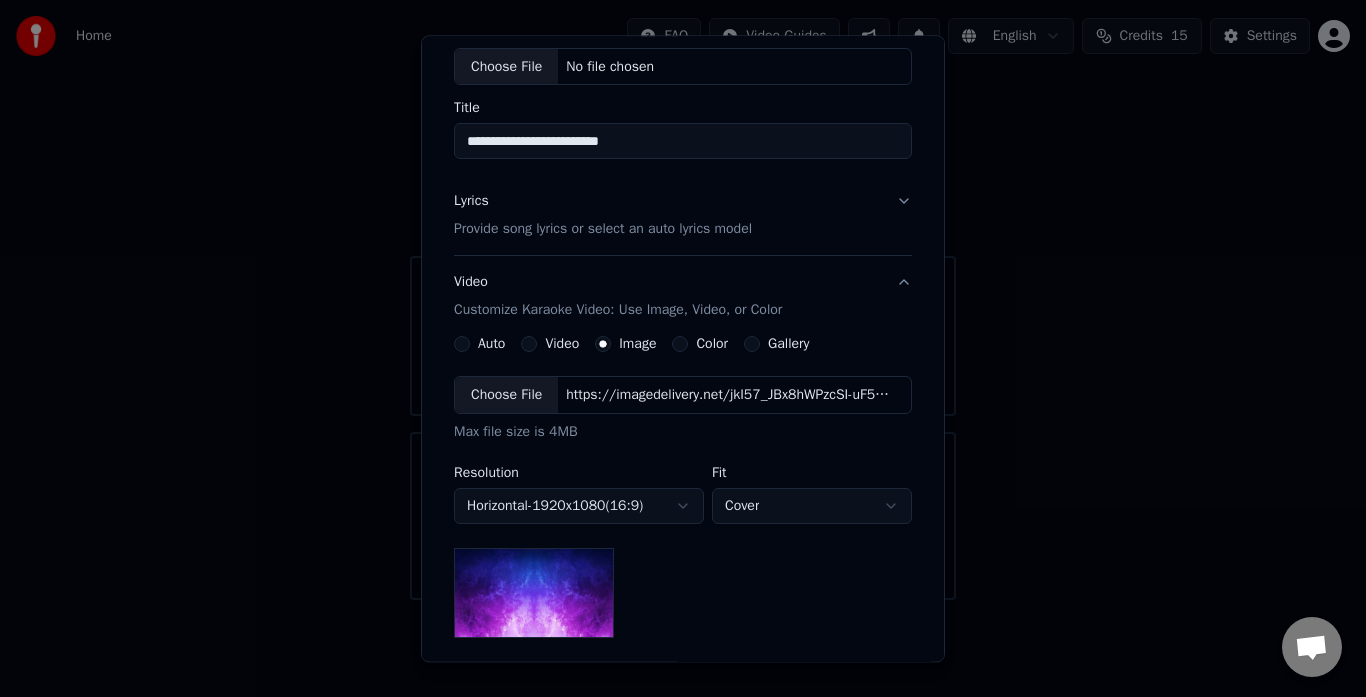 click on "Choose File" at bounding box center (506, 396) 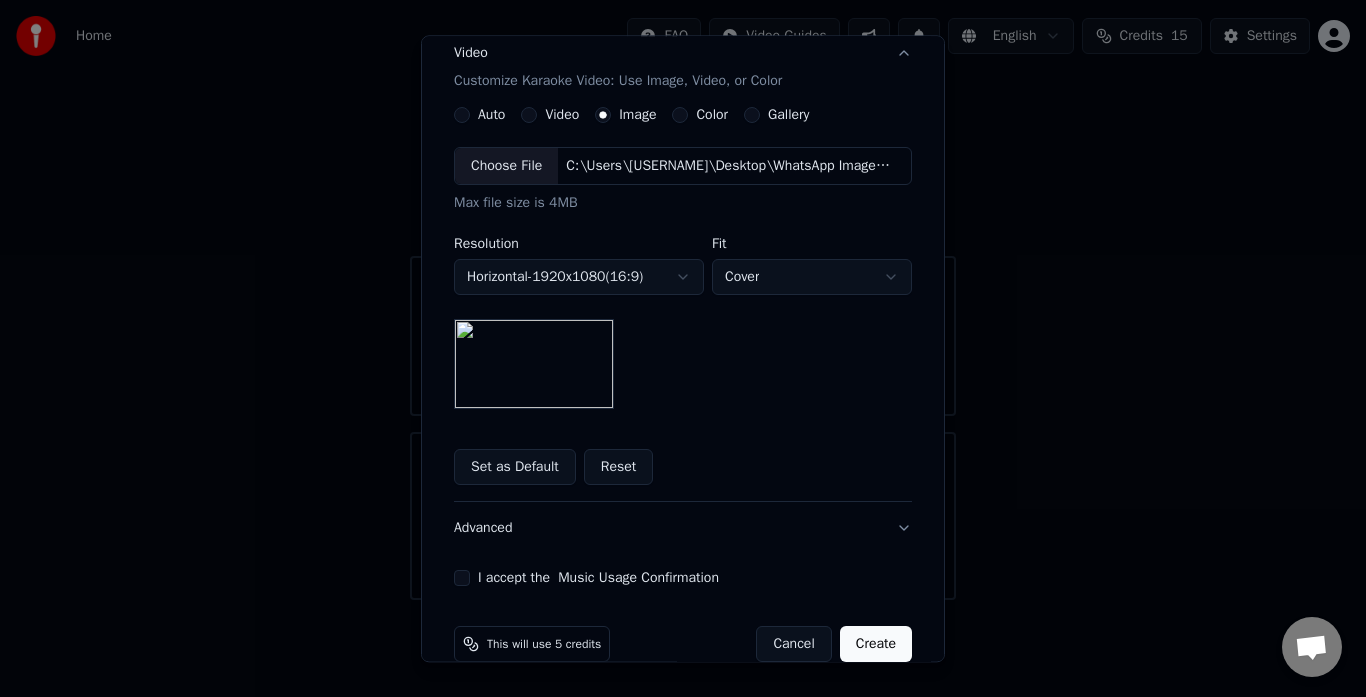 scroll, scrollTop: 372, scrollLeft: 0, axis: vertical 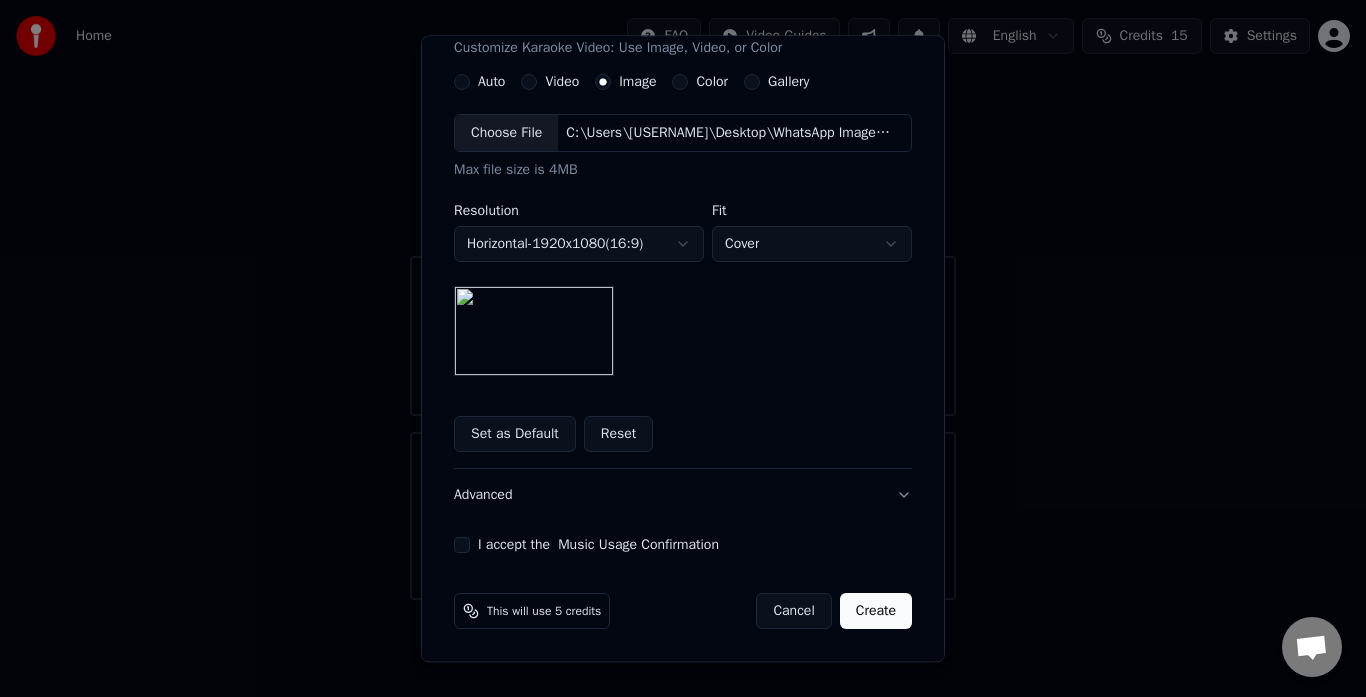 click on "I accept the   Music Usage Confirmation" at bounding box center (462, 546) 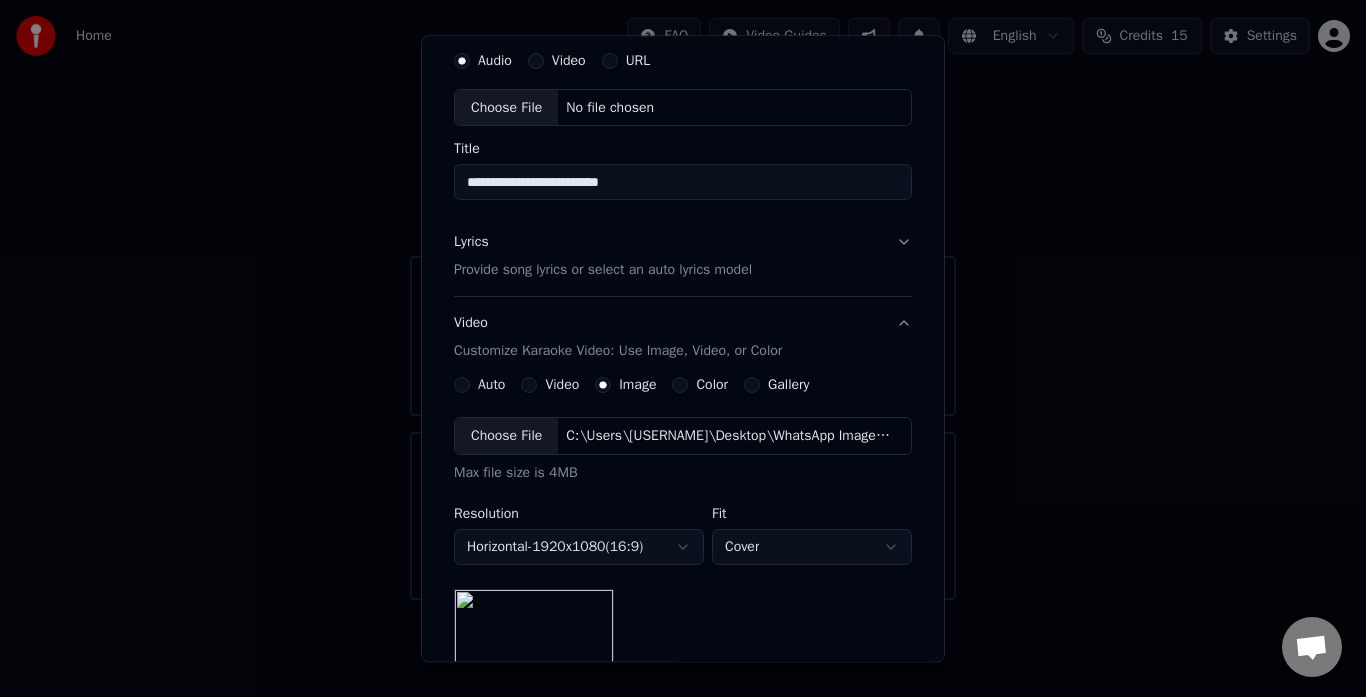 scroll, scrollTop: 68, scrollLeft: 0, axis: vertical 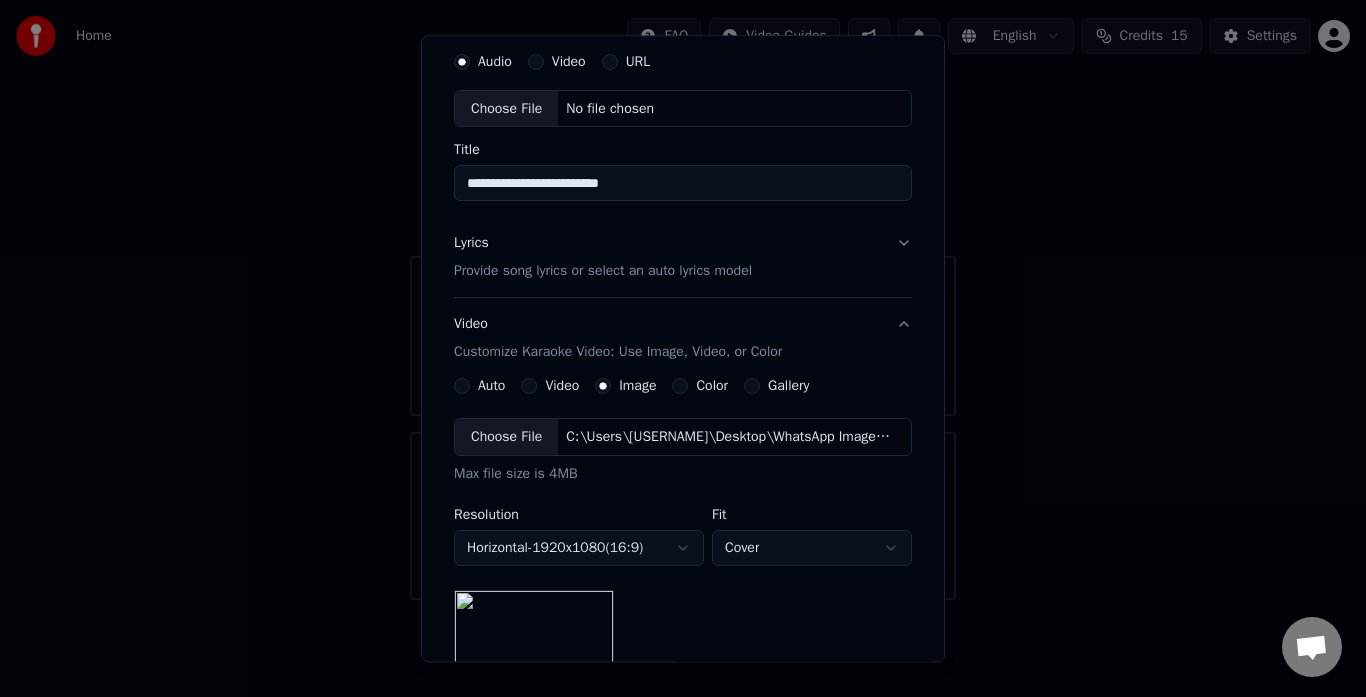 click on "Video Customize Karaoke Video: Use Image, Video, or Color" at bounding box center (683, 339) 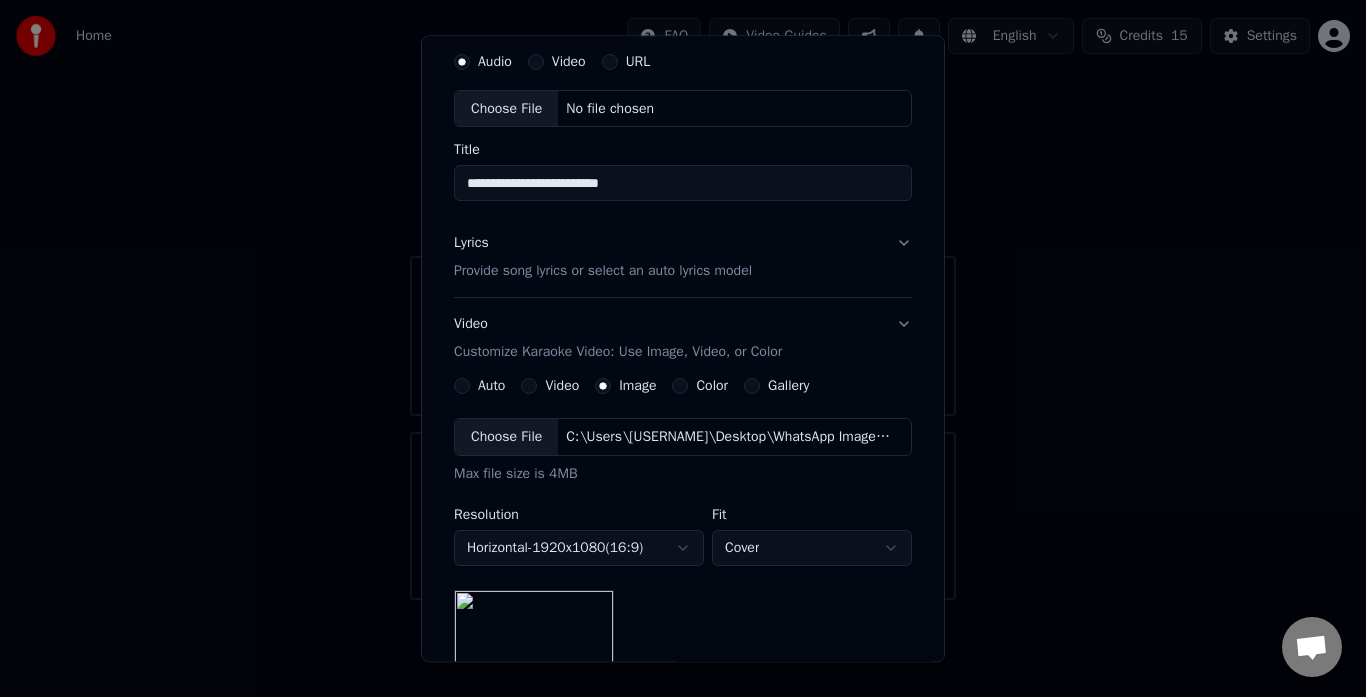 scroll, scrollTop: 0, scrollLeft: 0, axis: both 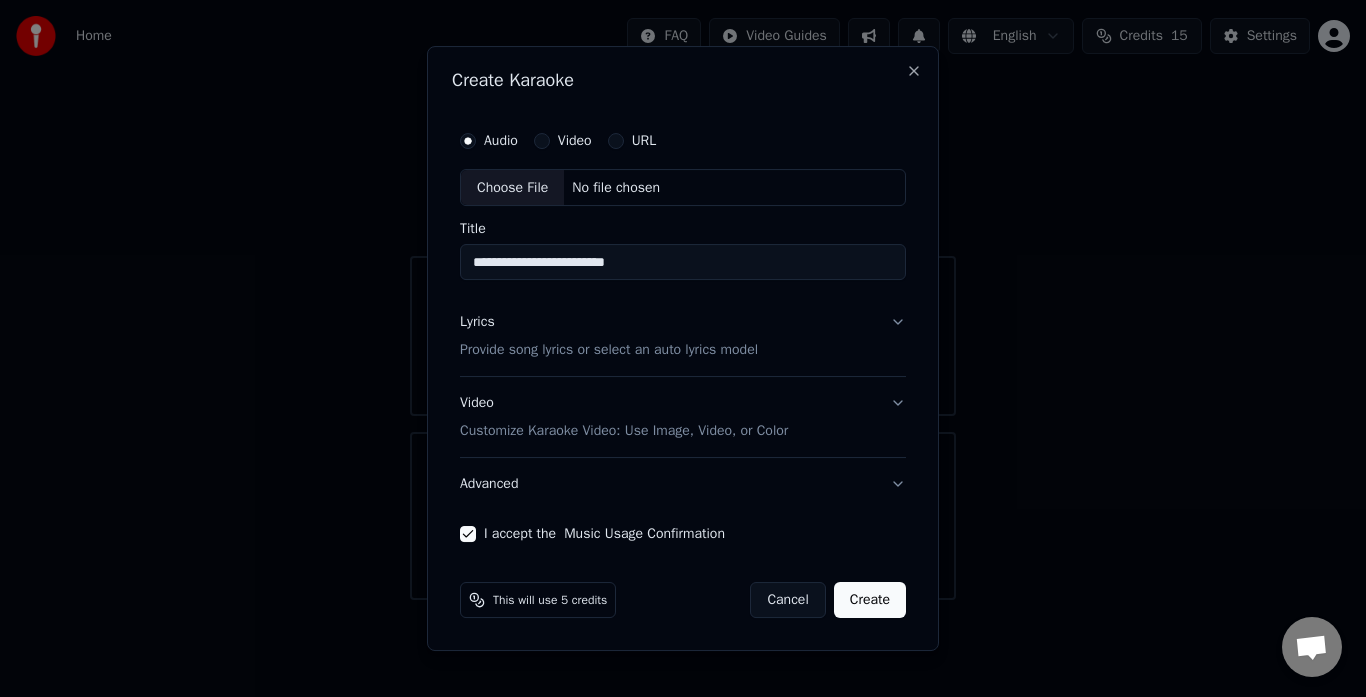 click on "Choose File" at bounding box center [512, 188] 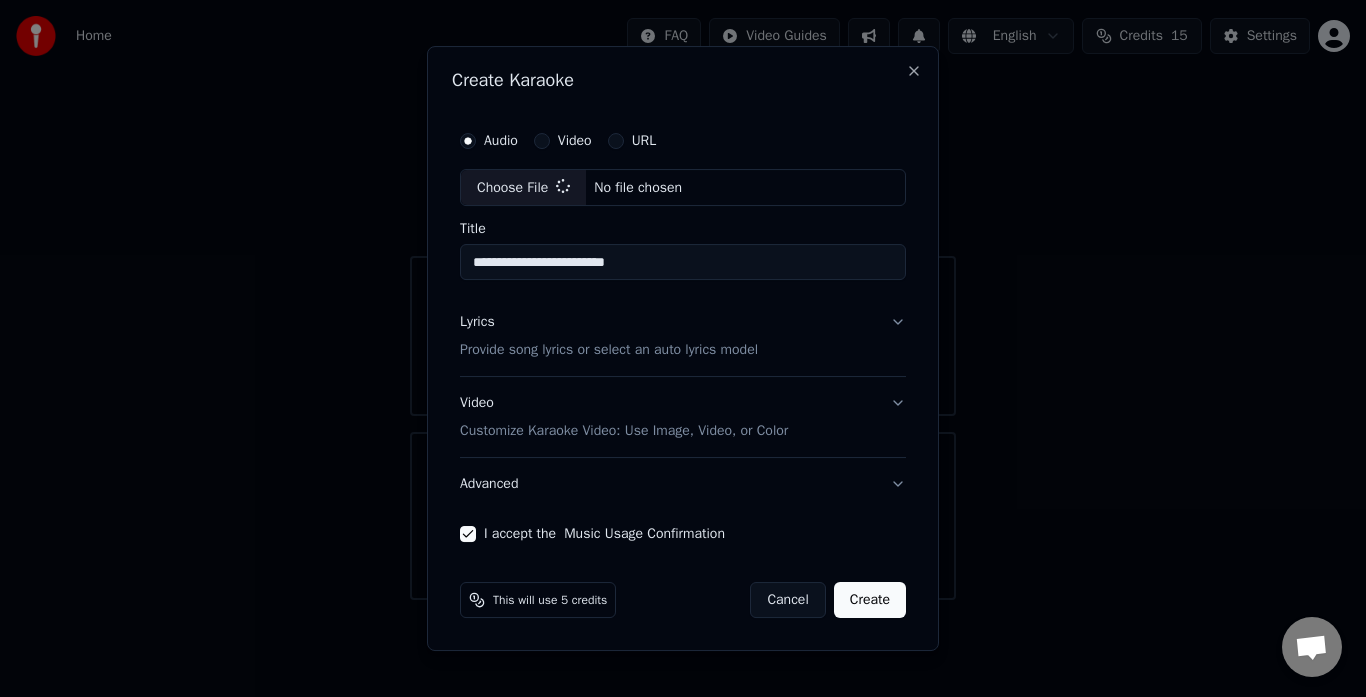 type on "**********" 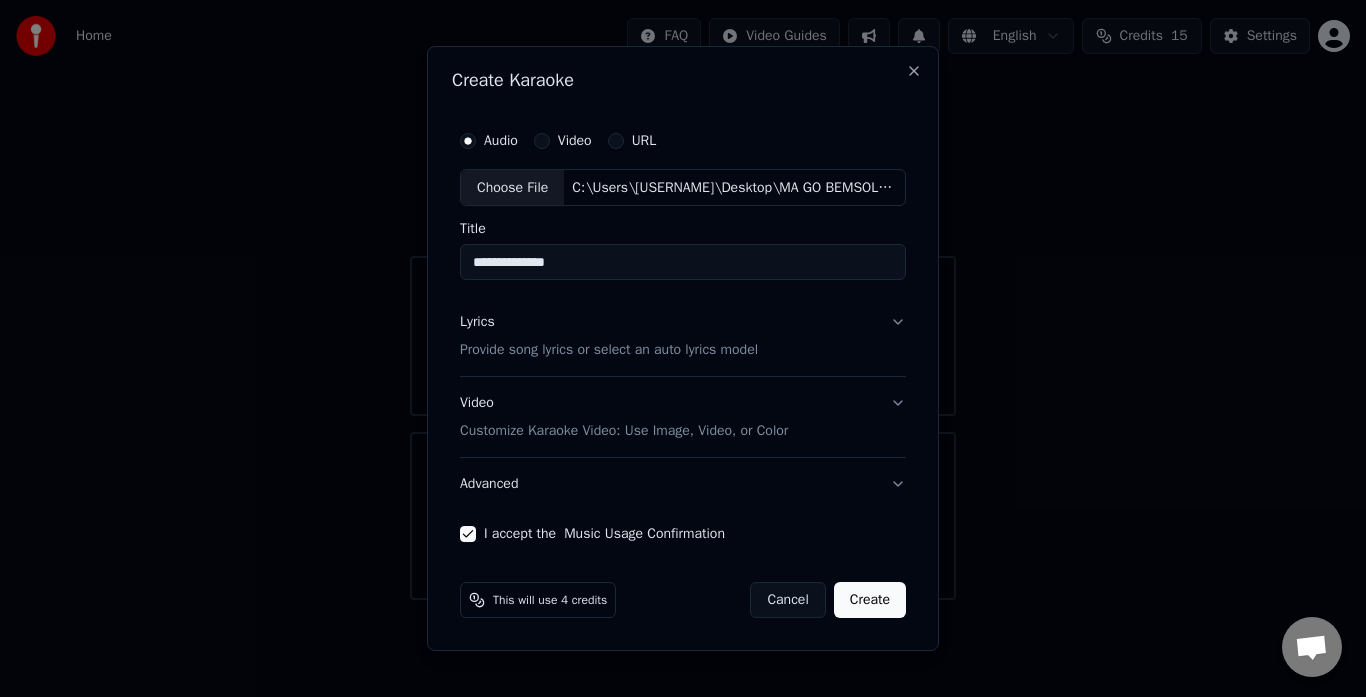 click on "Create" at bounding box center (870, 600) 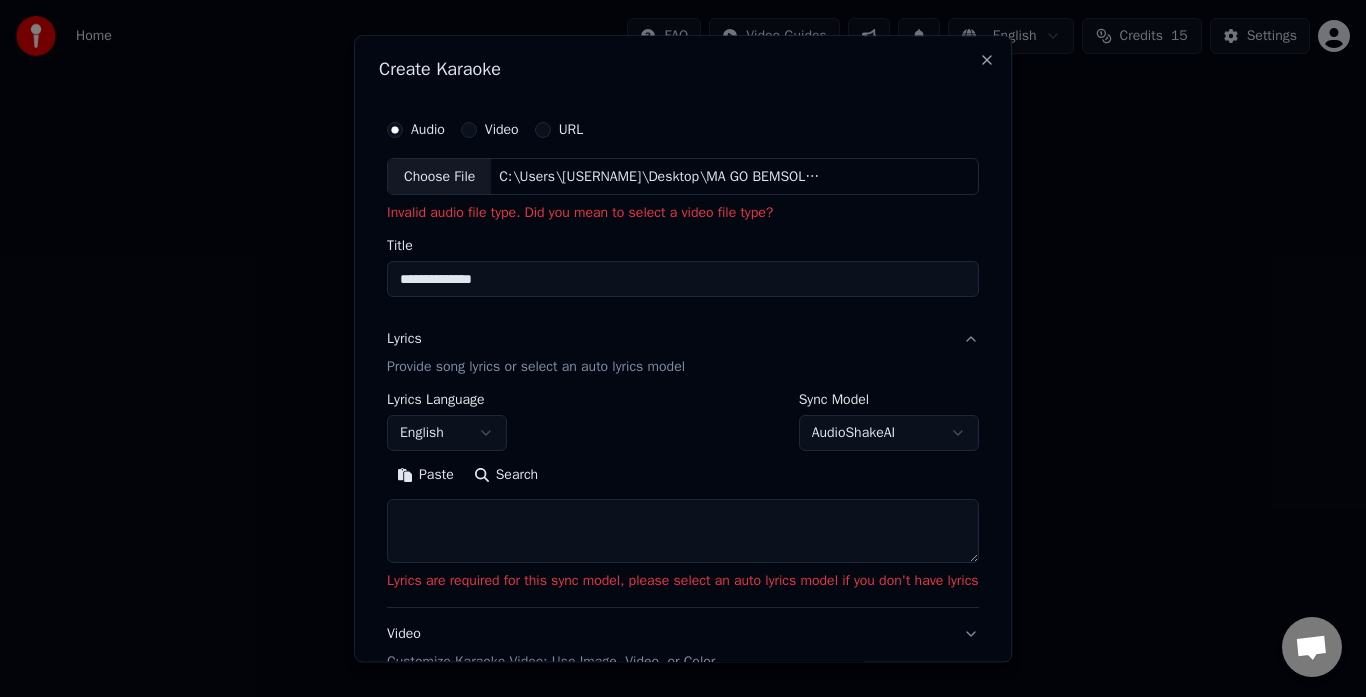 click at bounding box center (683, 532) 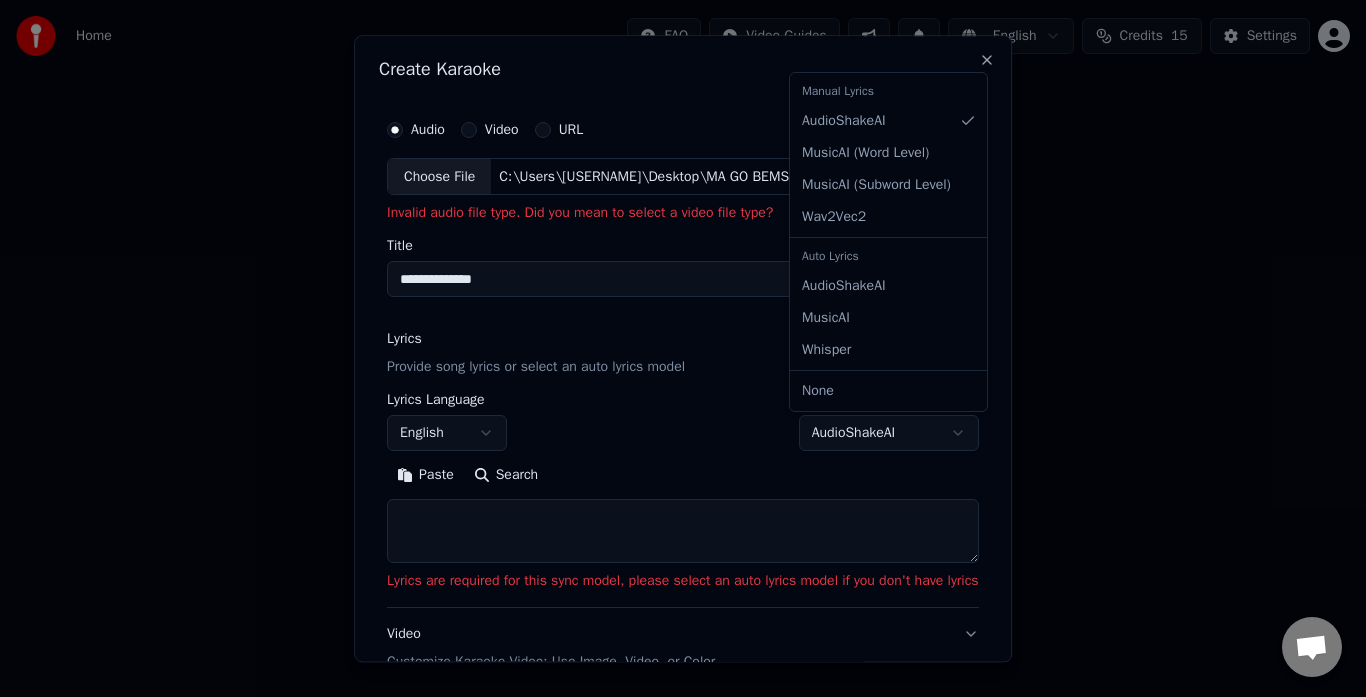 click on "**********" at bounding box center (683, 300) 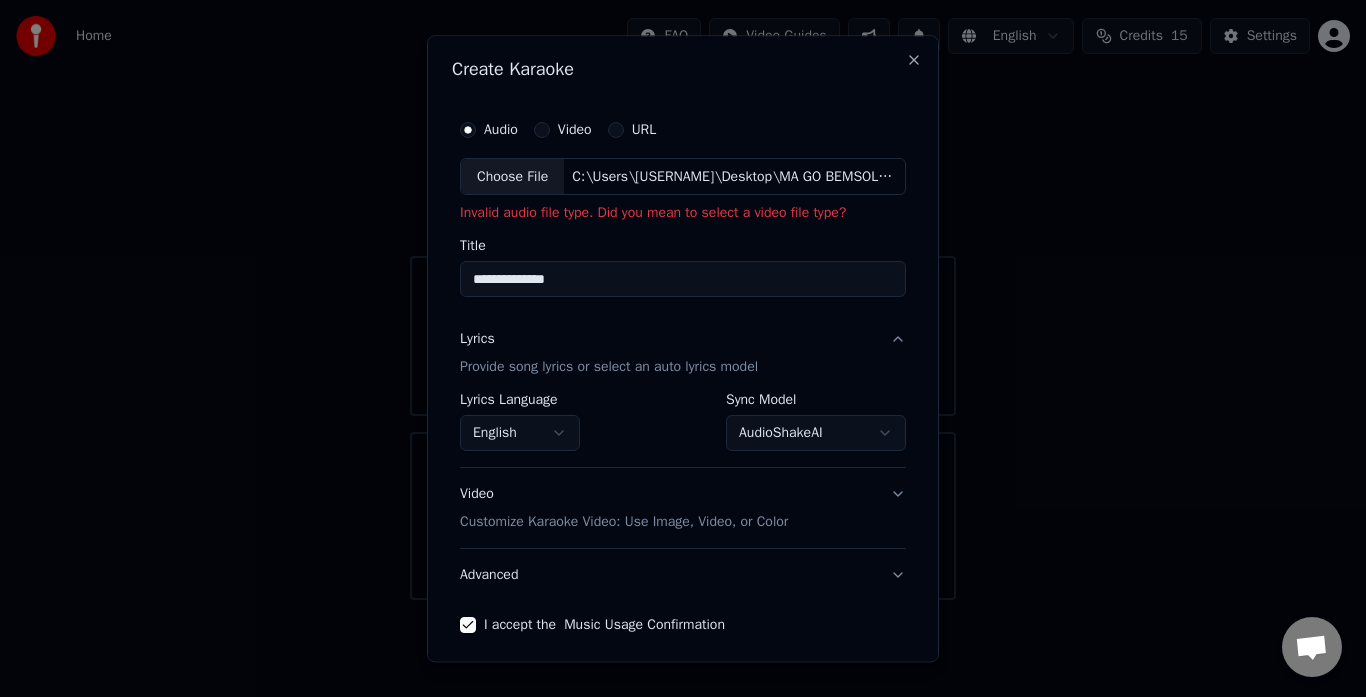 click on "Choose File" at bounding box center [512, 177] 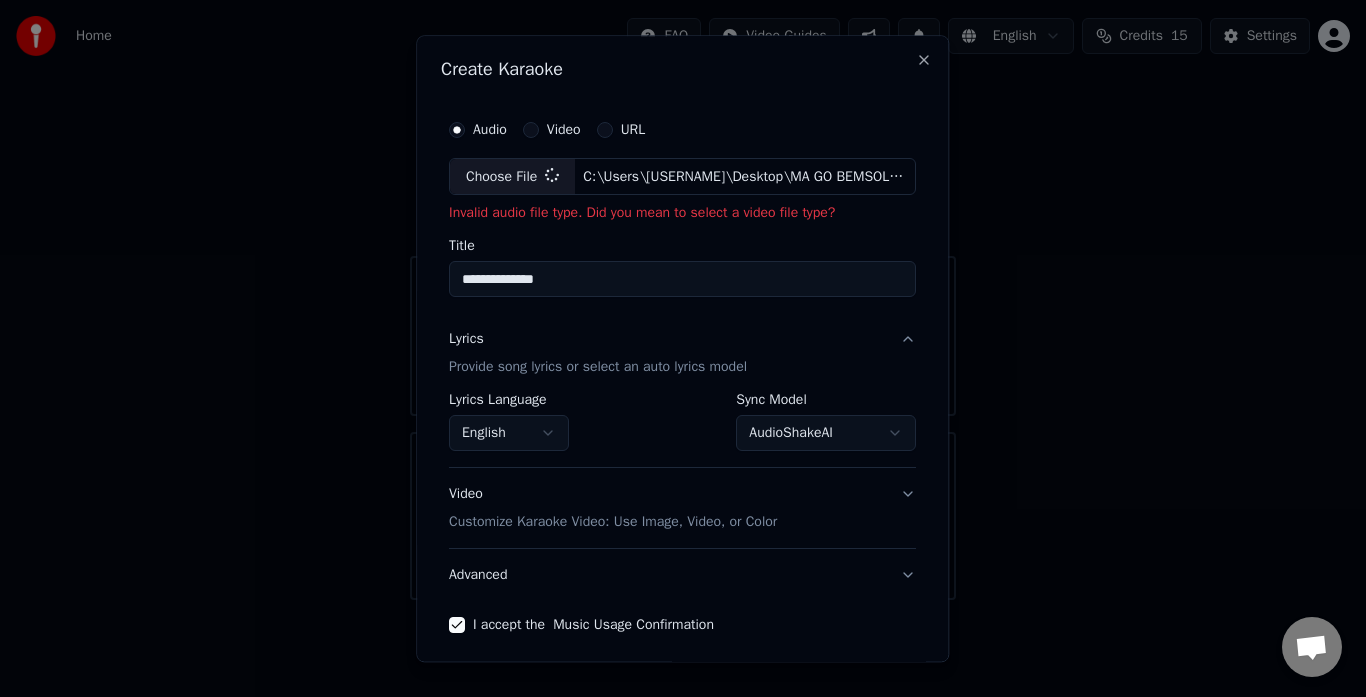 type on "**********" 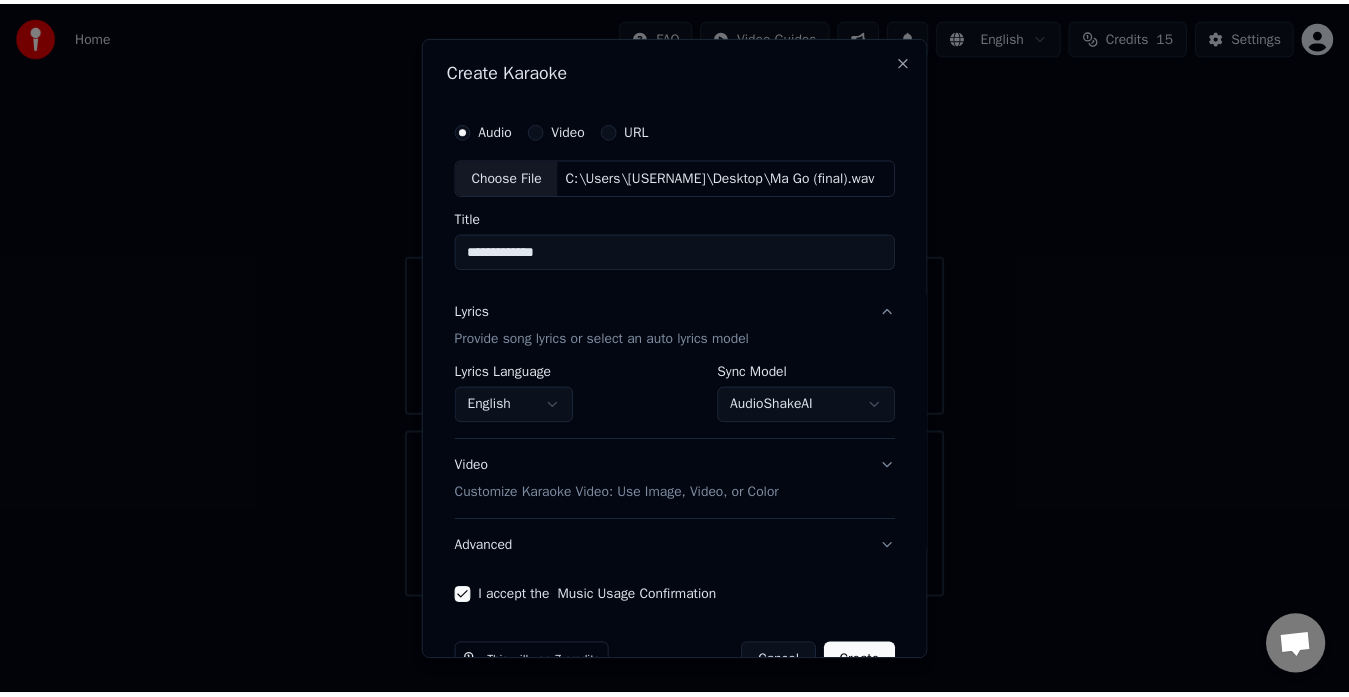 scroll, scrollTop: 52, scrollLeft: 0, axis: vertical 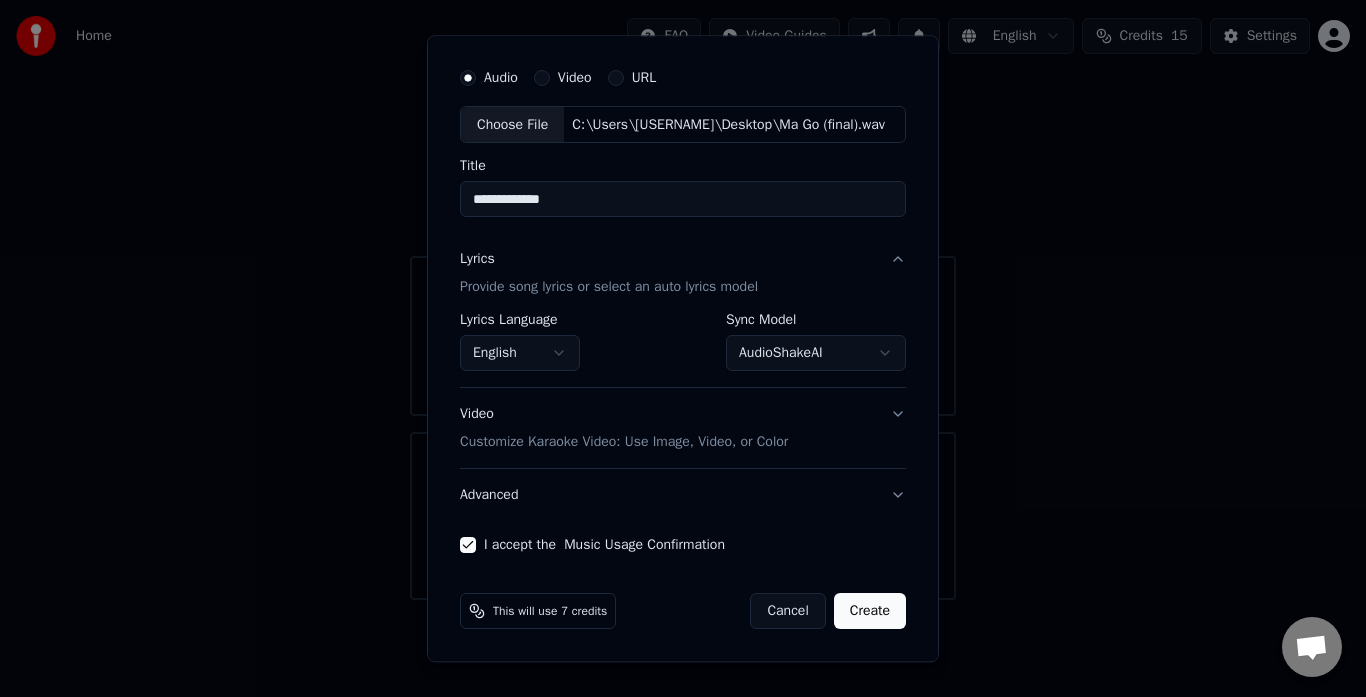 click on "Create" at bounding box center [870, 612] 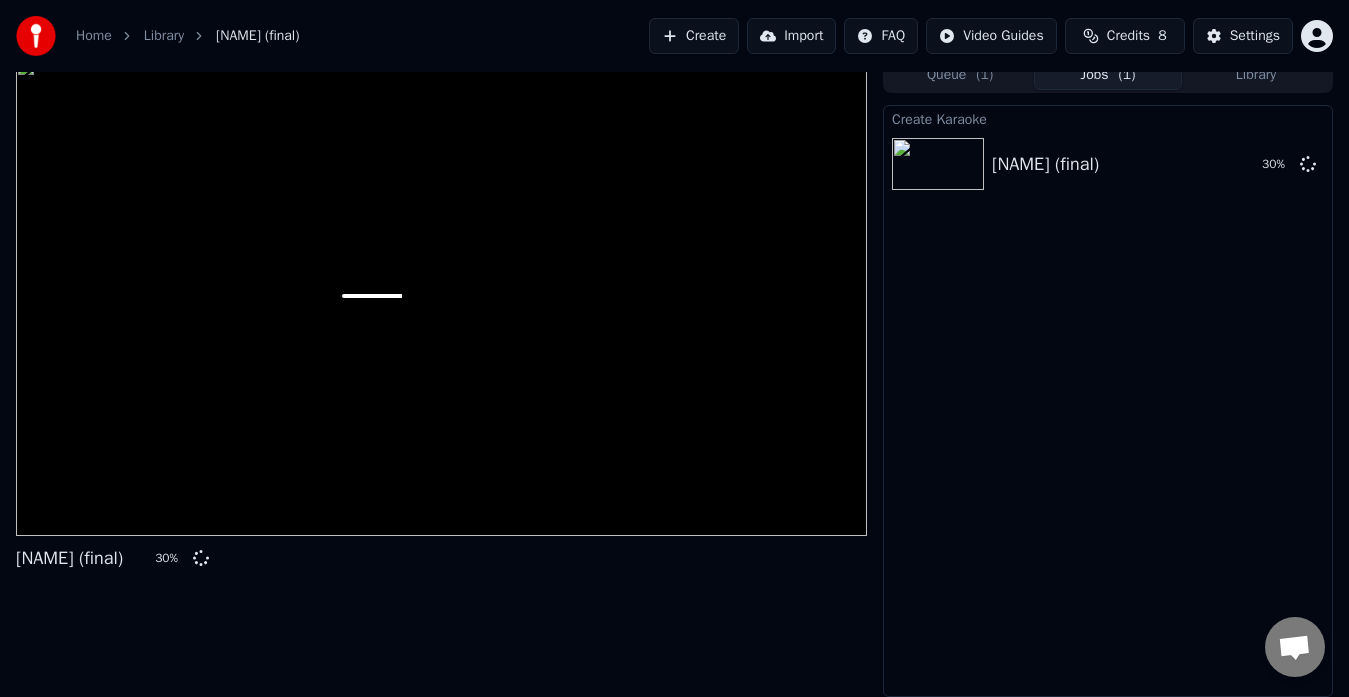 scroll, scrollTop: 0, scrollLeft: 0, axis: both 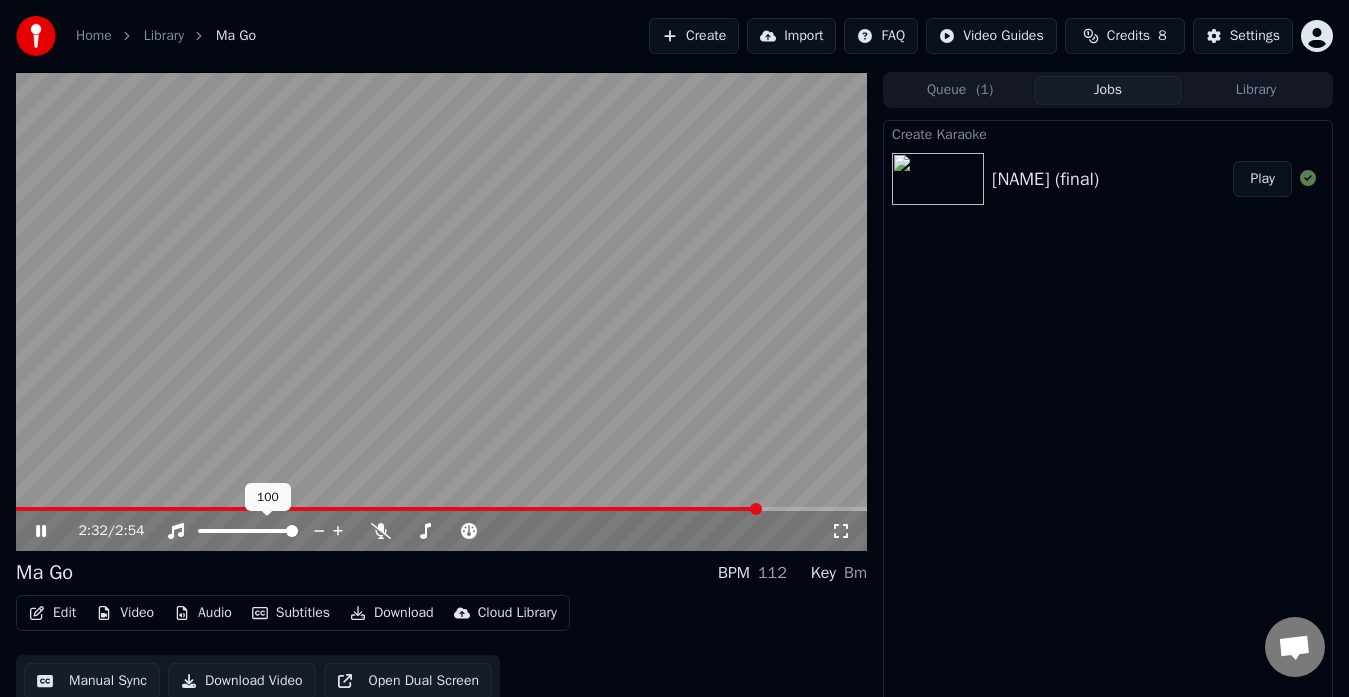 click at bounding box center [266, 531] 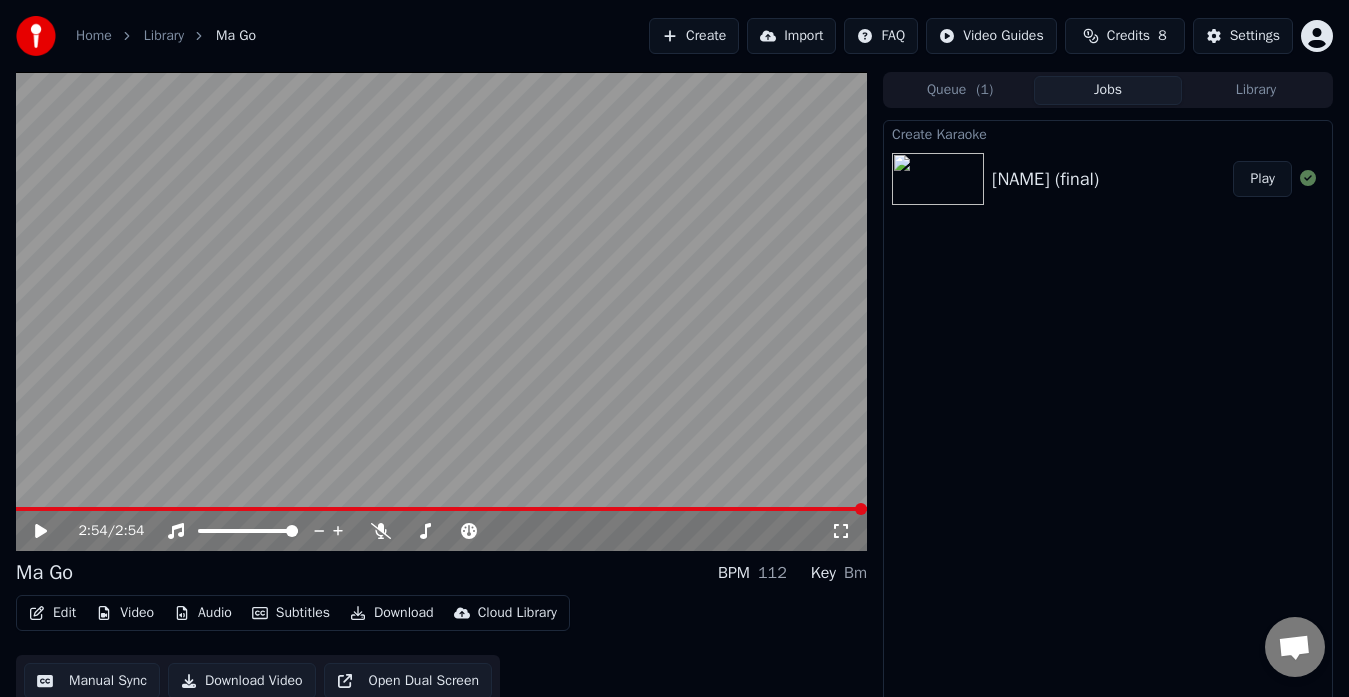 click at bounding box center (441, 311) 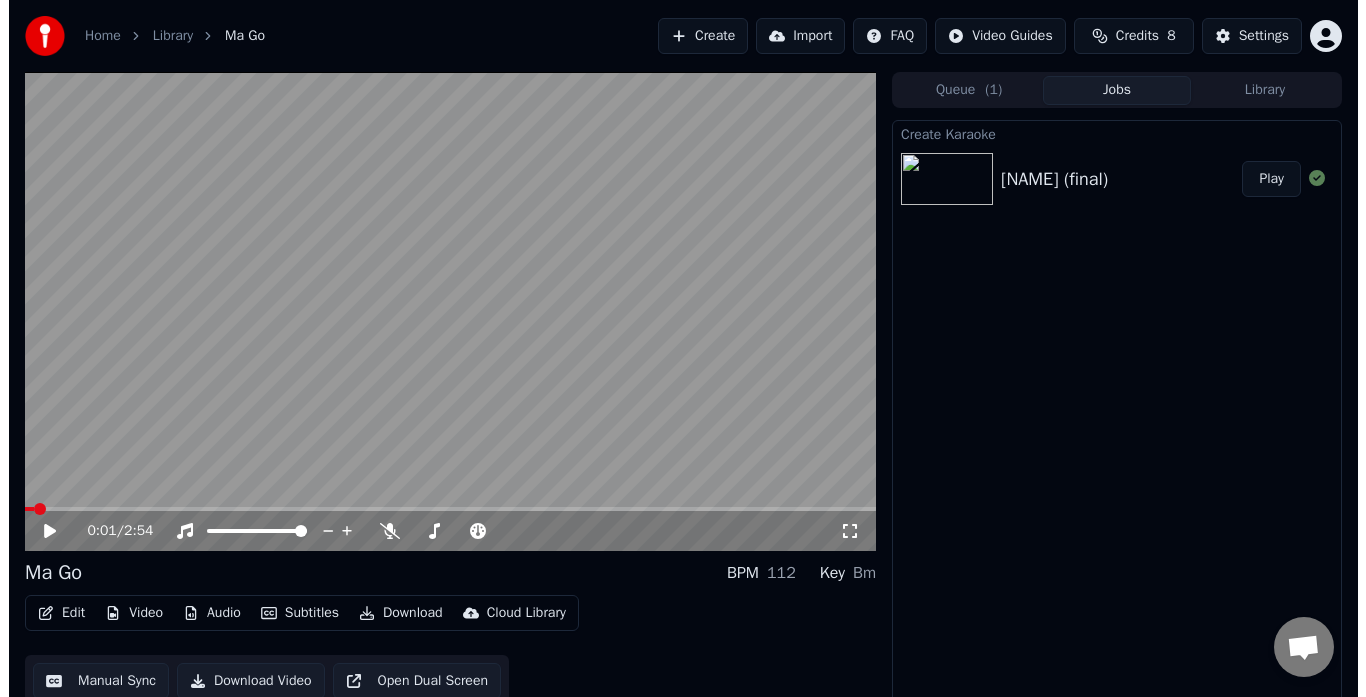 scroll, scrollTop: 15, scrollLeft: 0, axis: vertical 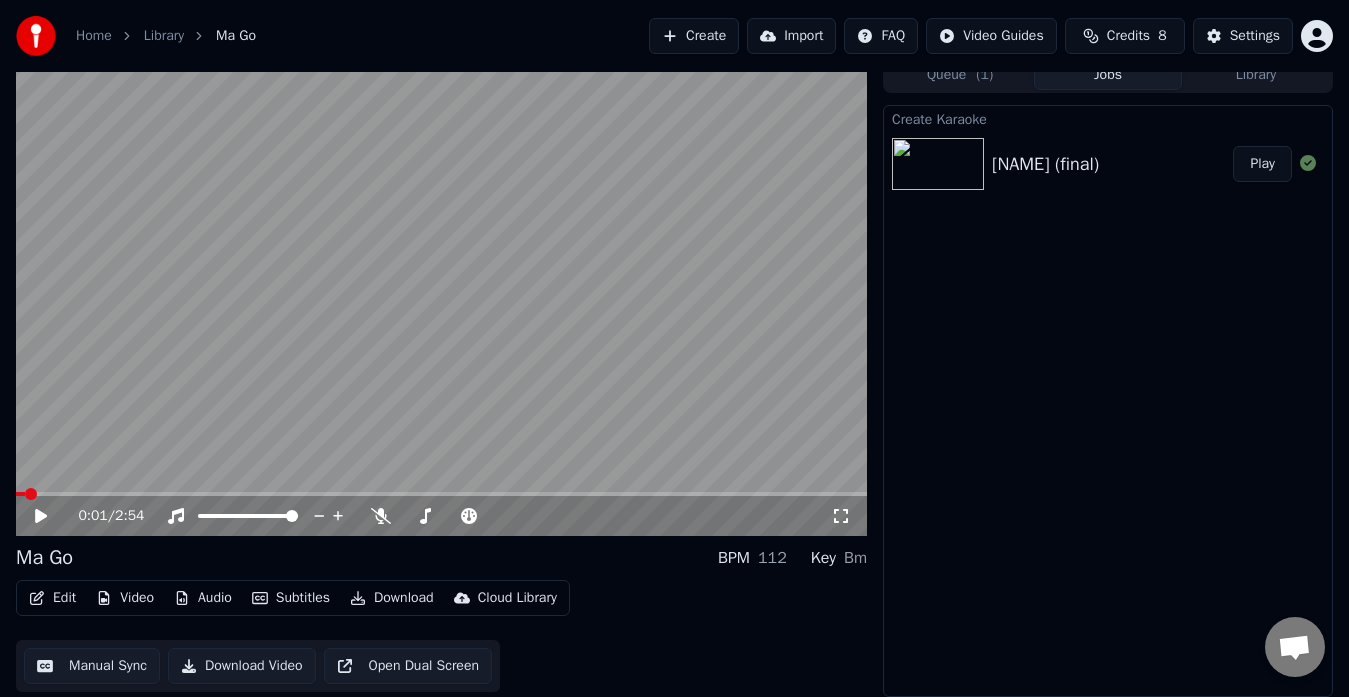 click on "Edit" at bounding box center (52, 598) 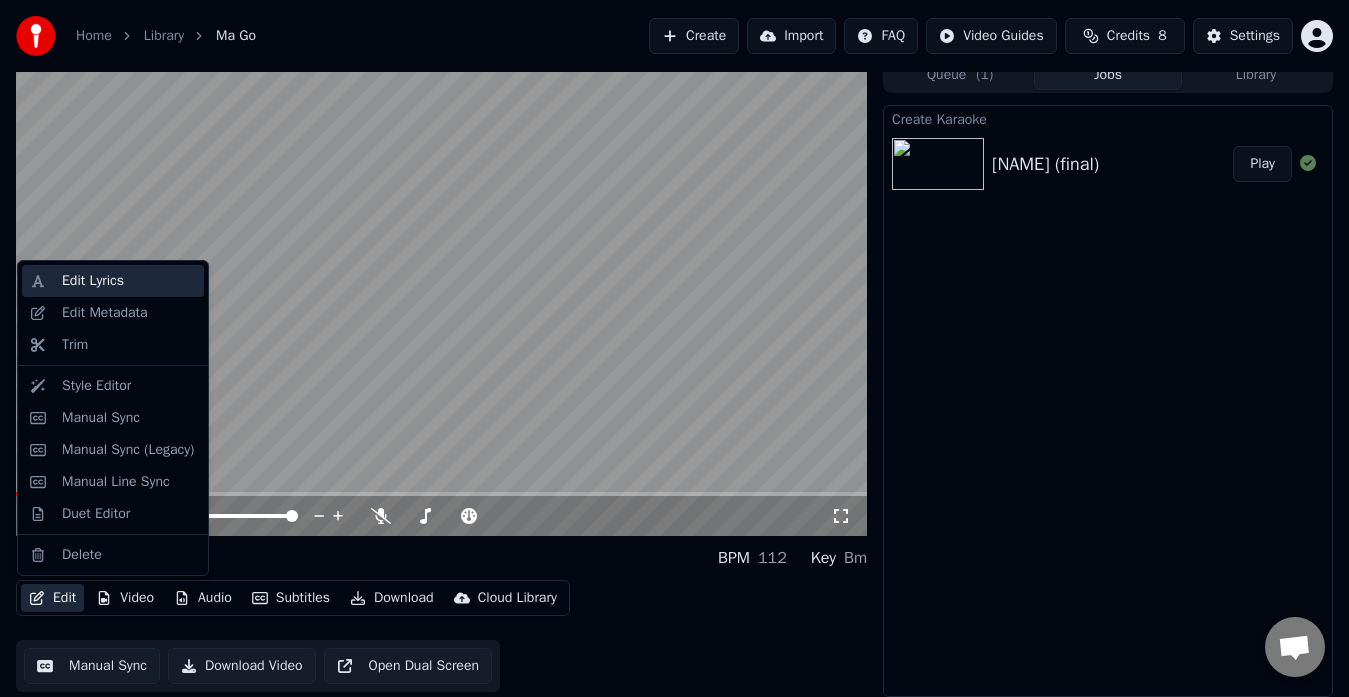 click on "Edit Lyrics" at bounding box center [93, 281] 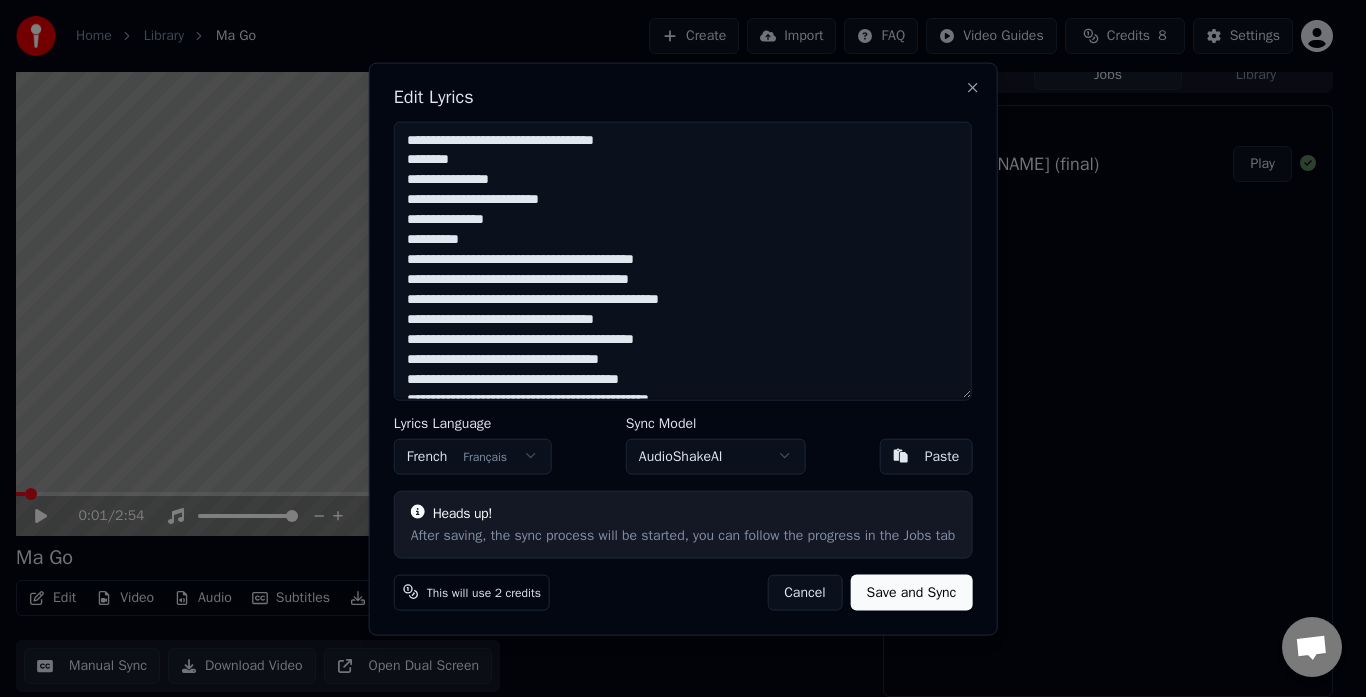 click at bounding box center (683, 260) 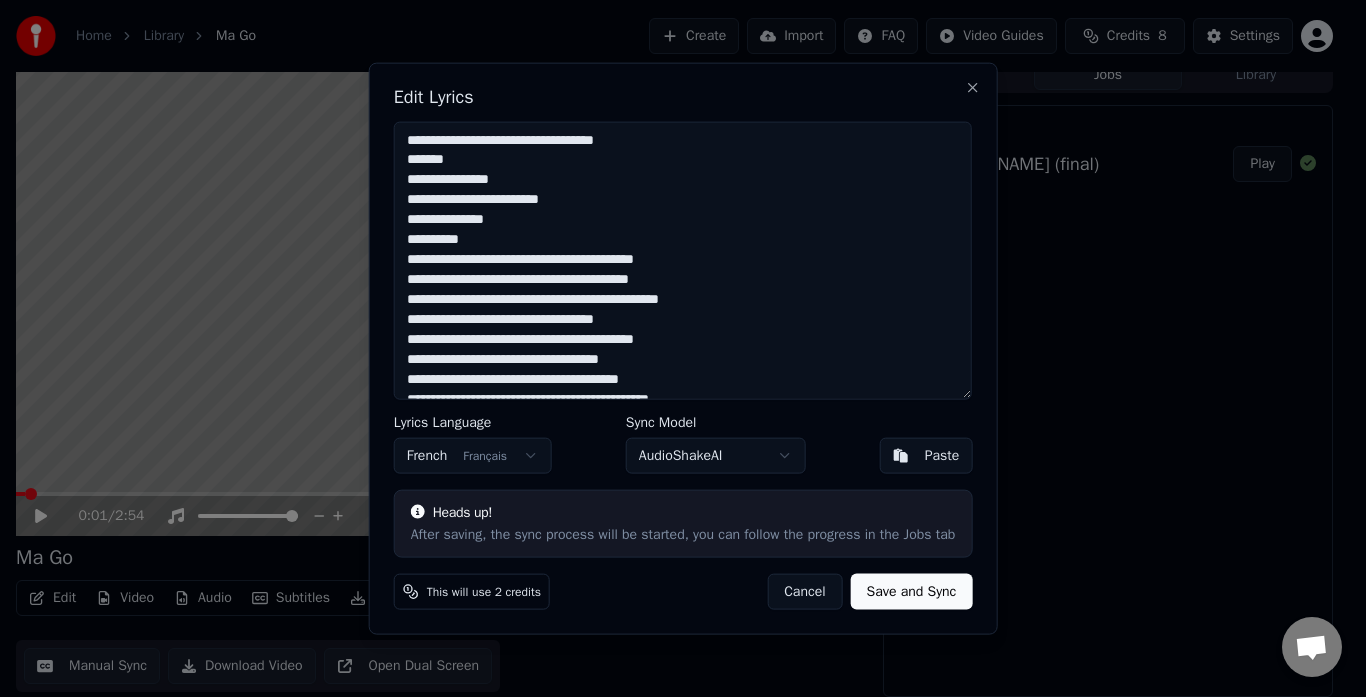 click at bounding box center [683, 260] 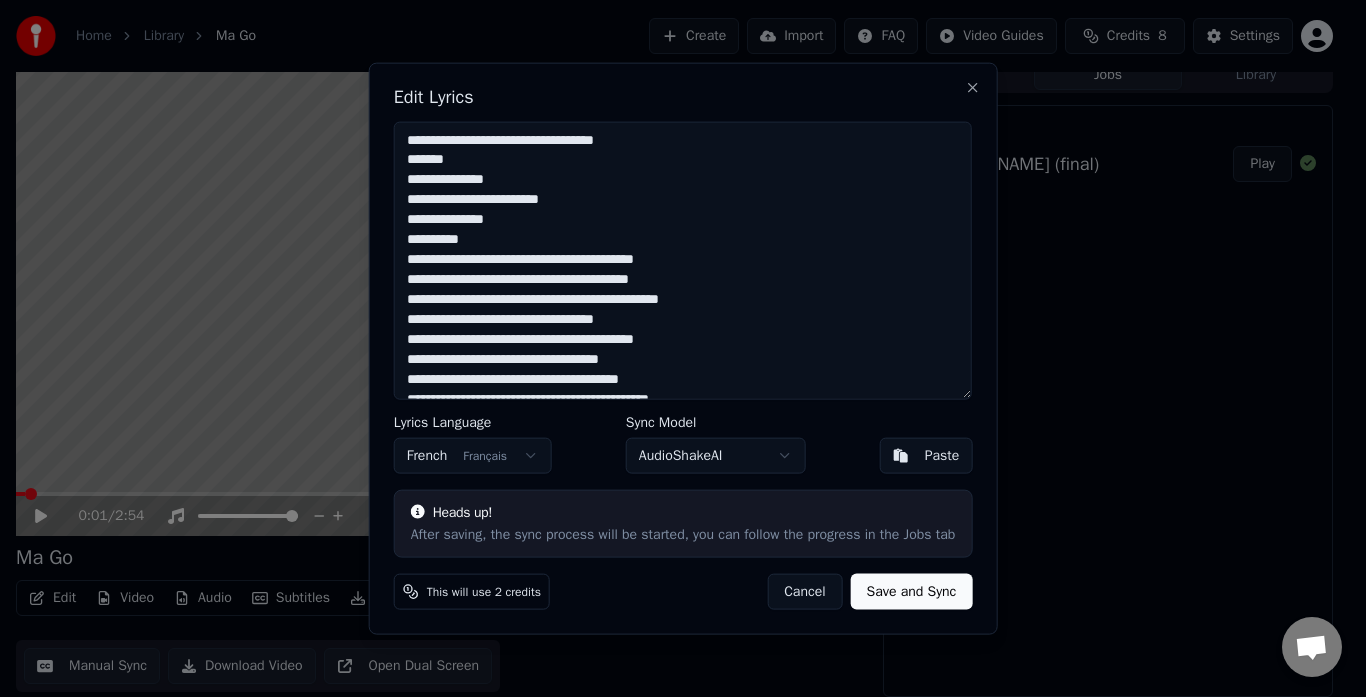 click at bounding box center [683, 260] 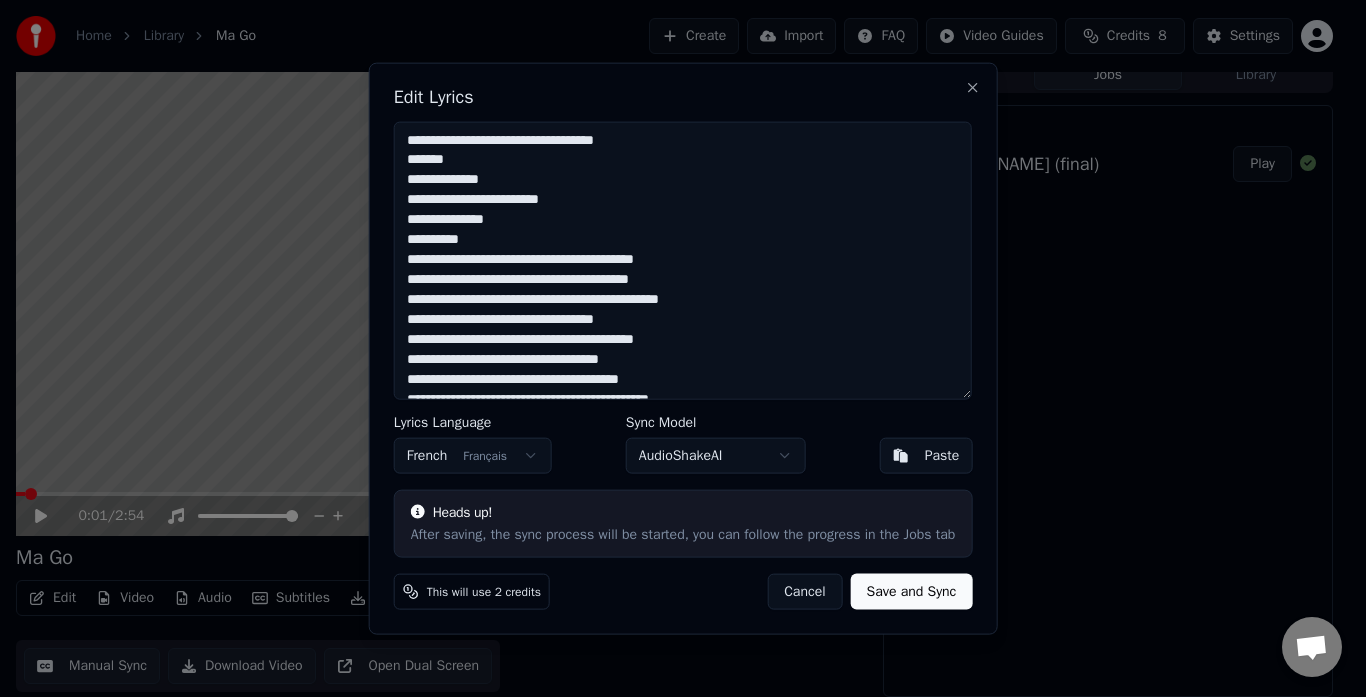 click at bounding box center [683, 260] 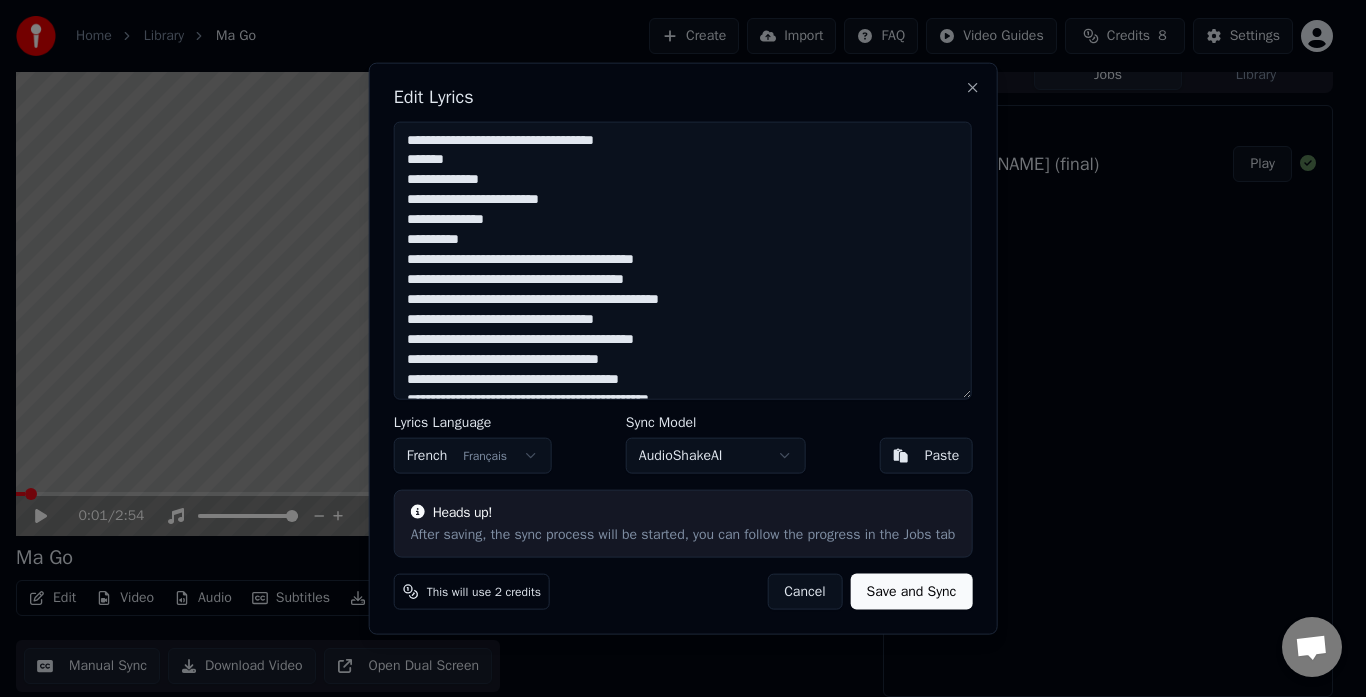 click at bounding box center [683, 260] 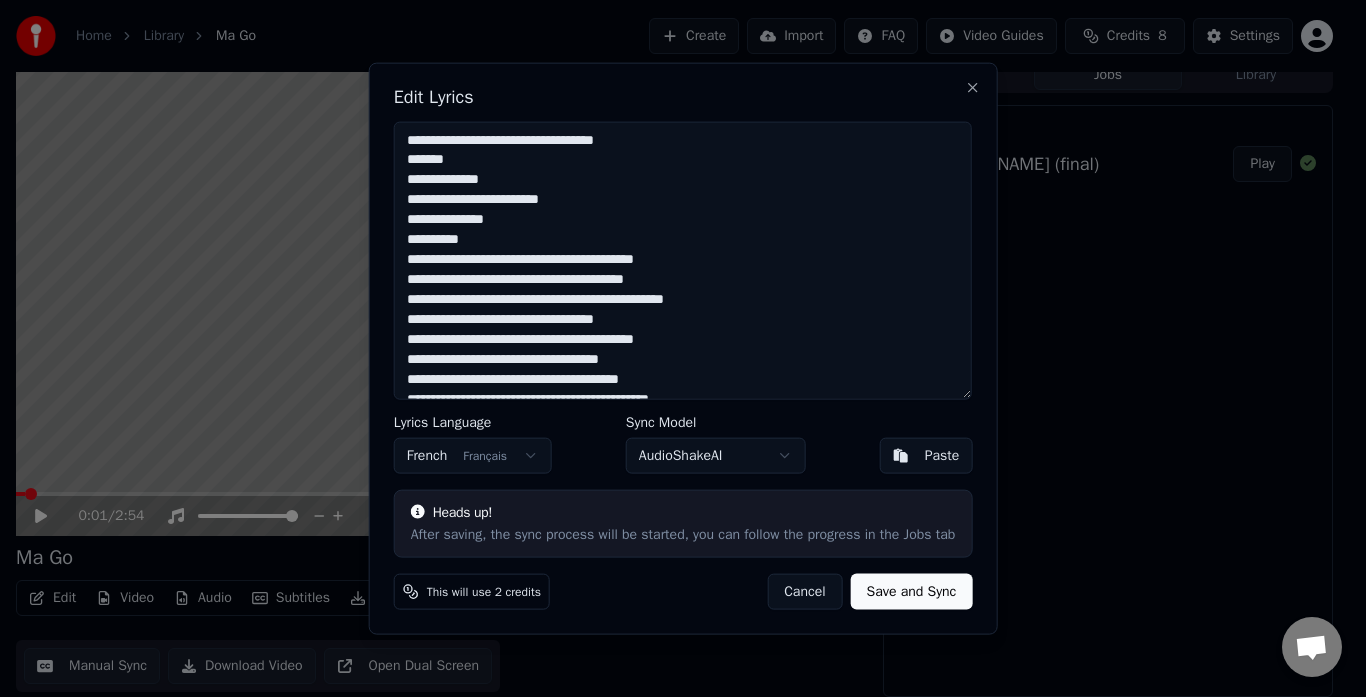 drag, startPoint x: 689, startPoint y: 297, endPoint x: 657, endPoint y: 300, distance: 32.140316 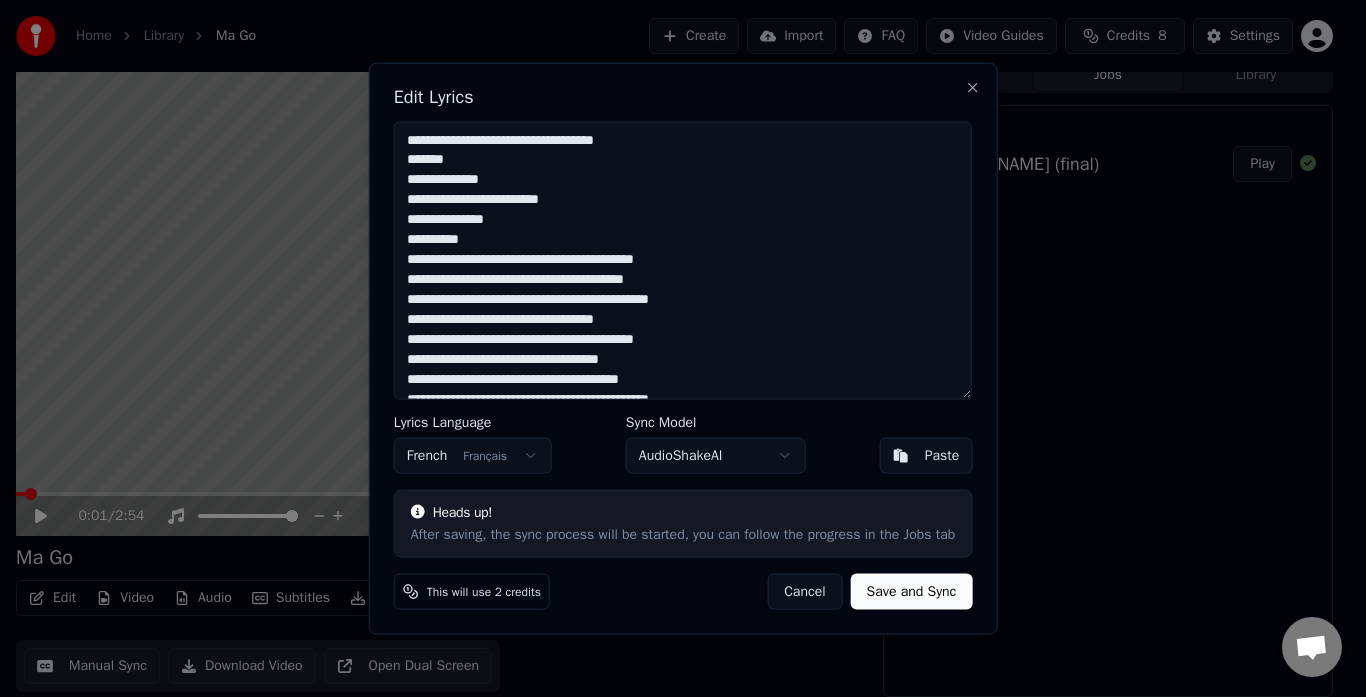 click at bounding box center (683, 260) 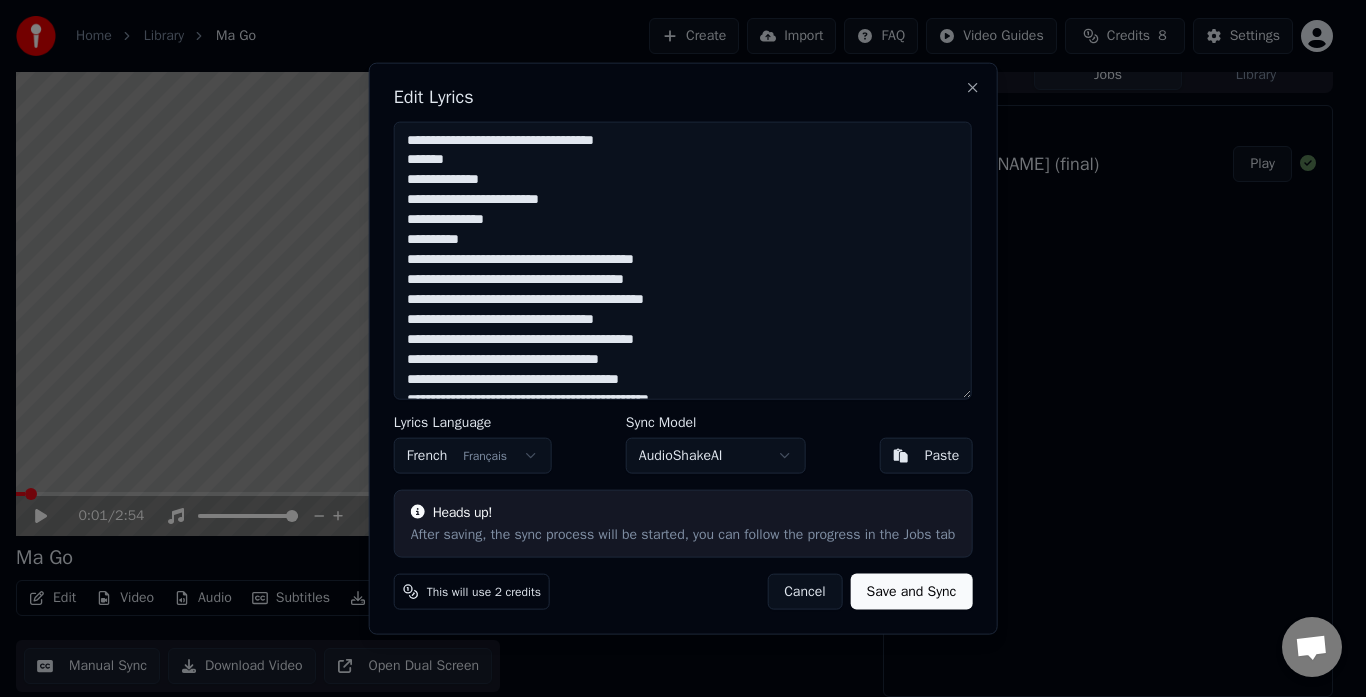 click at bounding box center [683, 260] 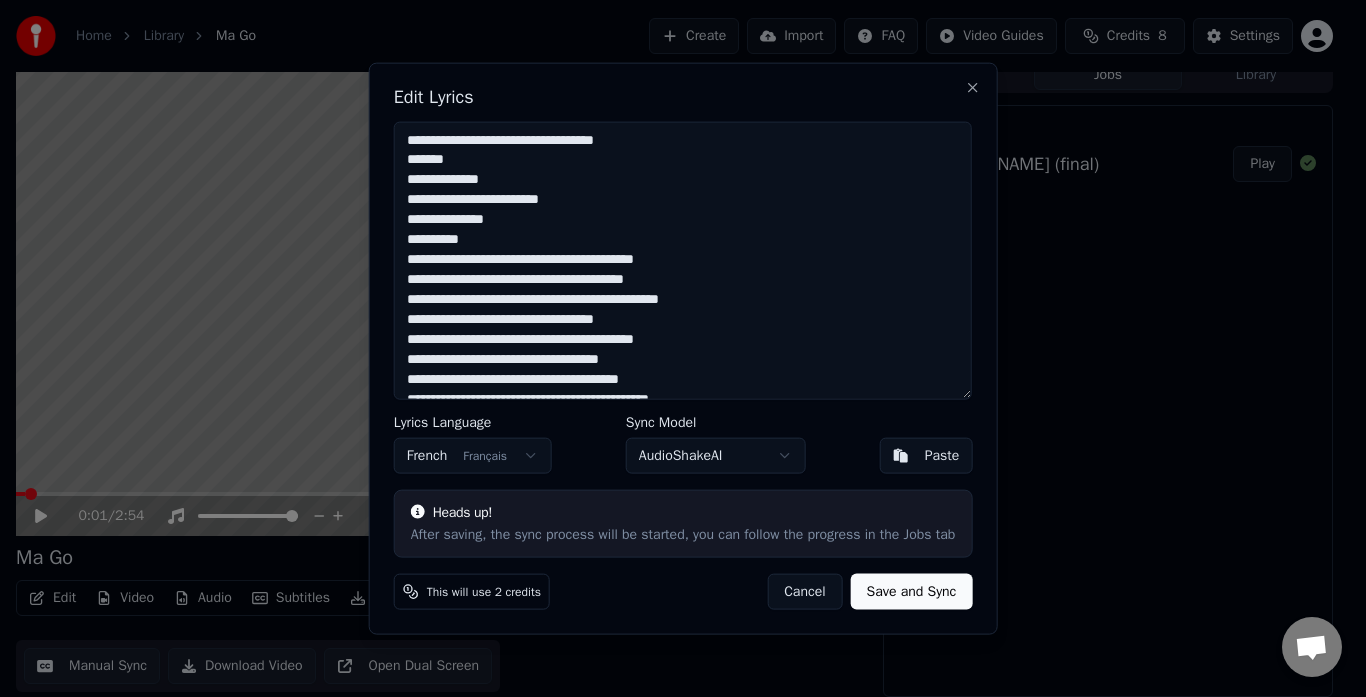 click at bounding box center (683, 260) 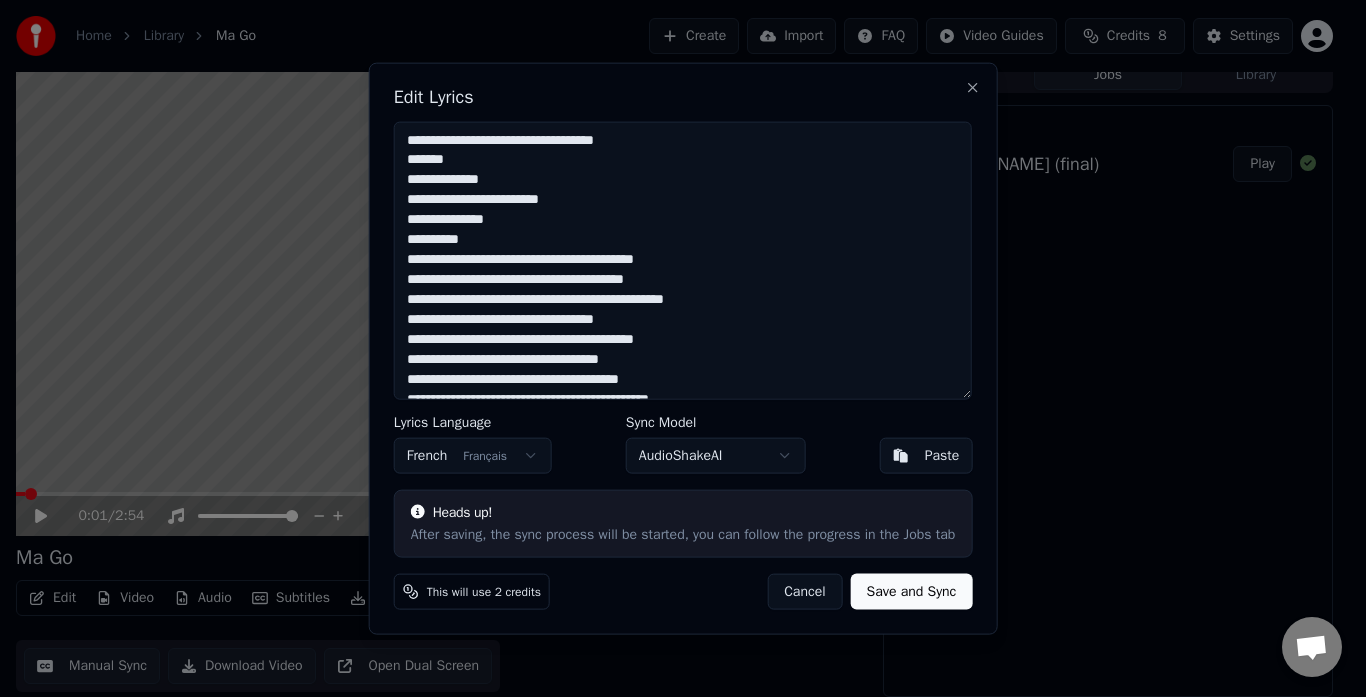 click at bounding box center (683, 260) 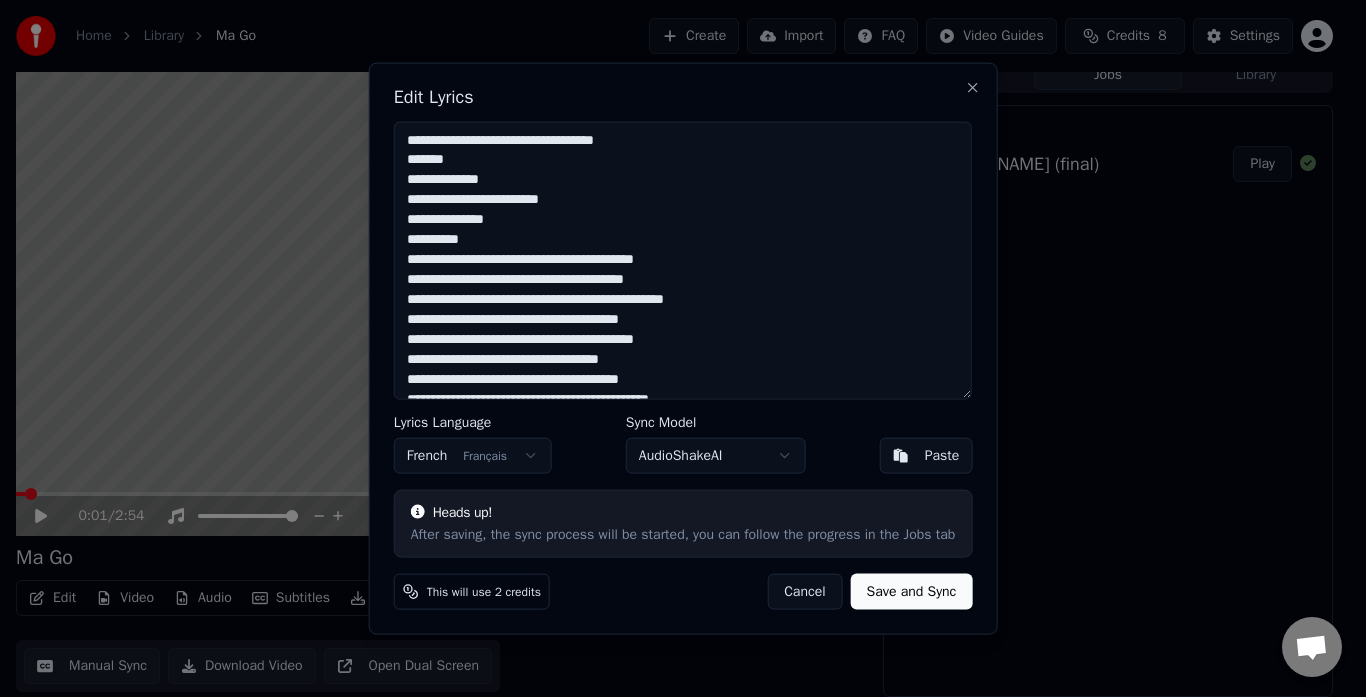click at bounding box center (683, 260) 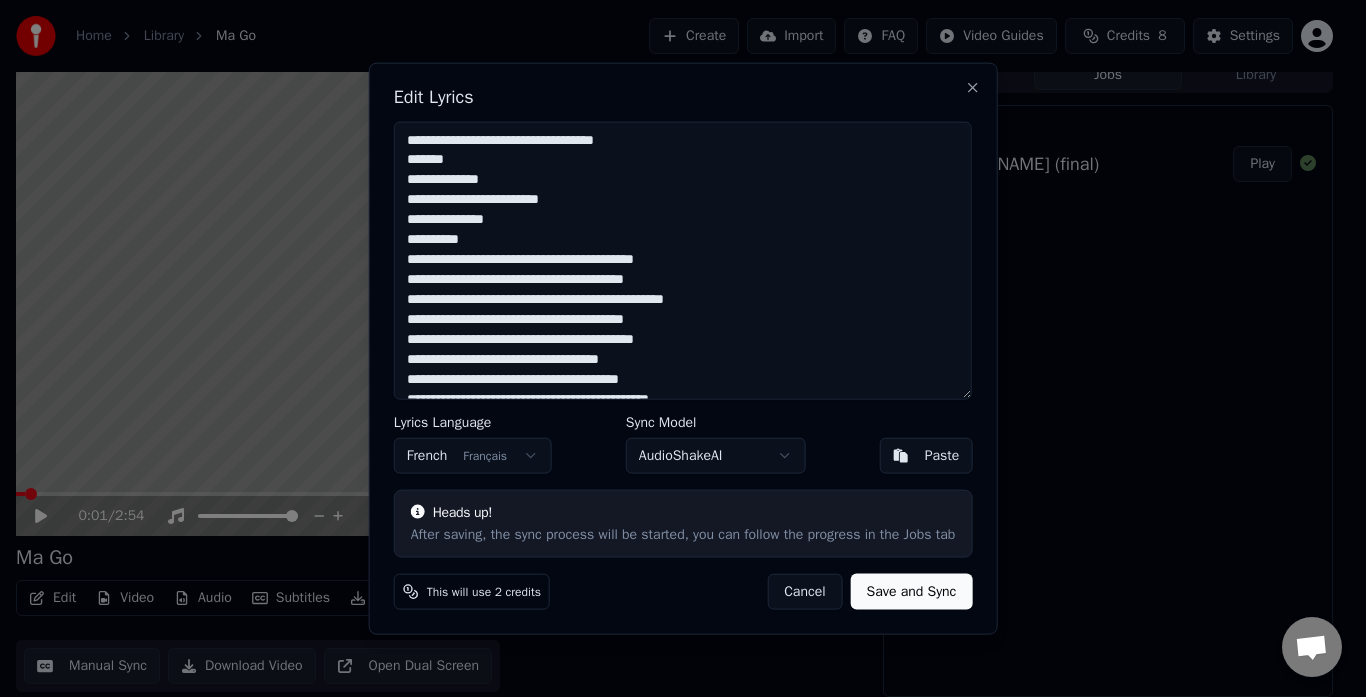 click at bounding box center (683, 260) 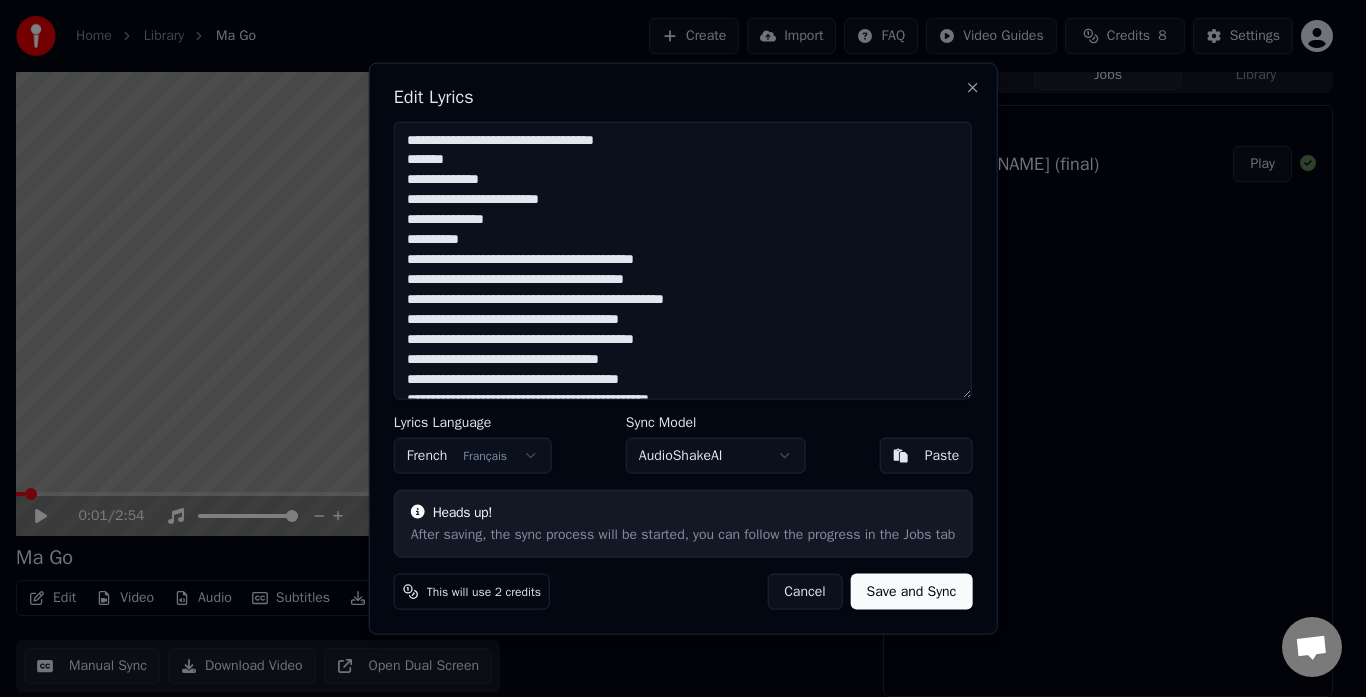scroll, scrollTop: 100, scrollLeft: 0, axis: vertical 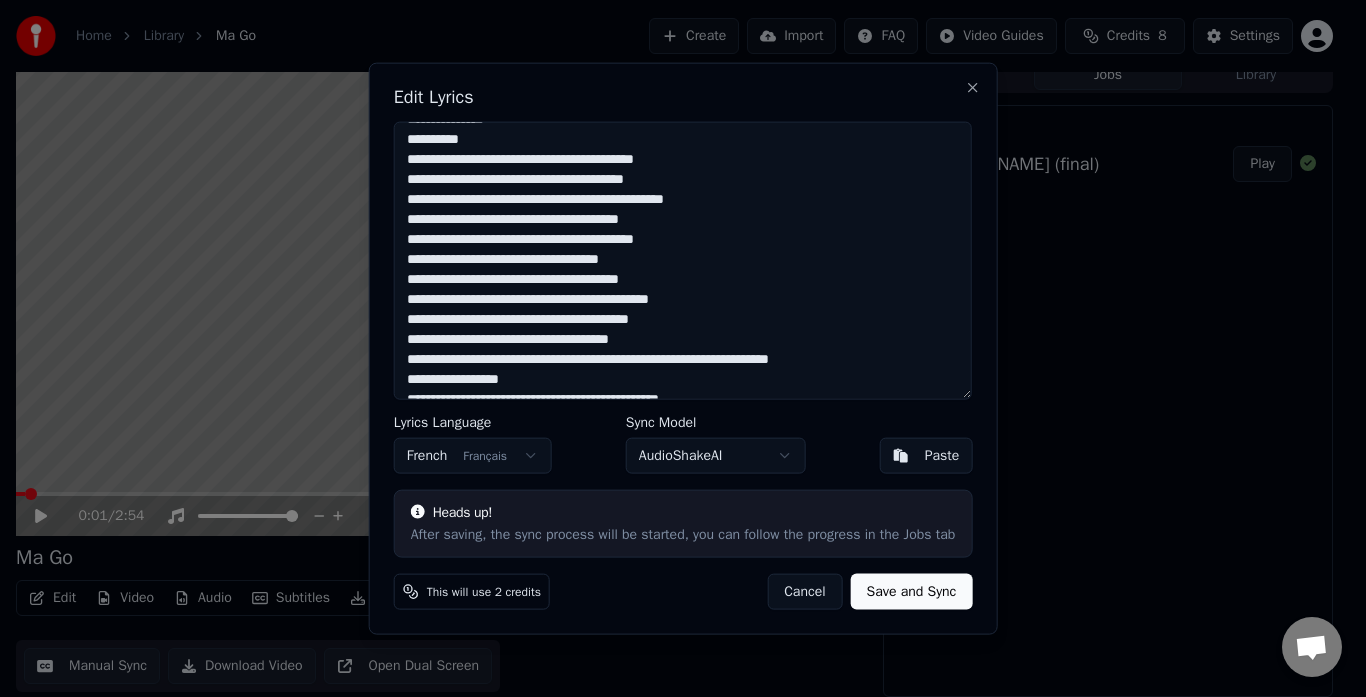 drag, startPoint x: 643, startPoint y: 257, endPoint x: 611, endPoint y: 259, distance: 32.06244 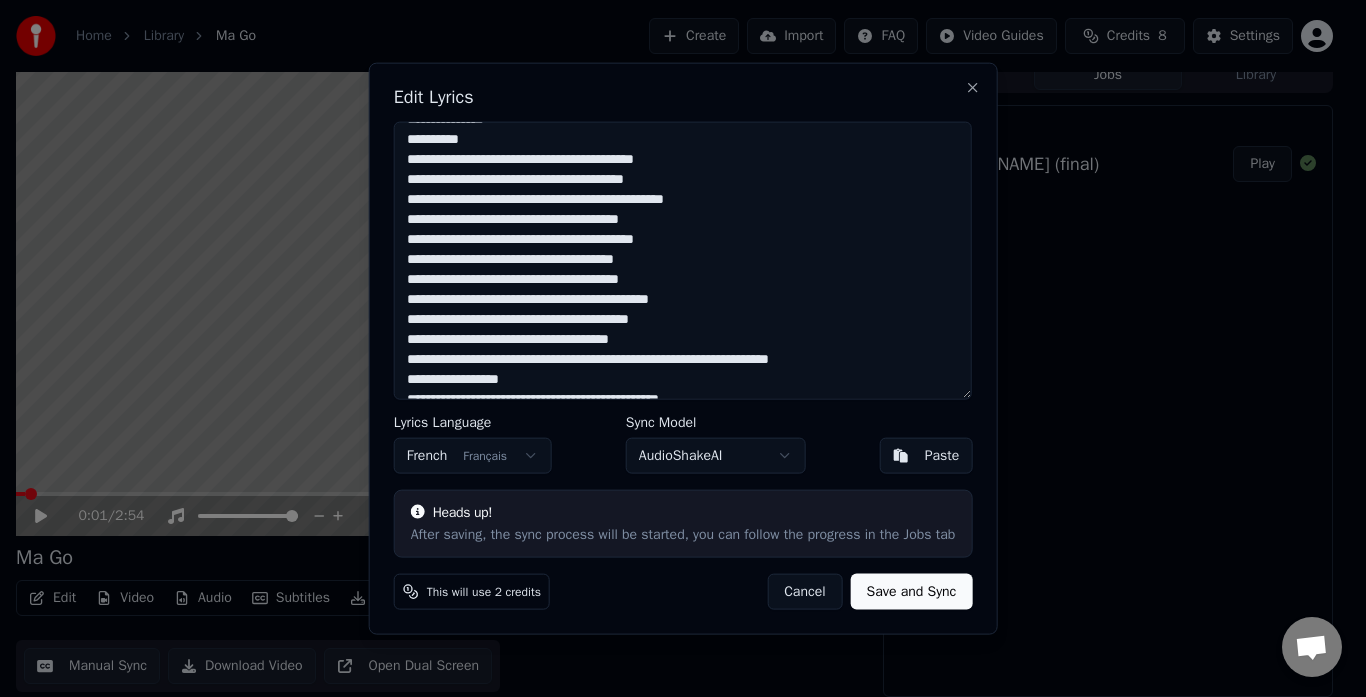drag, startPoint x: 435, startPoint y: 277, endPoint x: 427, endPoint y: 286, distance: 12.0415945 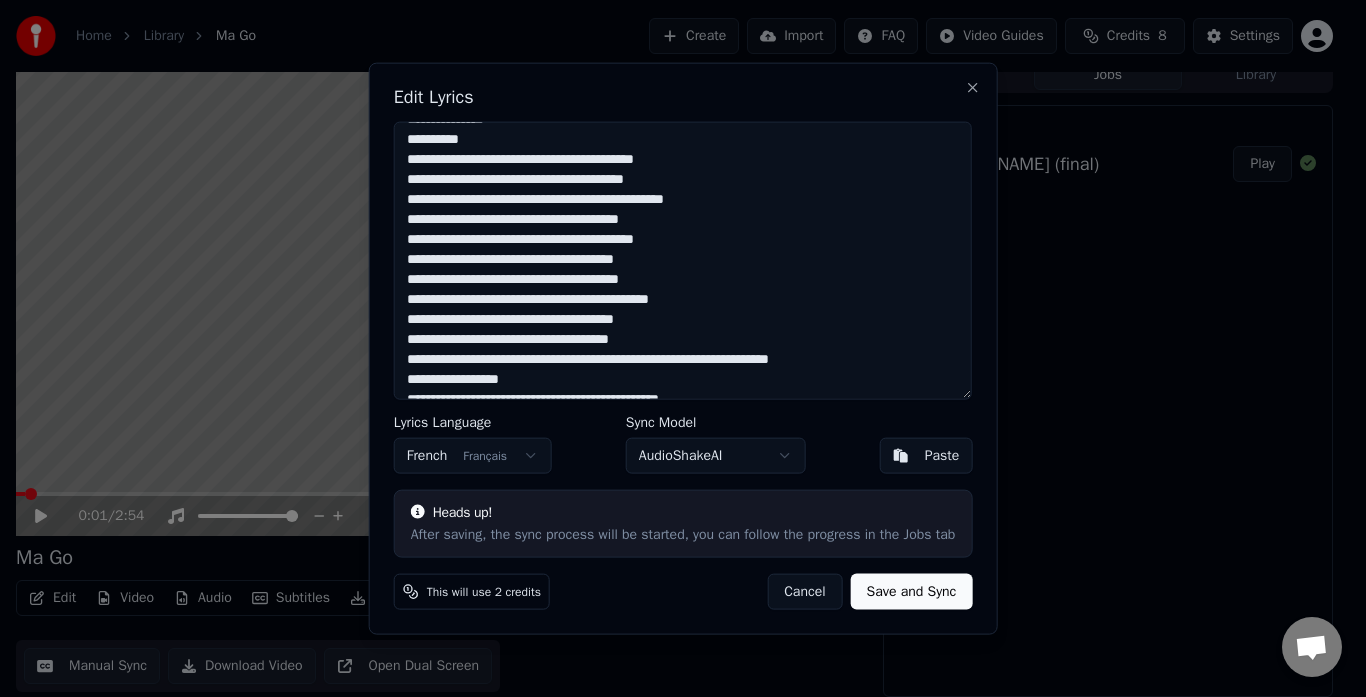 click at bounding box center (683, 260) 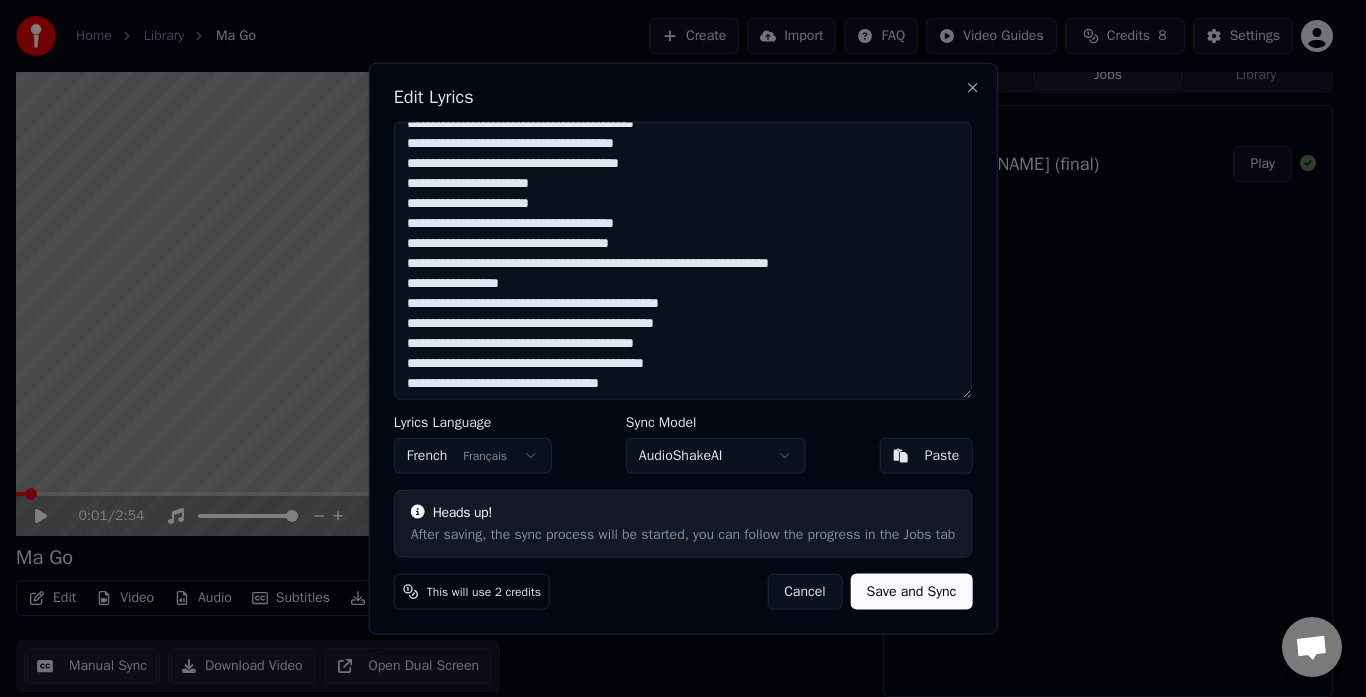 scroll, scrollTop: 187, scrollLeft: 0, axis: vertical 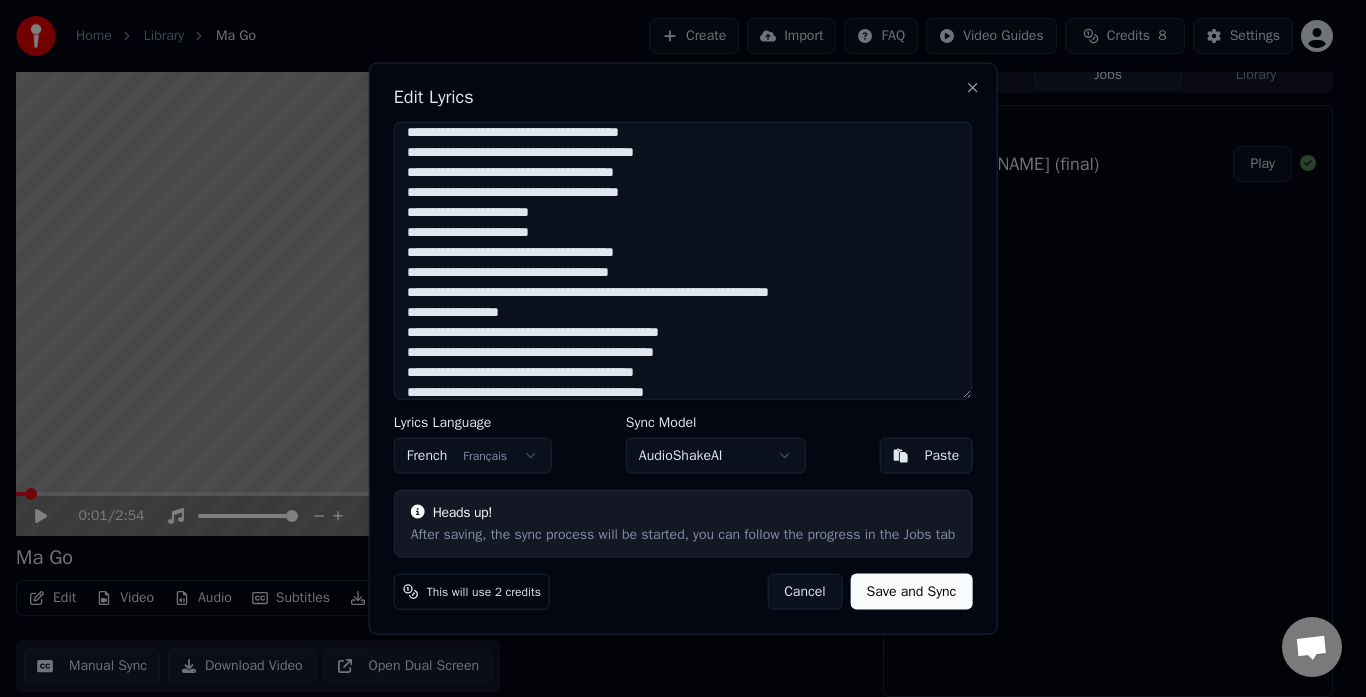 drag, startPoint x: 632, startPoint y: 274, endPoint x: 672, endPoint y: 279, distance: 40.311287 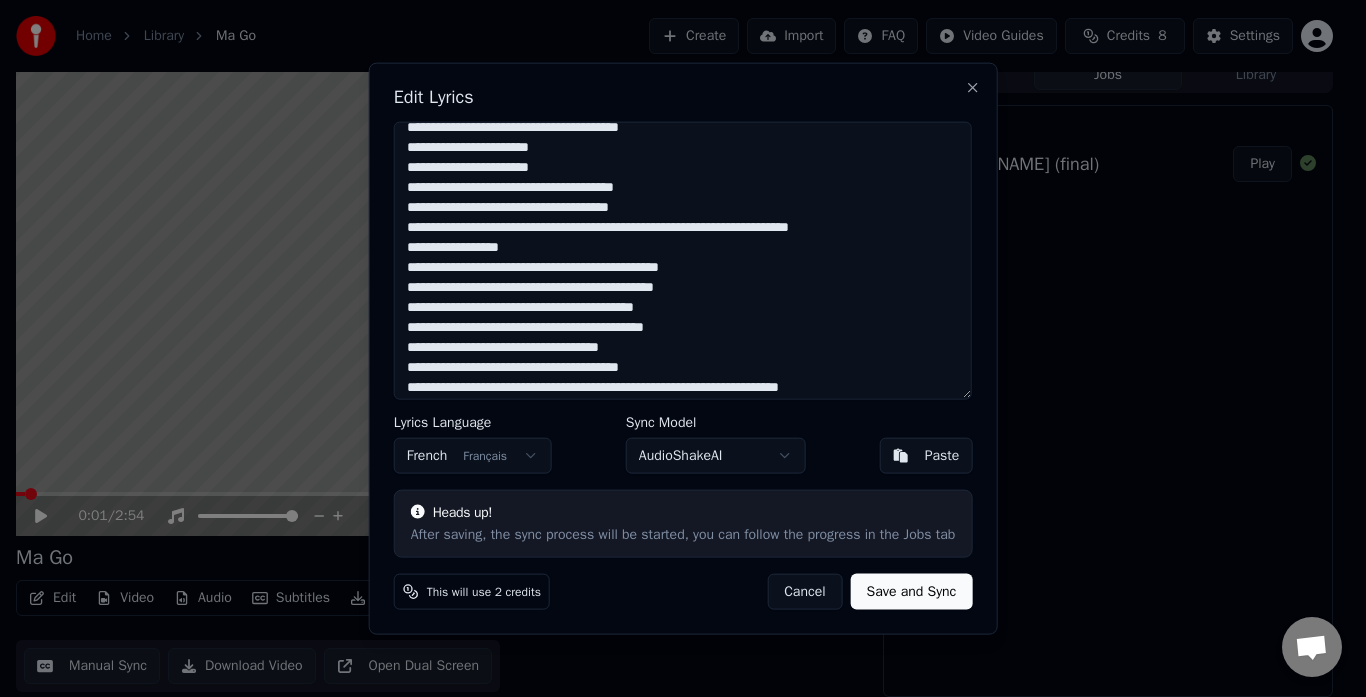 scroll, scrollTop: 287, scrollLeft: 0, axis: vertical 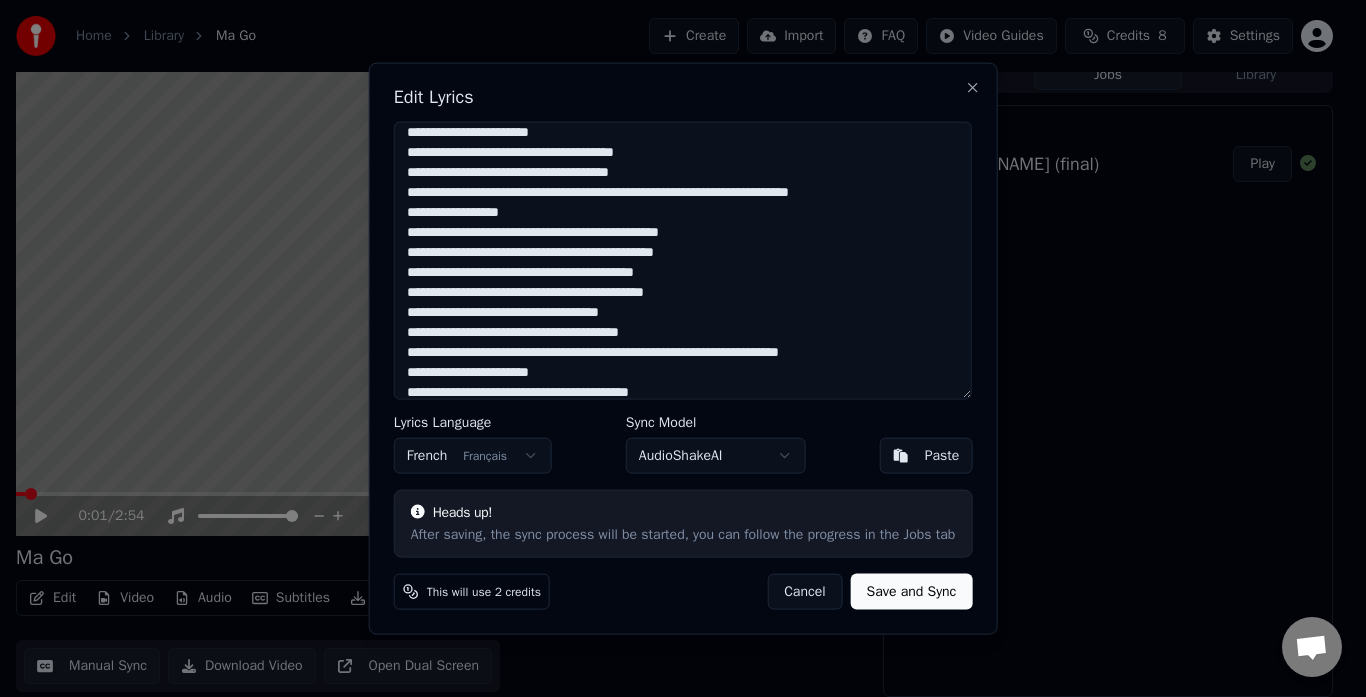 click at bounding box center (683, 260) 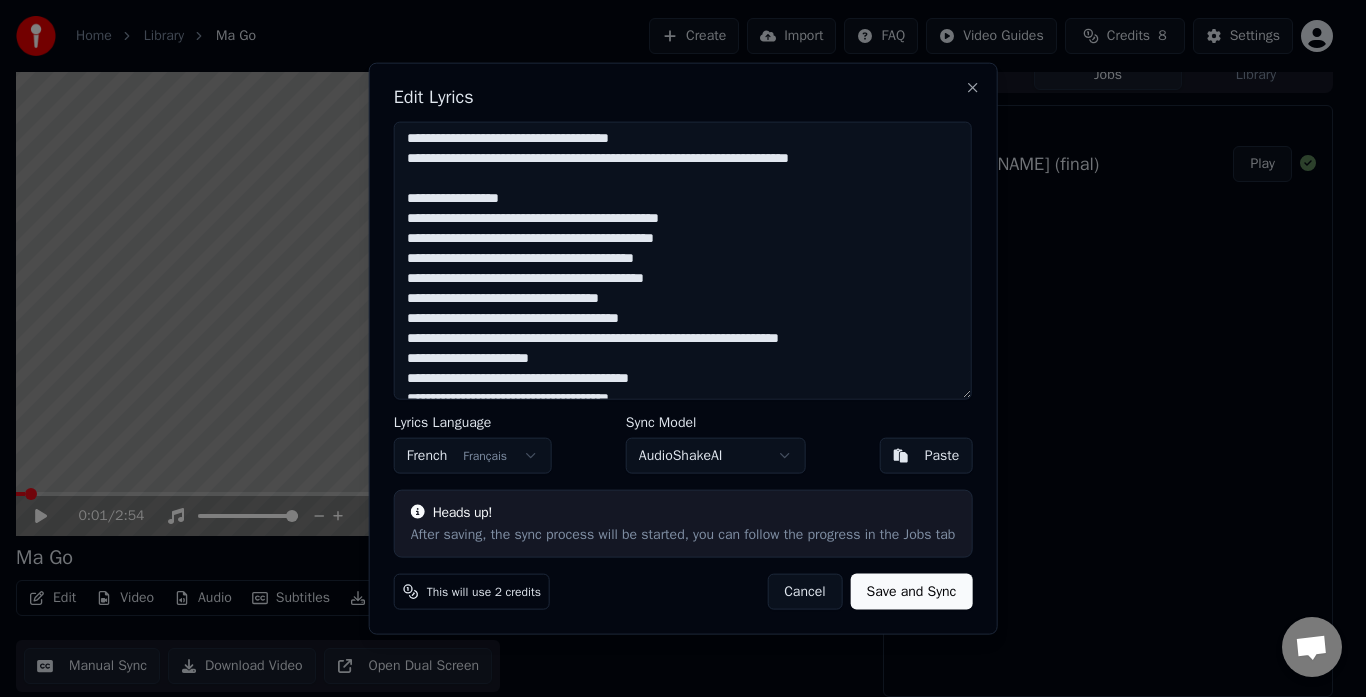 scroll, scrollTop: 287, scrollLeft: 0, axis: vertical 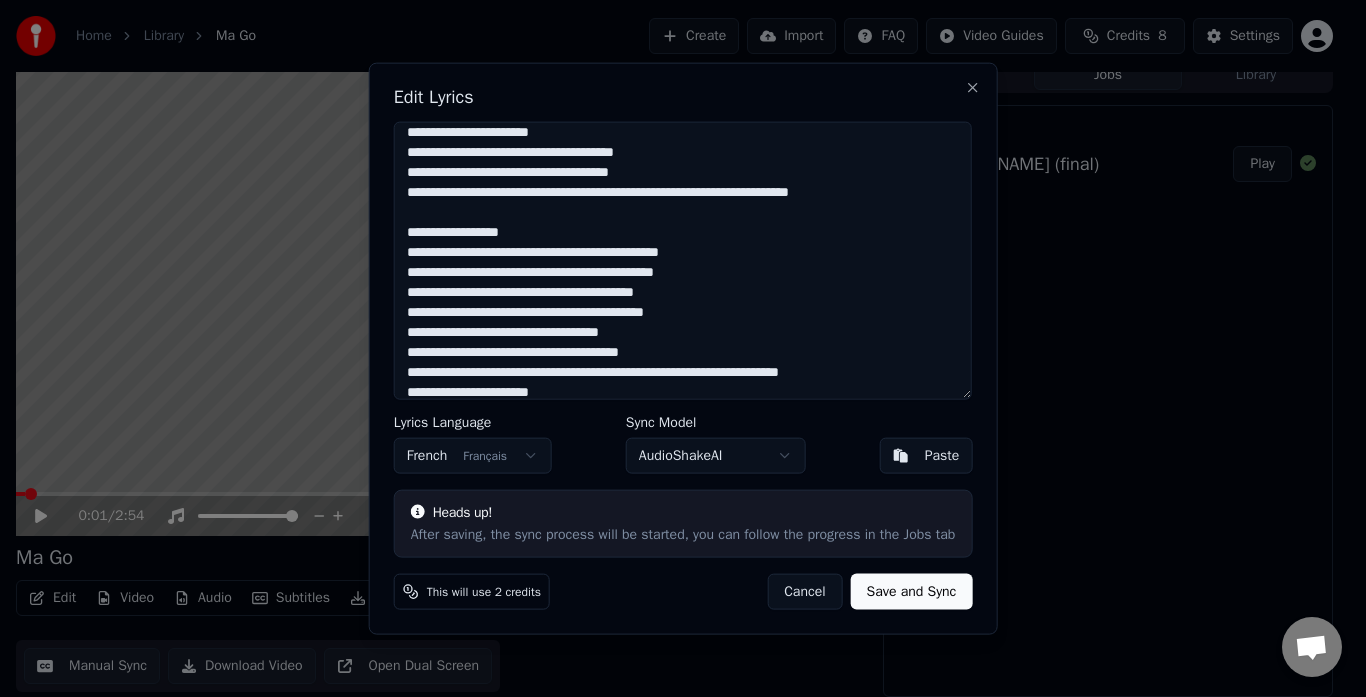 drag, startPoint x: 490, startPoint y: 253, endPoint x: 443, endPoint y: 257, distance: 47.169907 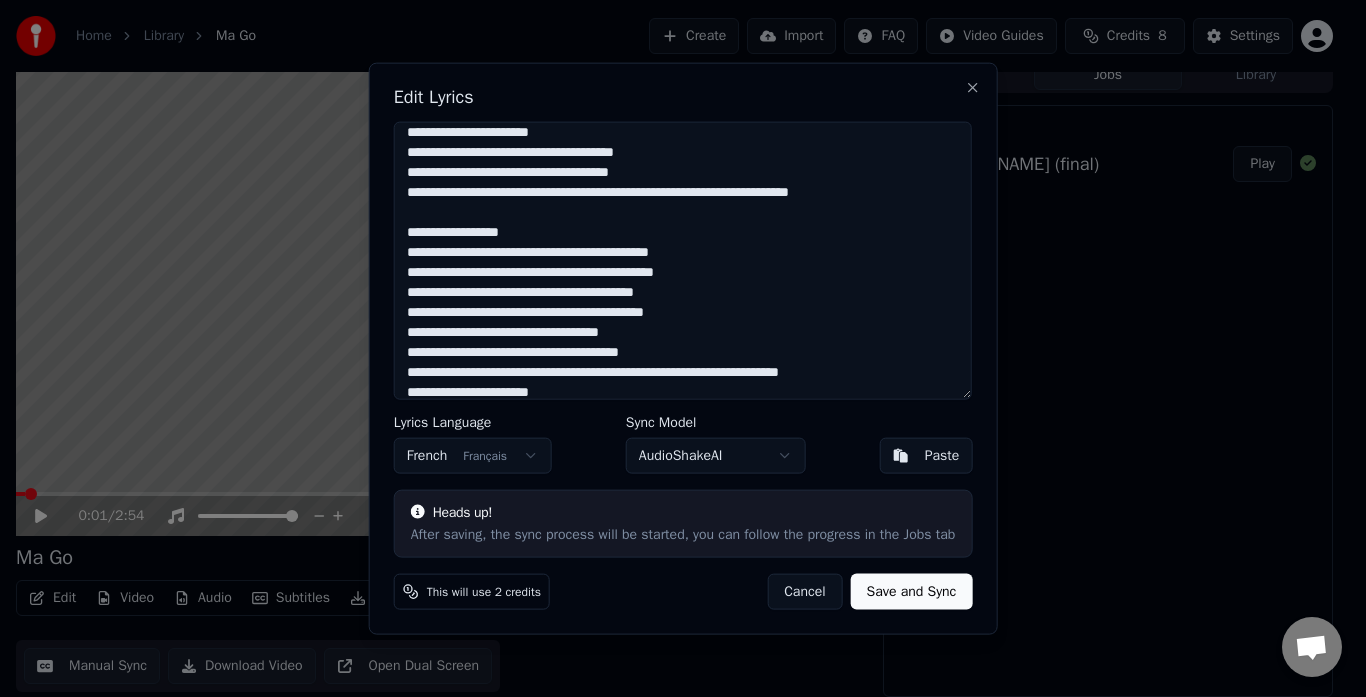 click at bounding box center (683, 260) 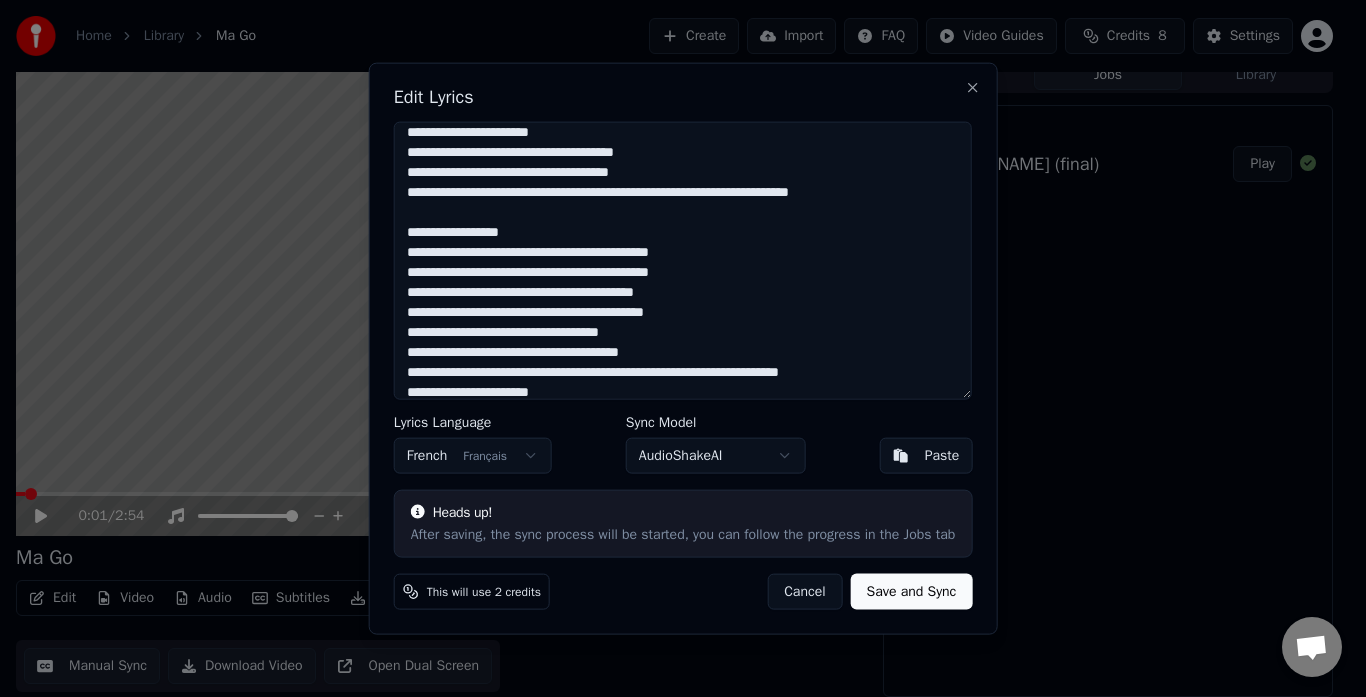 click at bounding box center (683, 260) 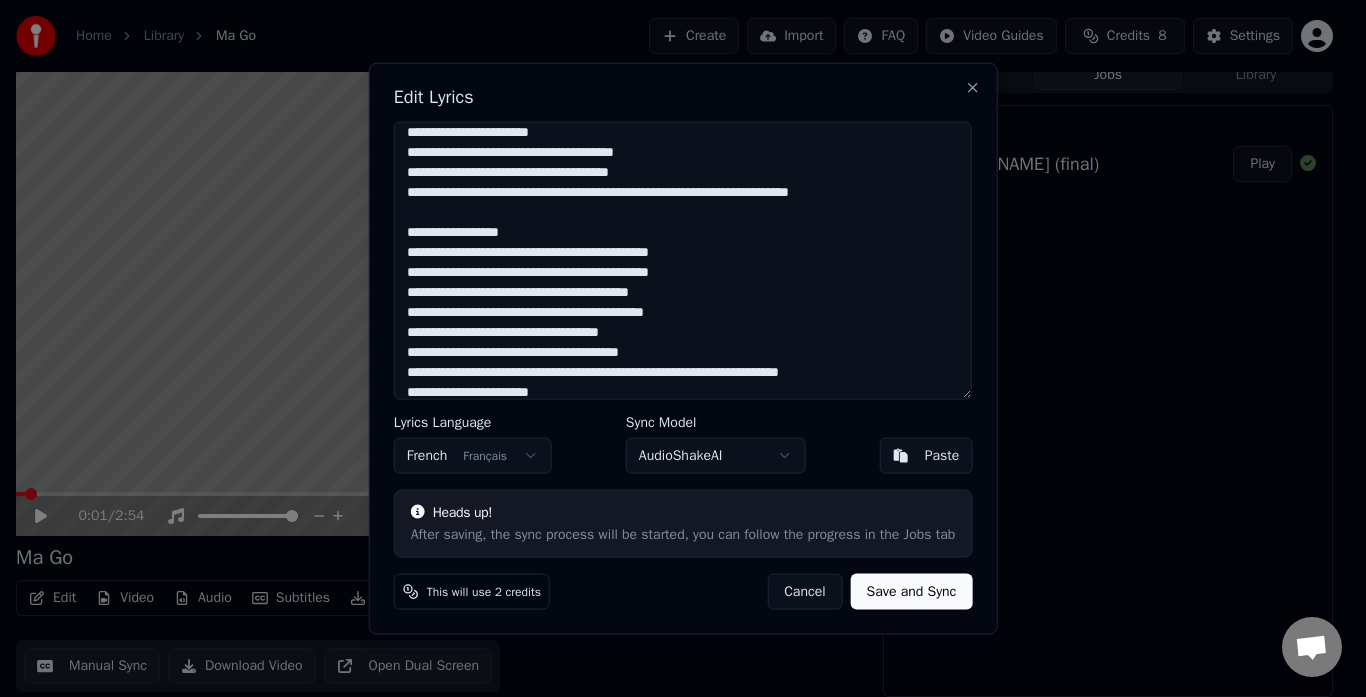 click at bounding box center (683, 260) 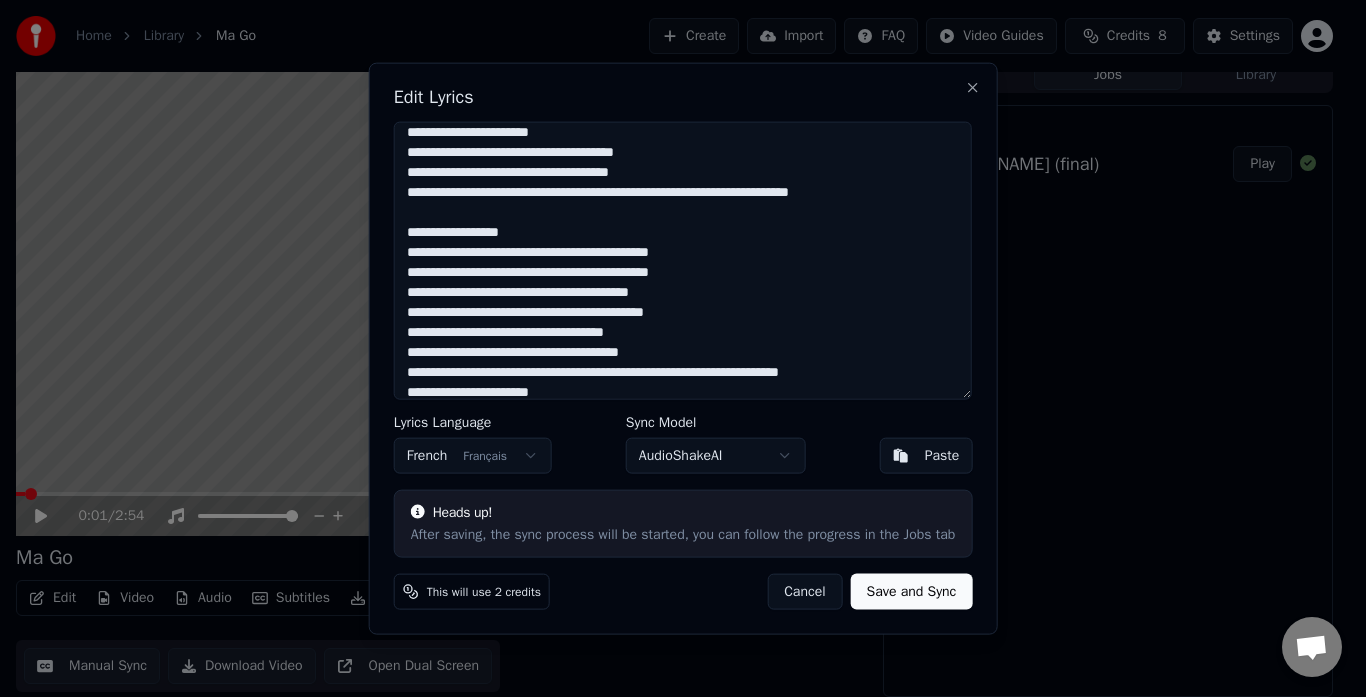 scroll, scrollTop: 387, scrollLeft: 0, axis: vertical 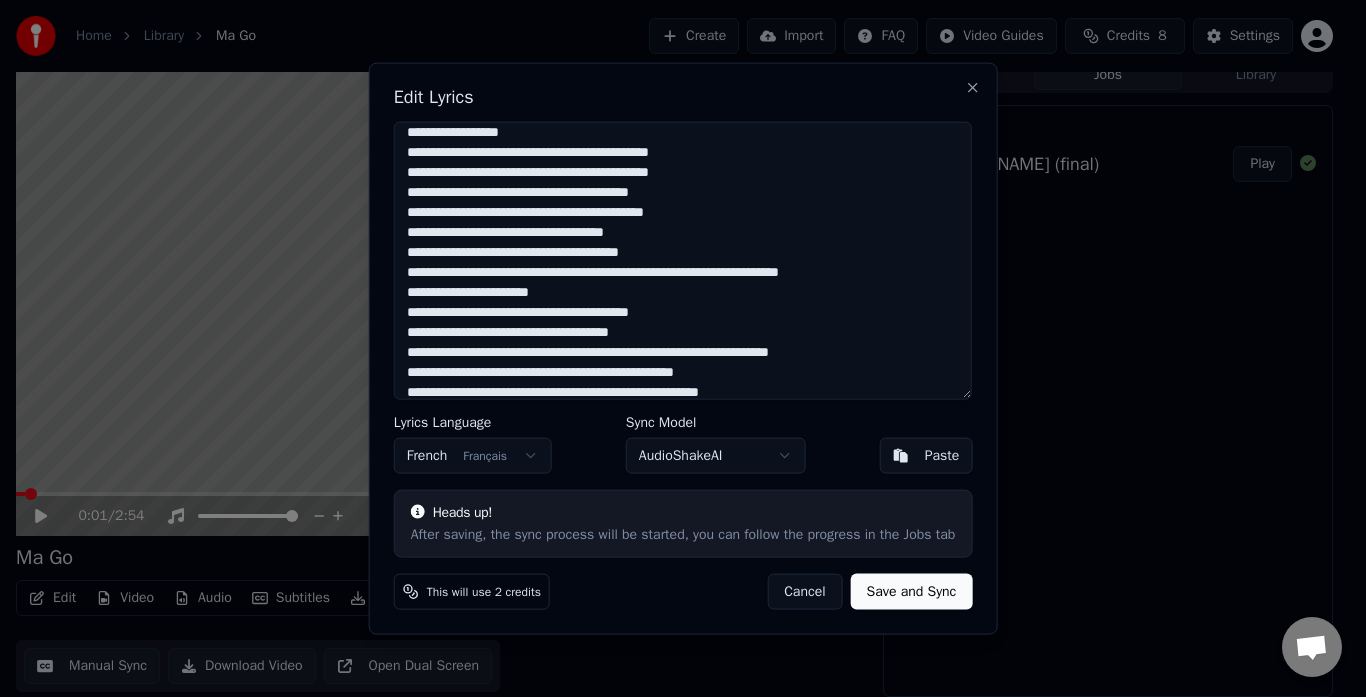 click at bounding box center [683, 260] 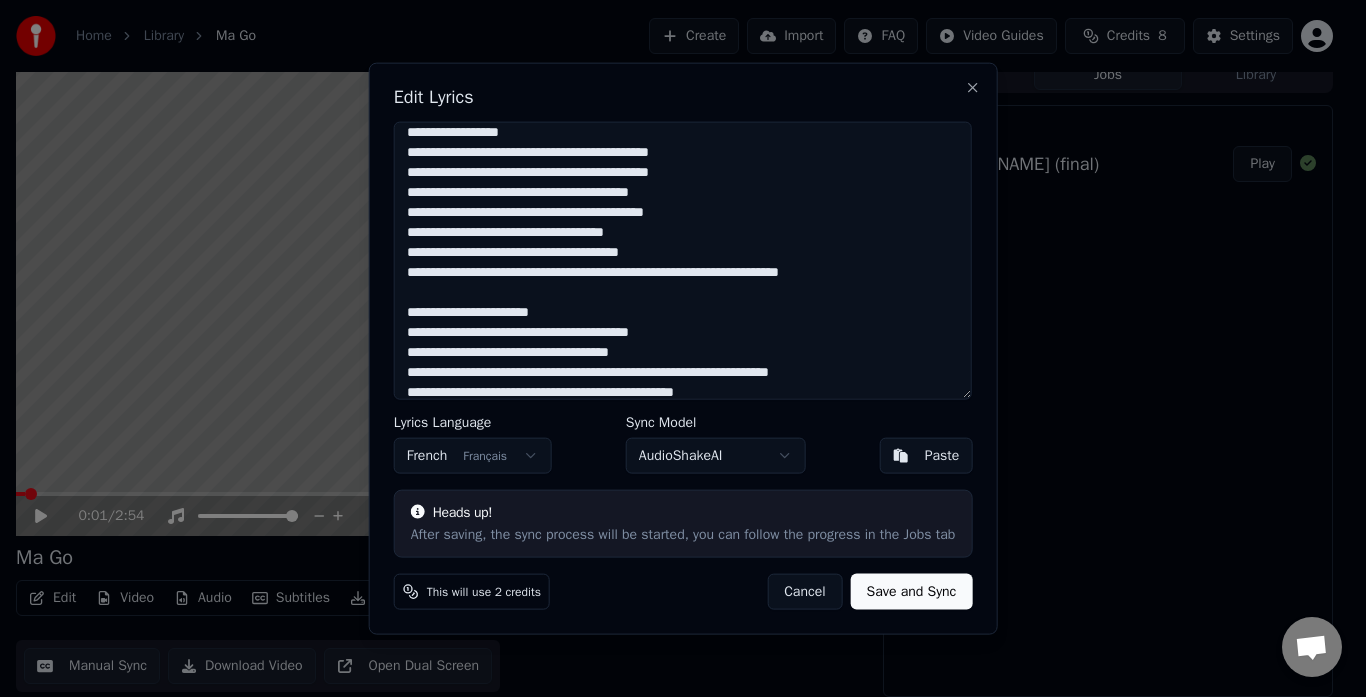 click at bounding box center [683, 260] 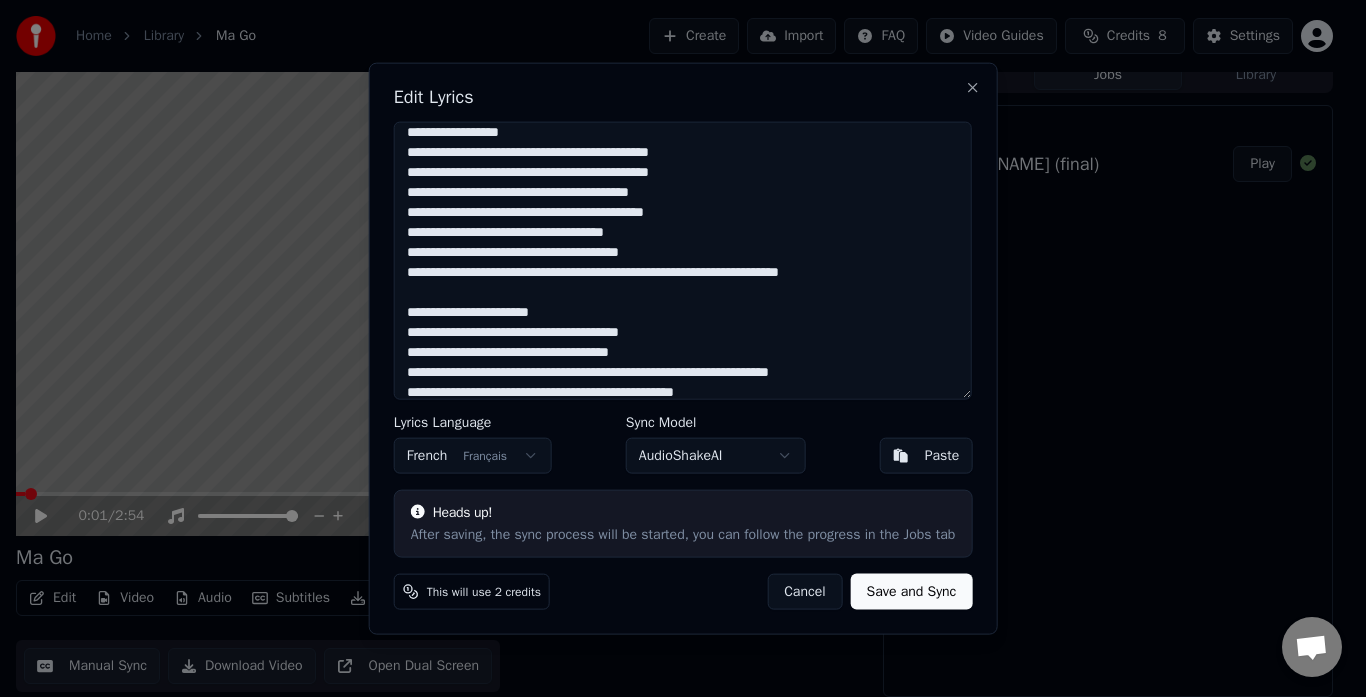 click at bounding box center [683, 260] 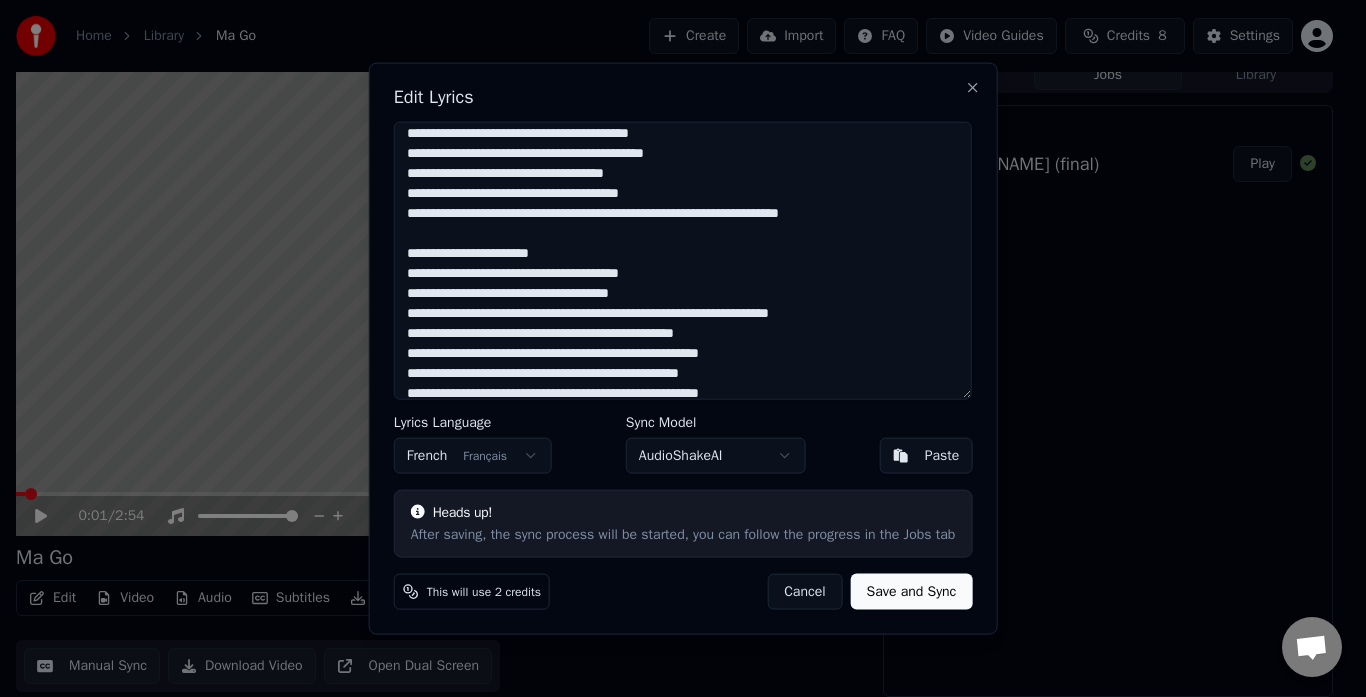 scroll, scrollTop: 498, scrollLeft: 0, axis: vertical 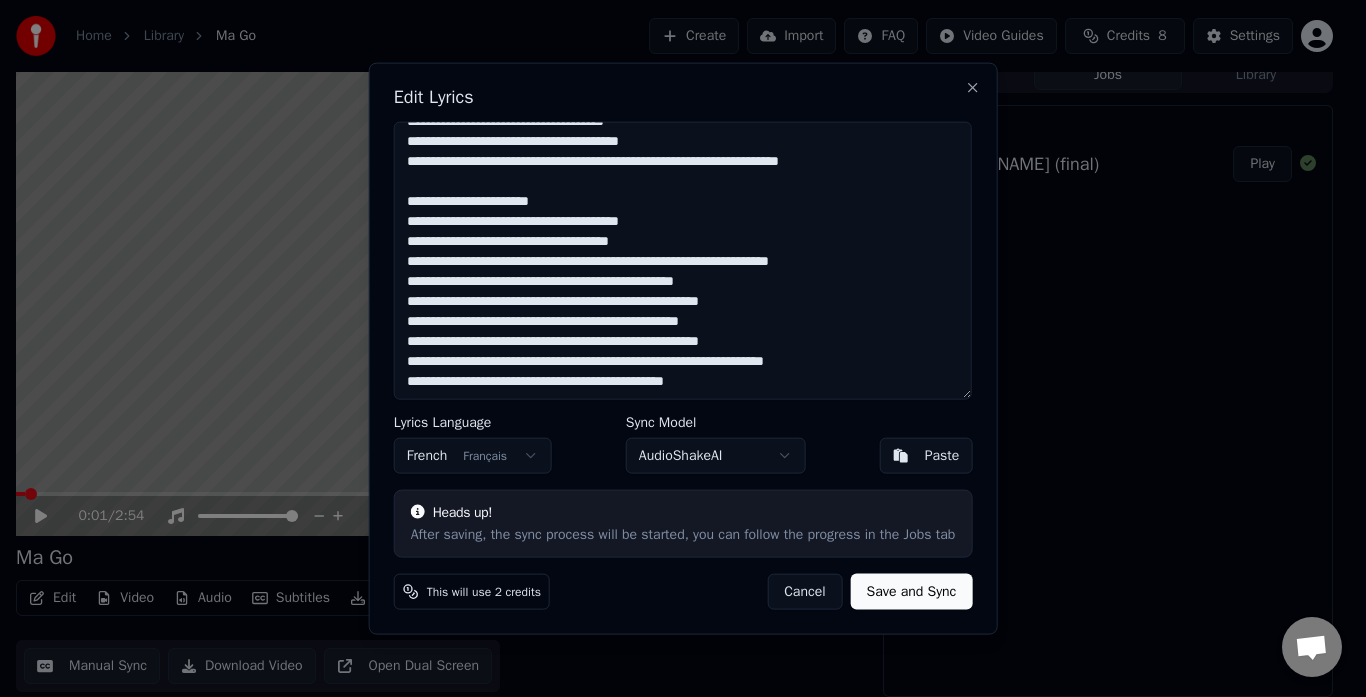 drag, startPoint x: 444, startPoint y: 262, endPoint x: 406, endPoint y: 262, distance: 38 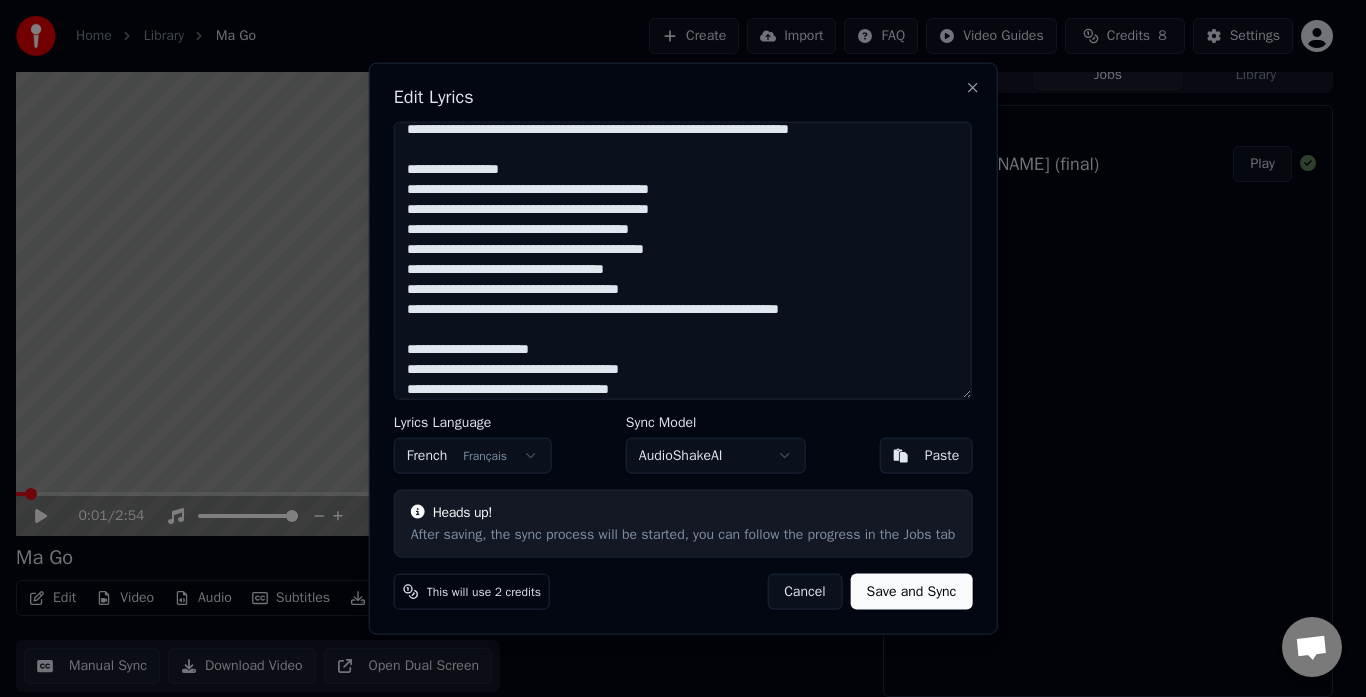 scroll, scrollTop: 398, scrollLeft: 0, axis: vertical 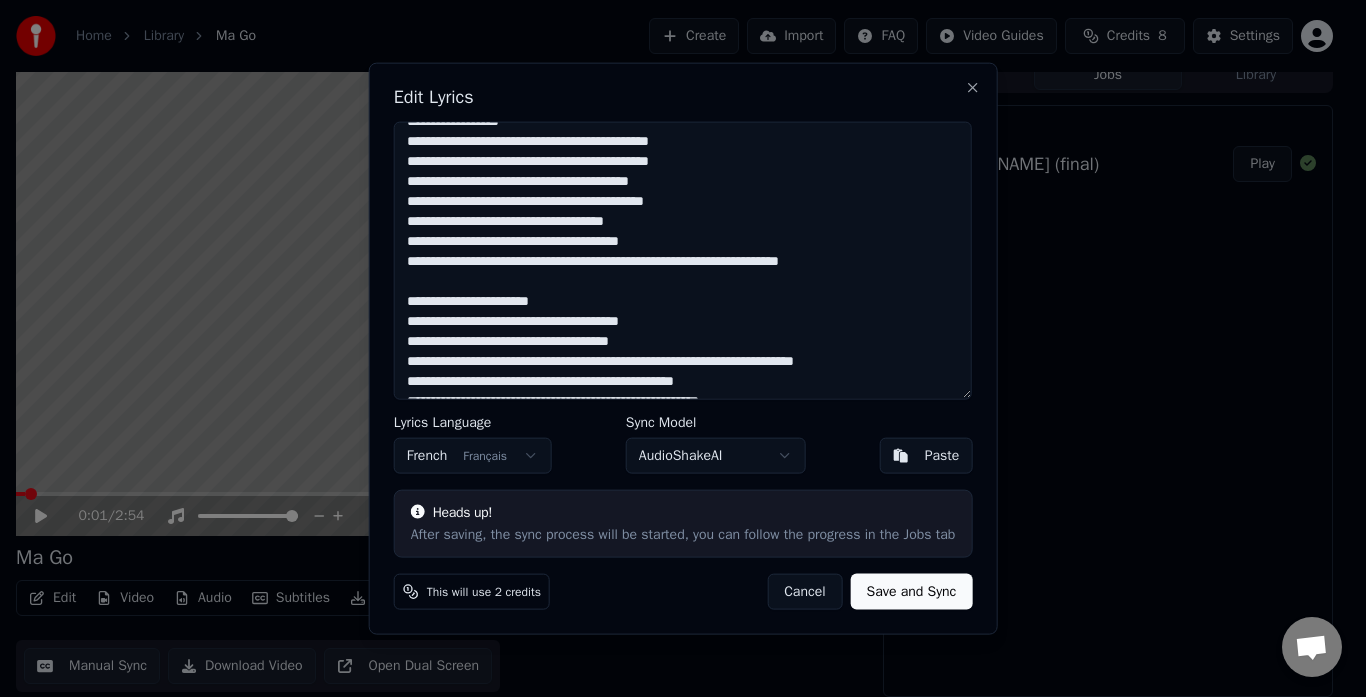 drag, startPoint x: 517, startPoint y: 367, endPoint x: 492, endPoint y: 365, distance: 25.079872 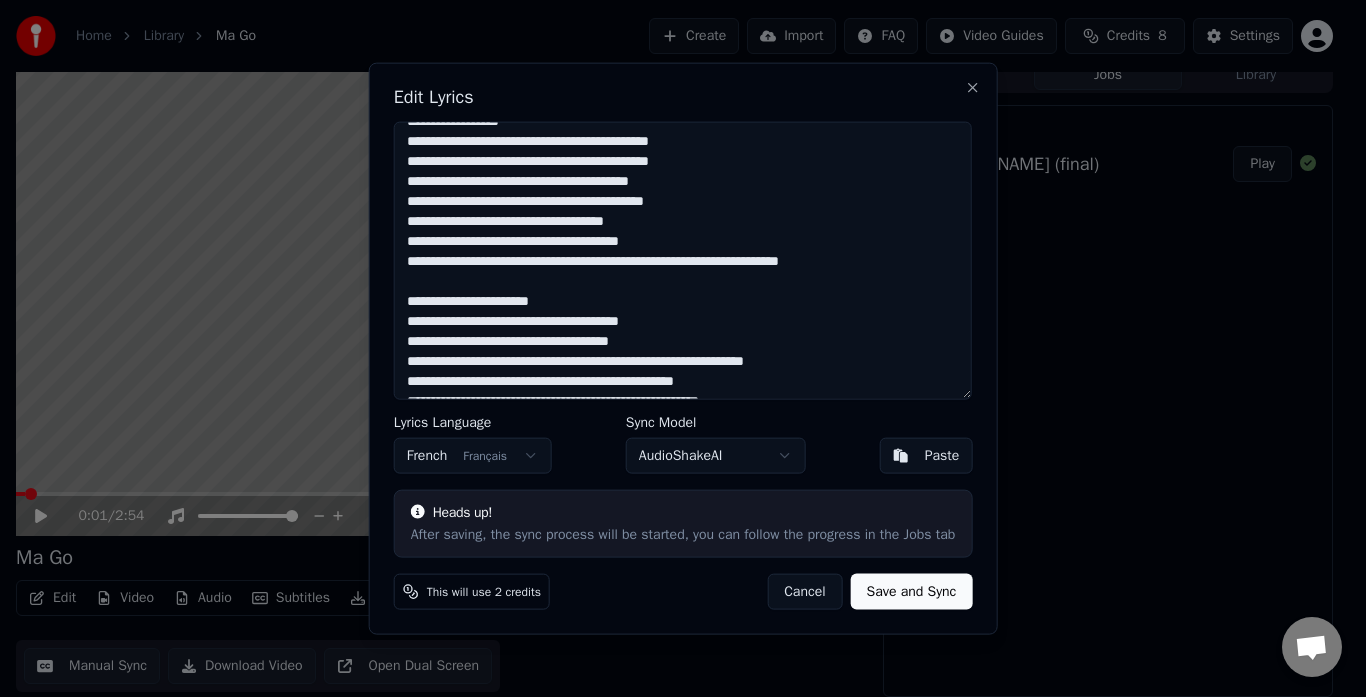 click at bounding box center (683, 260) 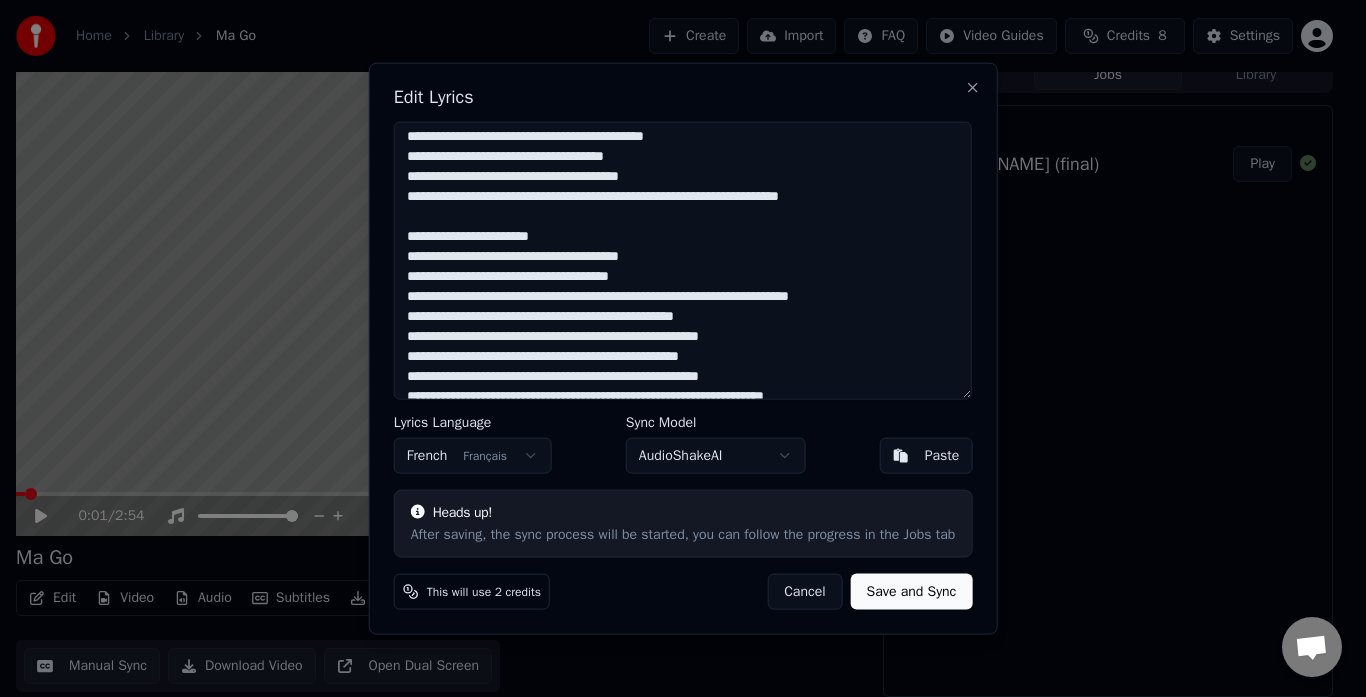 scroll, scrollTop: 498, scrollLeft: 0, axis: vertical 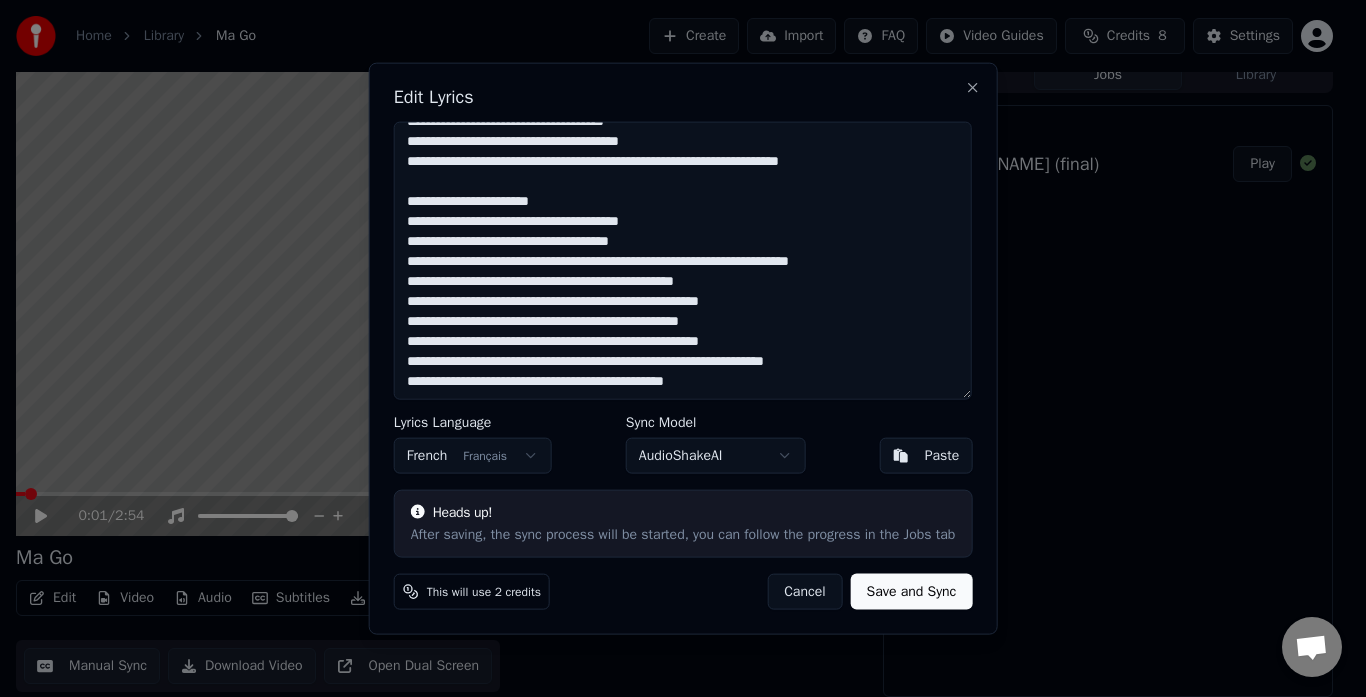 click at bounding box center (683, 260) 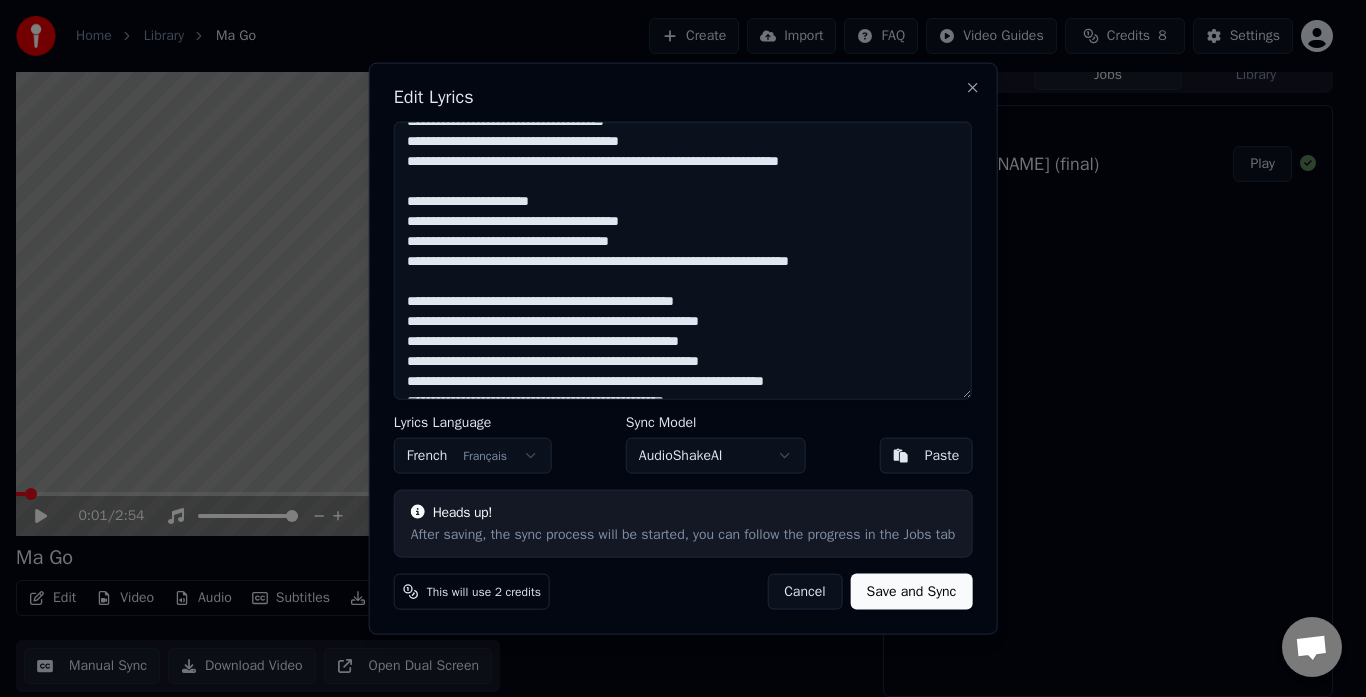 click at bounding box center (683, 260) 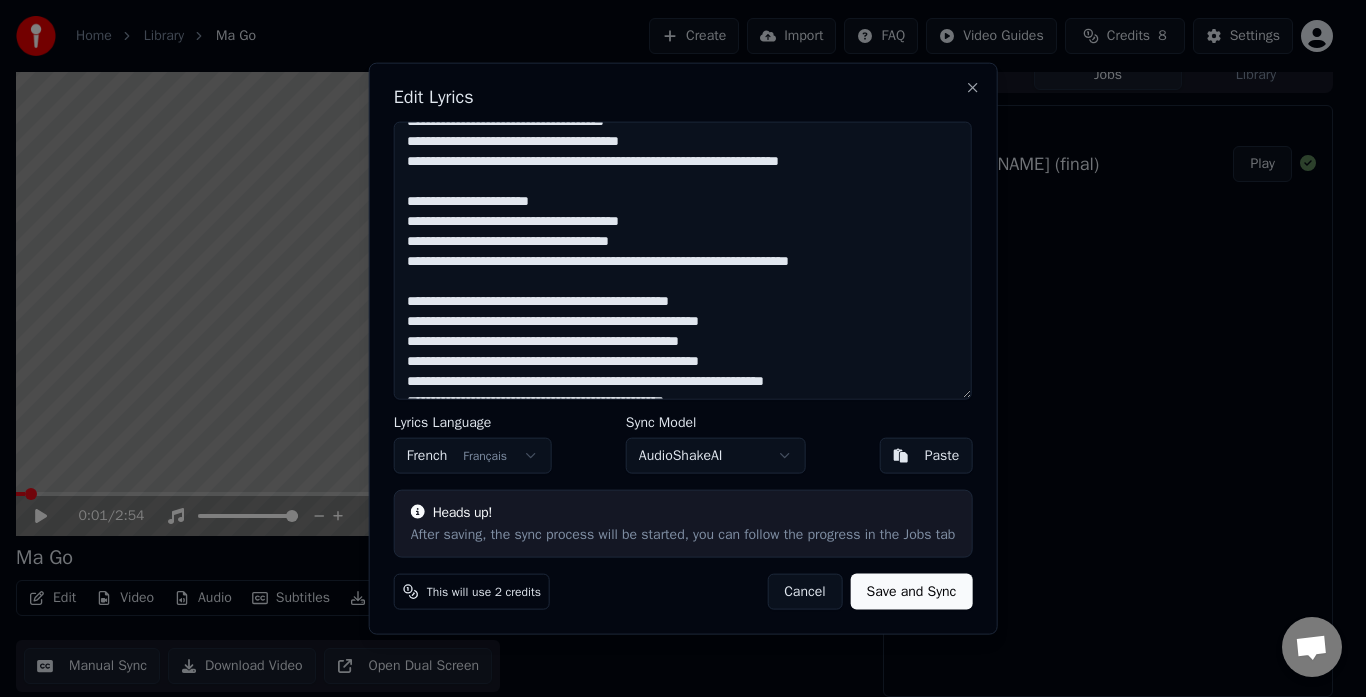 click at bounding box center [683, 260] 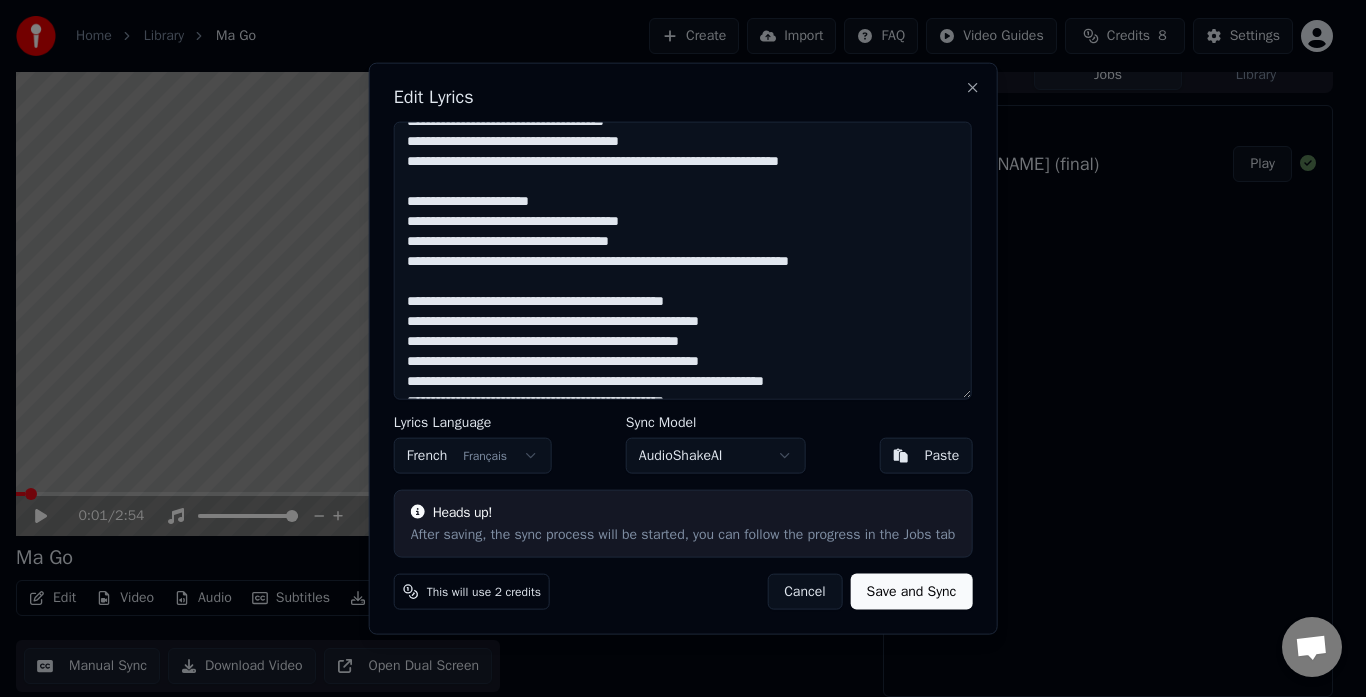 click at bounding box center (683, 260) 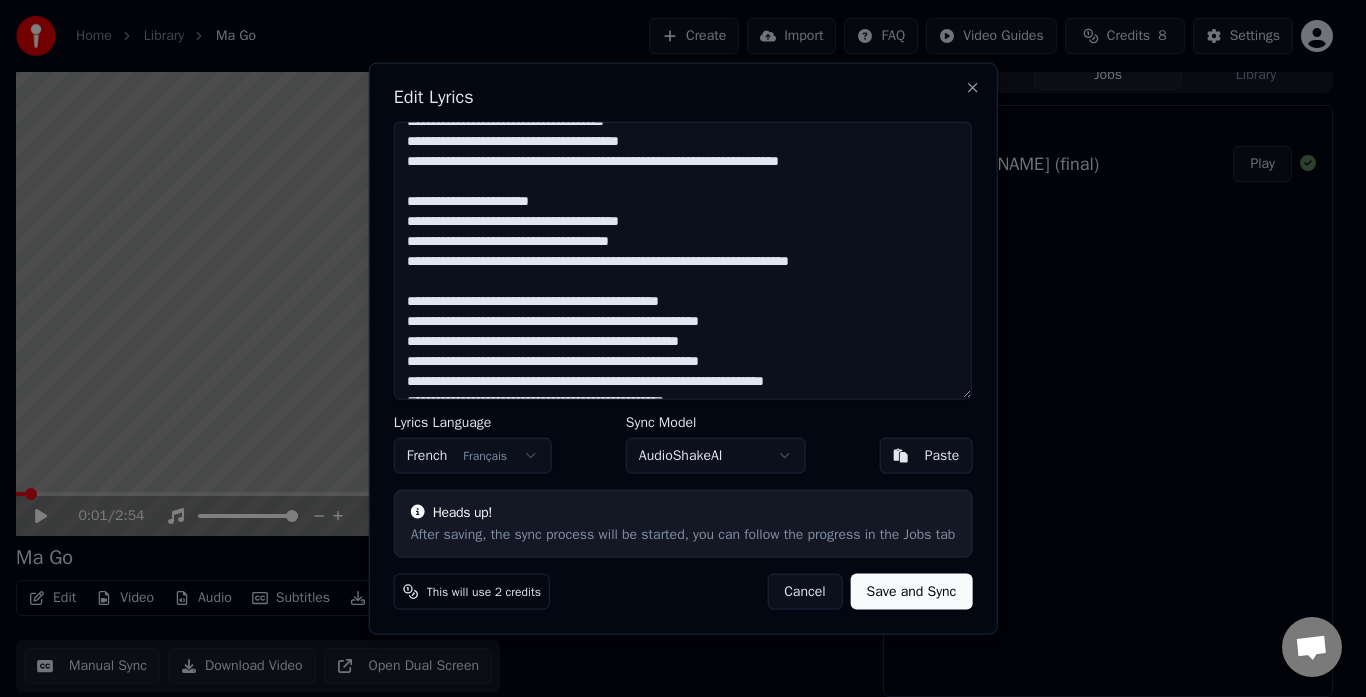 click at bounding box center (683, 260) 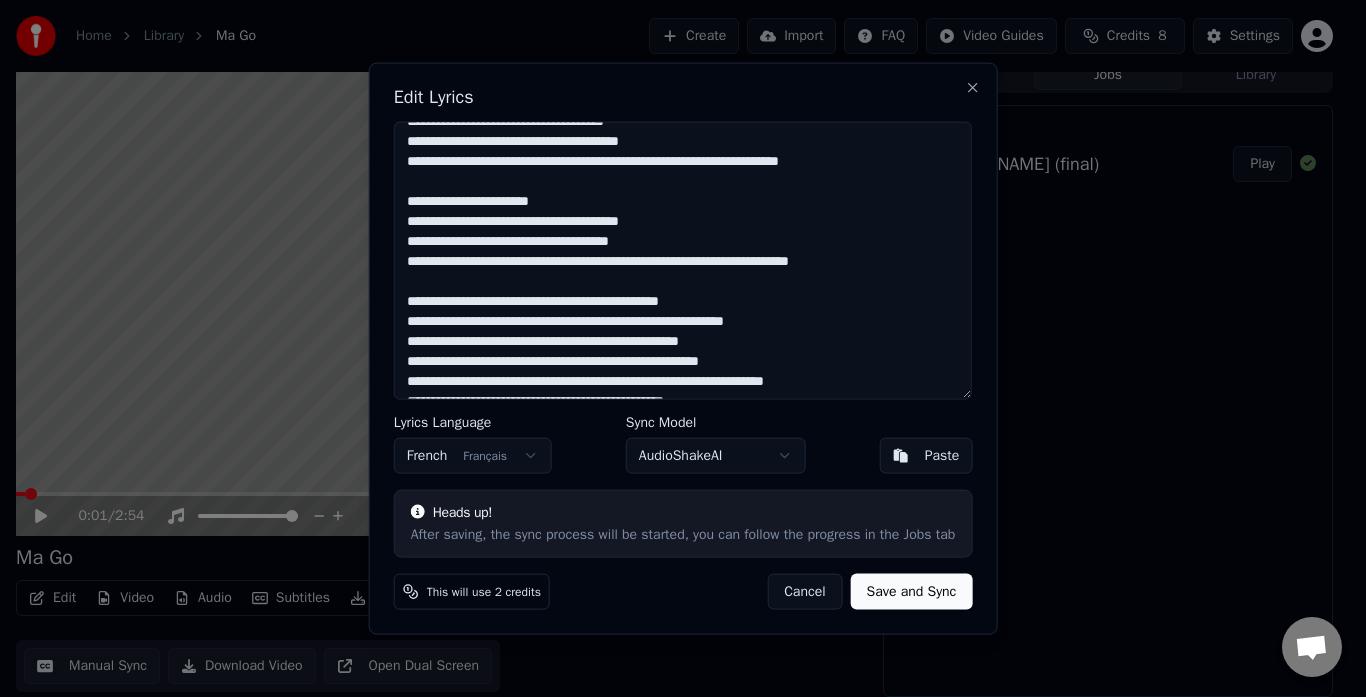 drag, startPoint x: 789, startPoint y: 363, endPoint x: 400, endPoint y: 337, distance: 389.86792 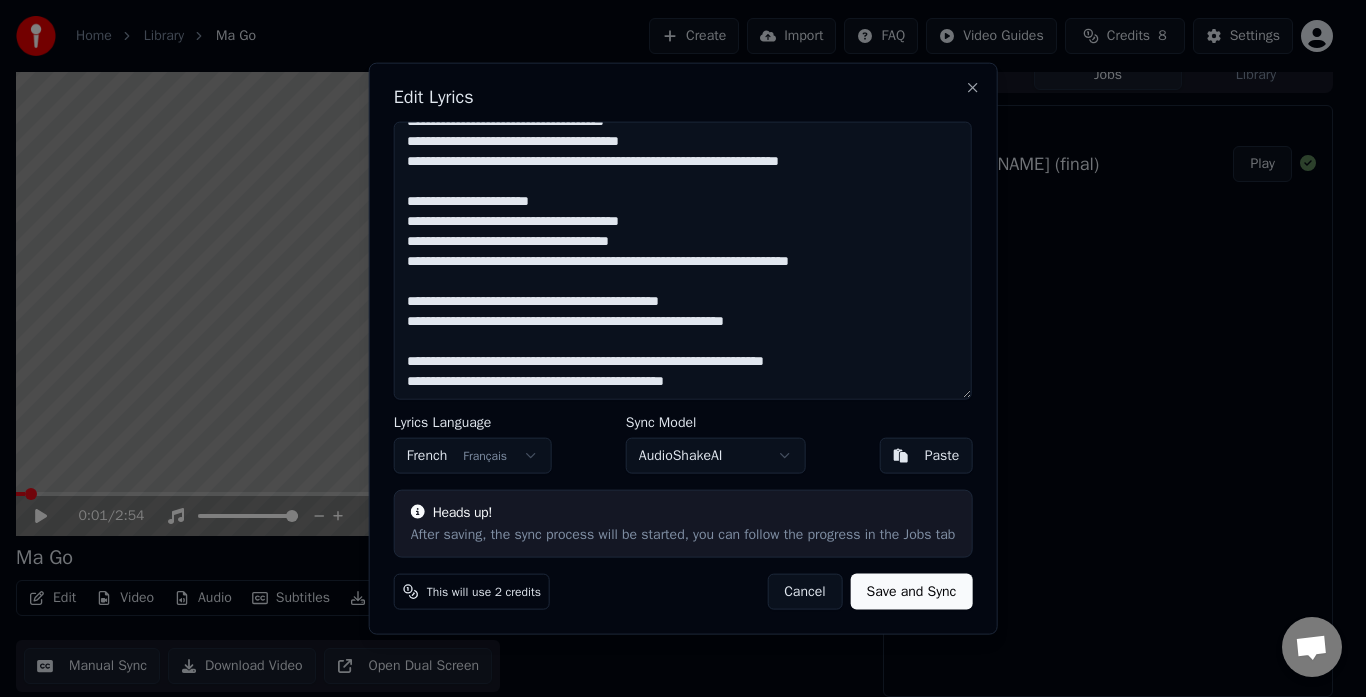 drag, startPoint x: 816, startPoint y: 323, endPoint x: 404, endPoint y: 299, distance: 412.69843 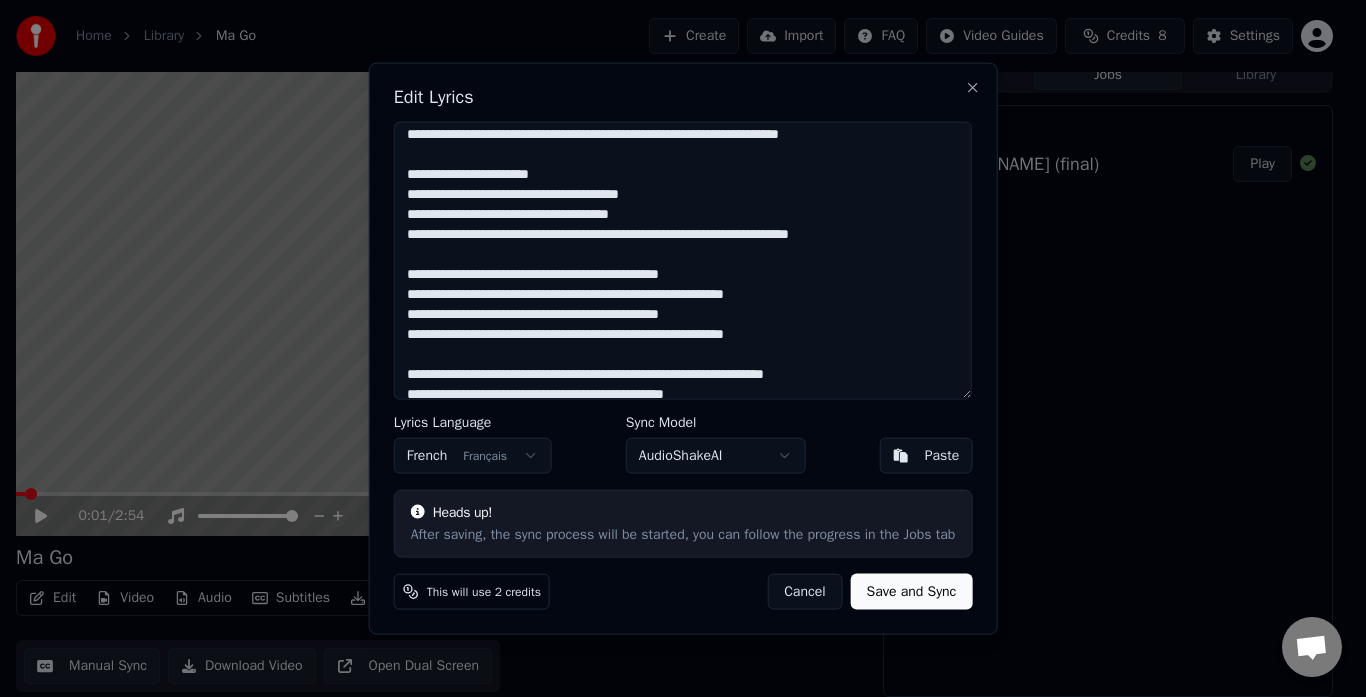 scroll, scrollTop: 538, scrollLeft: 0, axis: vertical 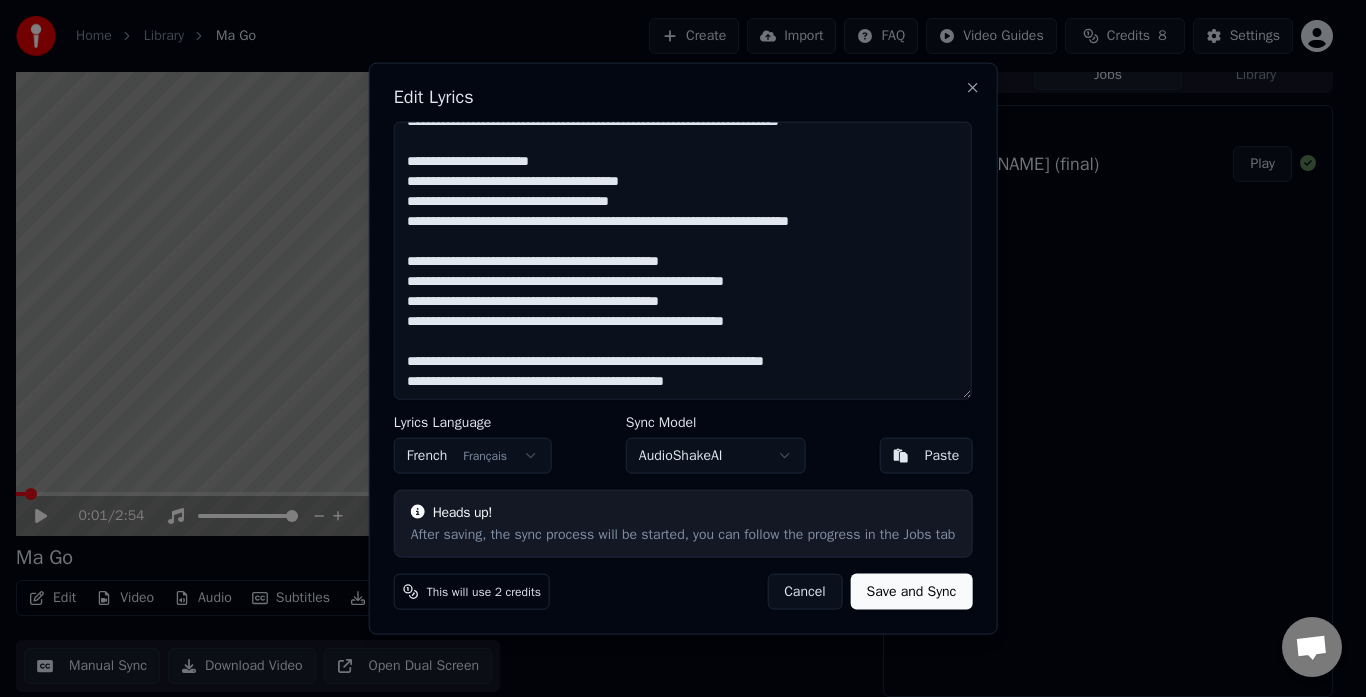 drag, startPoint x: 773, startPoint y: 362, endPoint x: 746, endPoint y: 363, distance: 27.018513 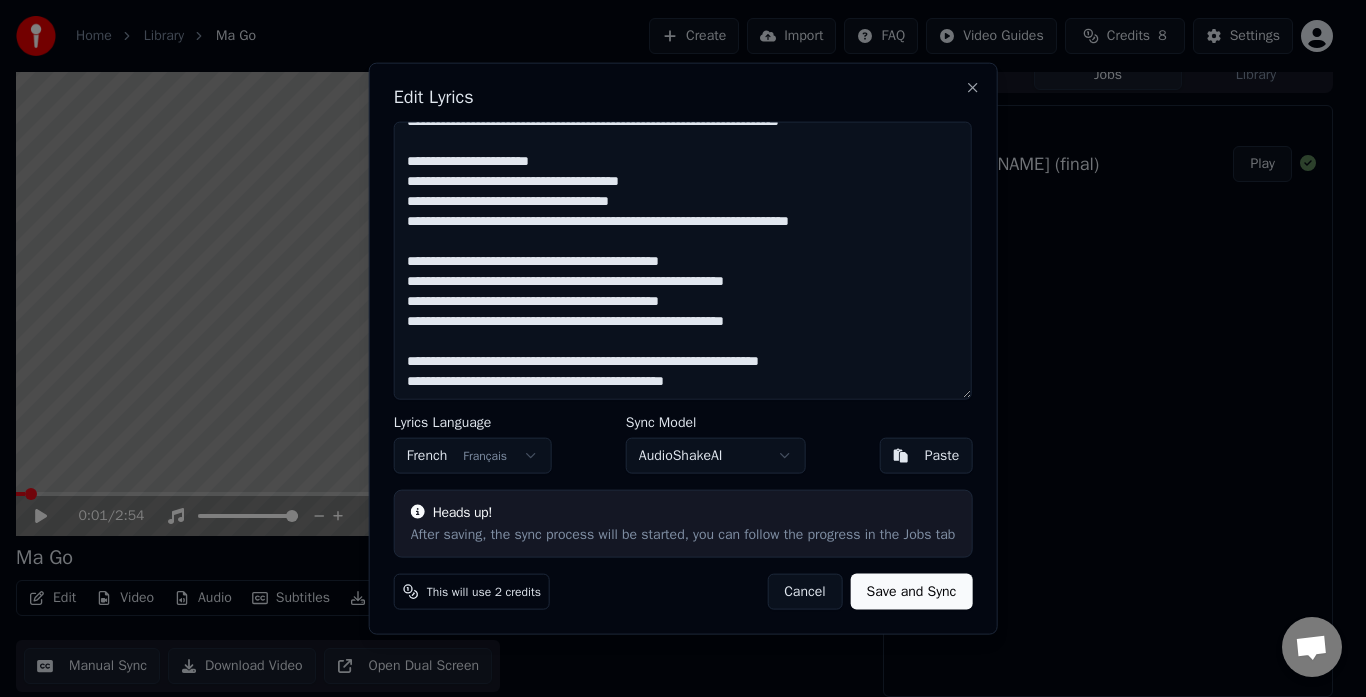 click at bounding box center (683, 260) 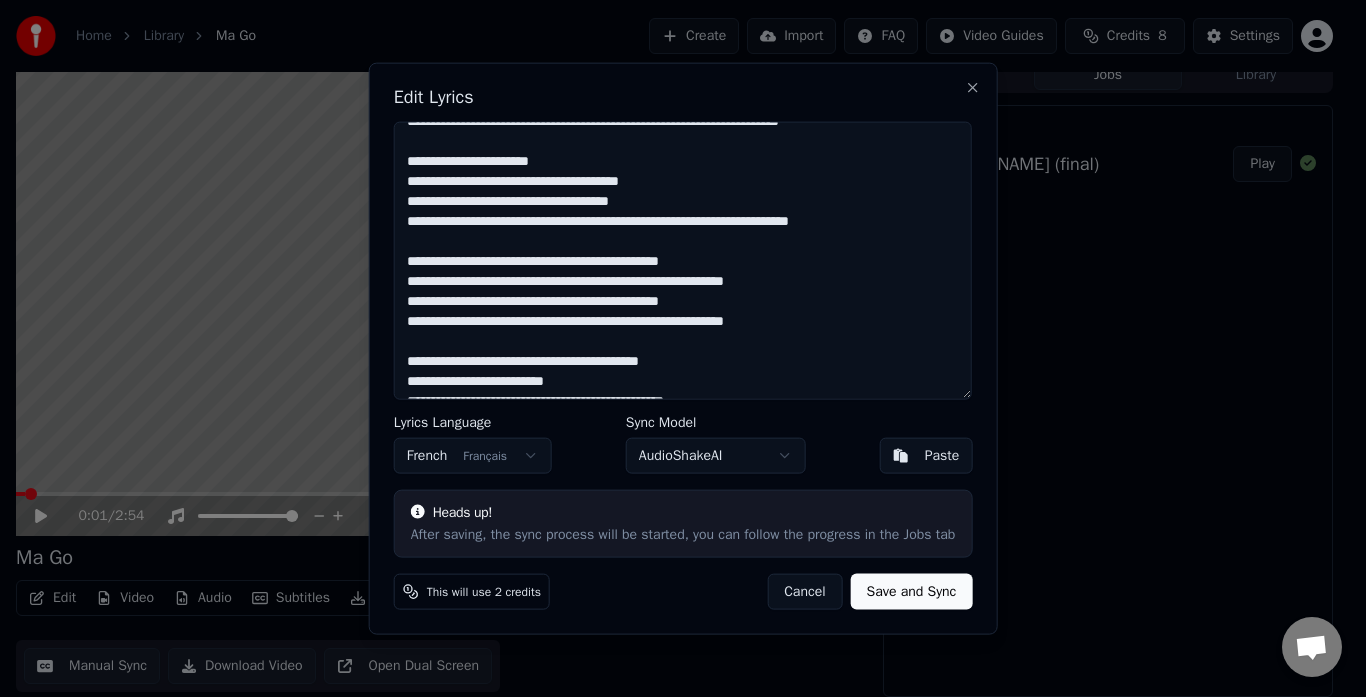 click at bounding box center (683, 260) 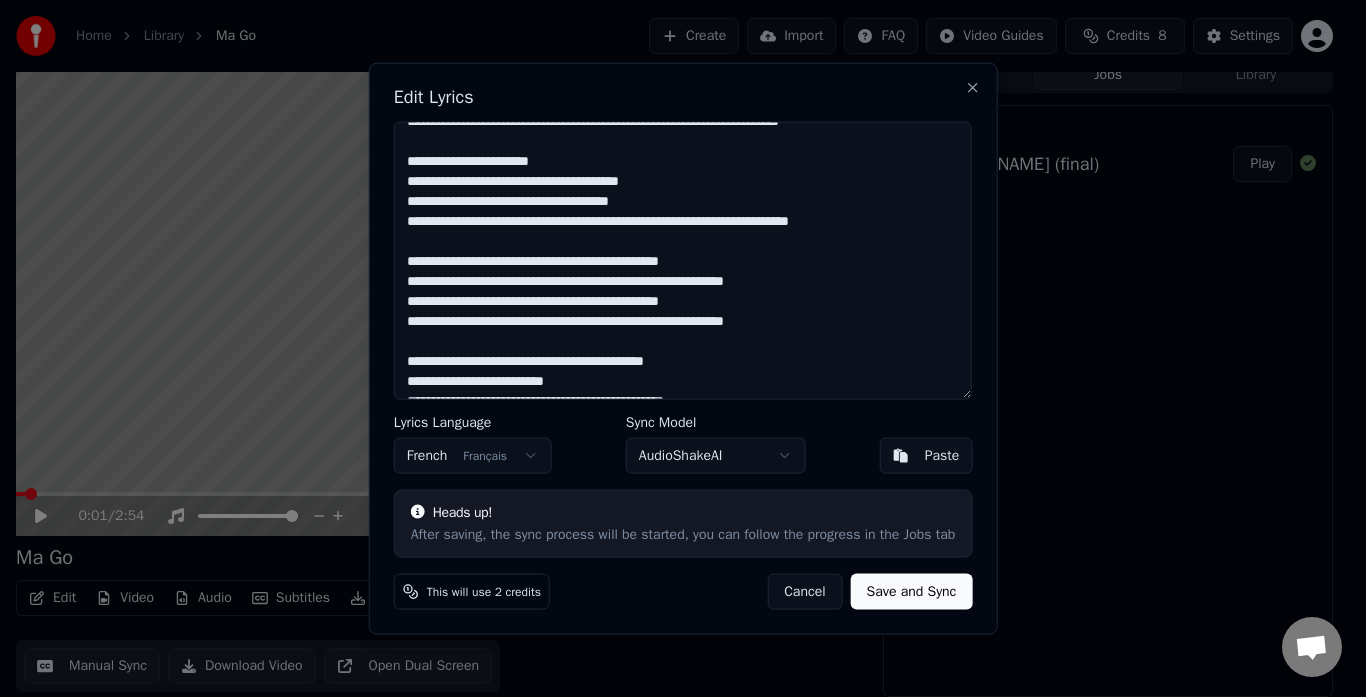 click at bounding box center [683, 260] 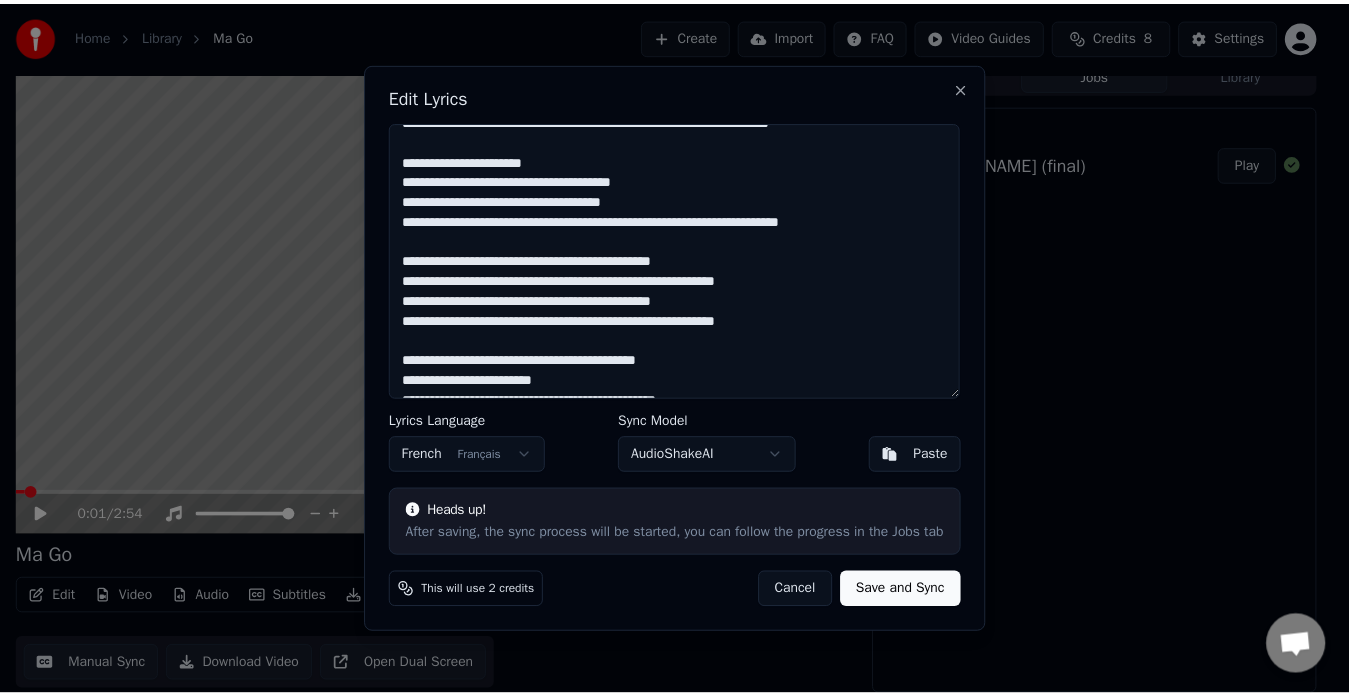 scroll, scrollTop: 558, scrollLeft: 0, axis: vertical 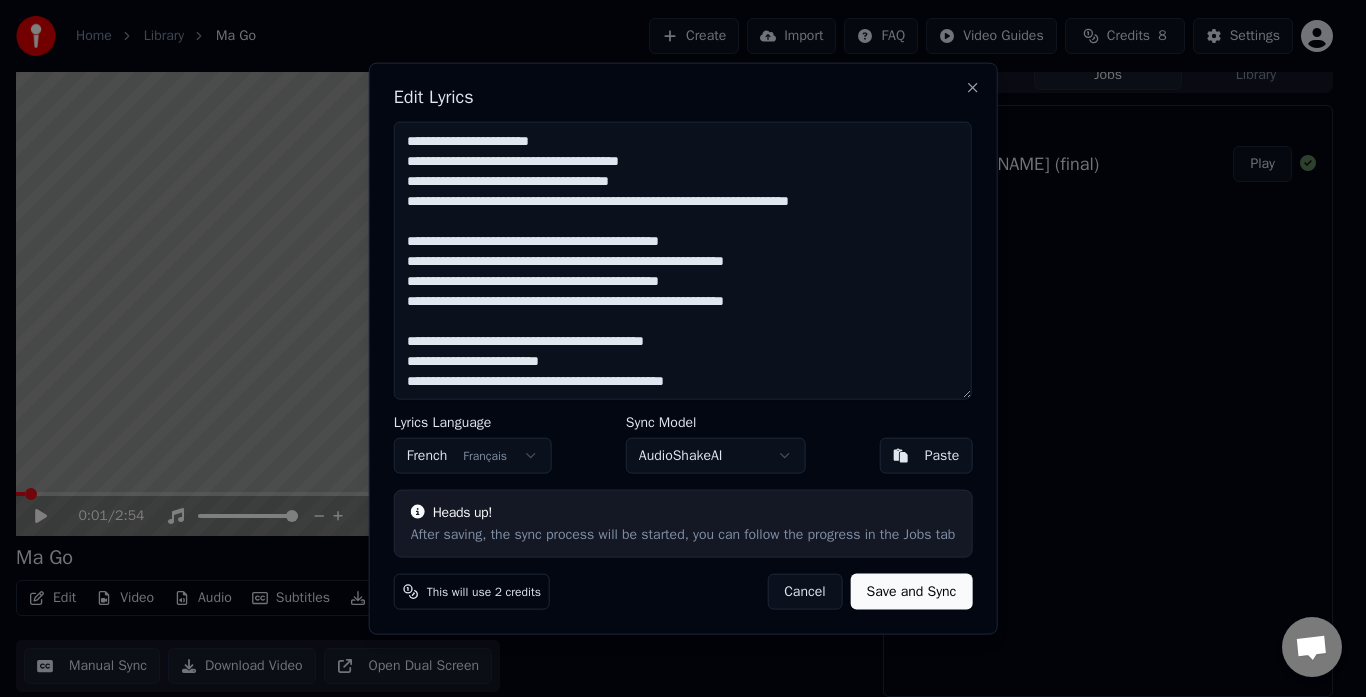 drag, startPoint x: 428, startPoint y: 382, endPoint x: 408, endPoint y: 361, distance: 29 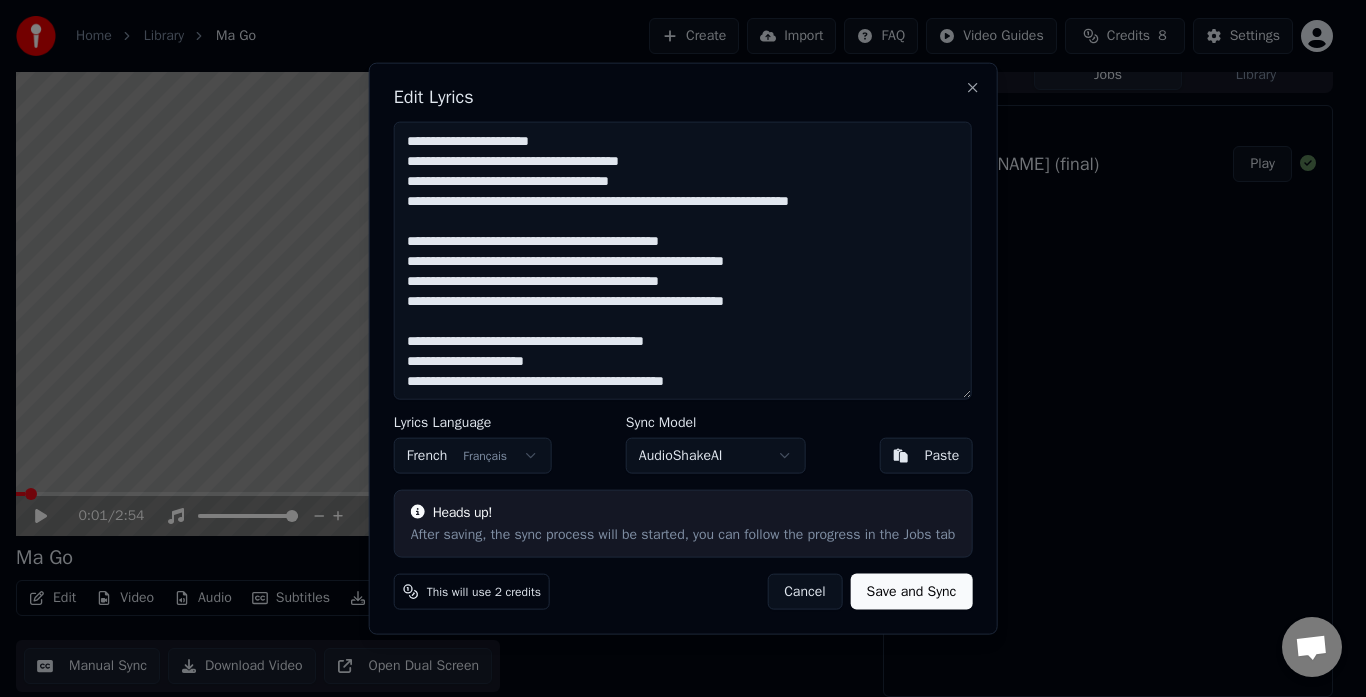 drag, startPoint x: 504, startPoint y: 360, endPoint x: 485, endPoint y: 361, distance: 19.026299 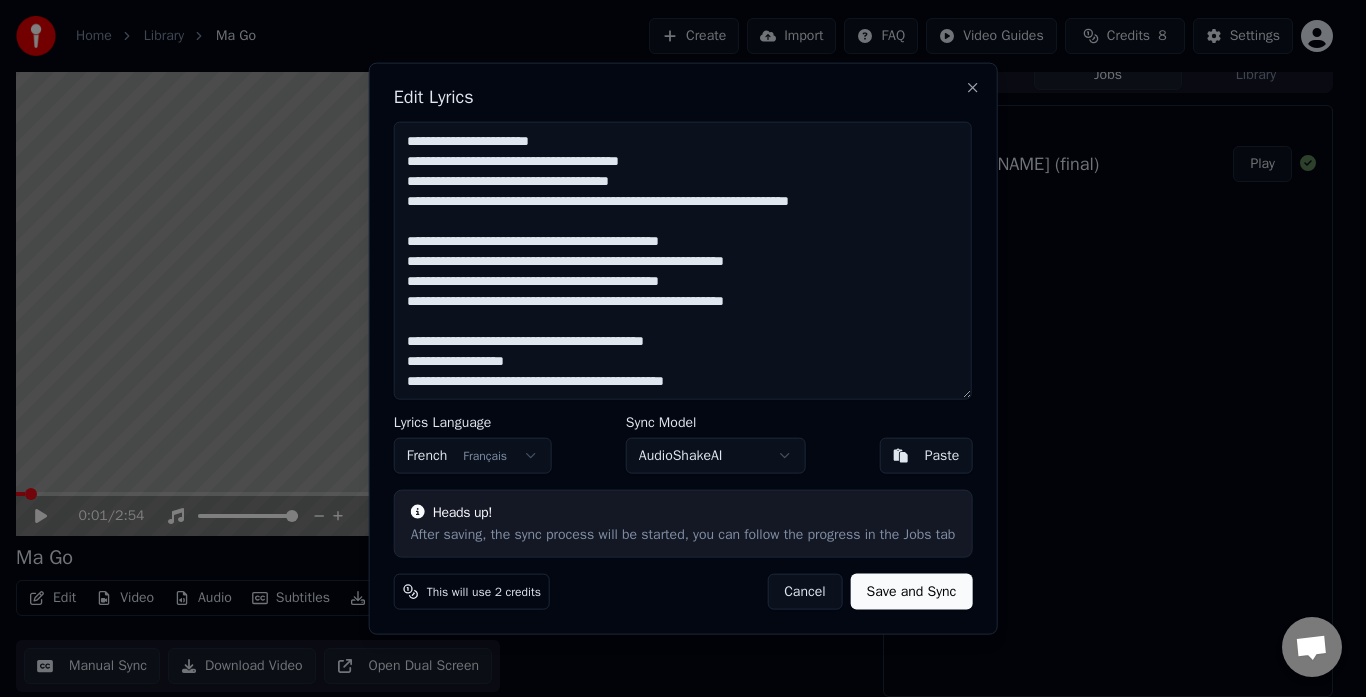 type on "**********" 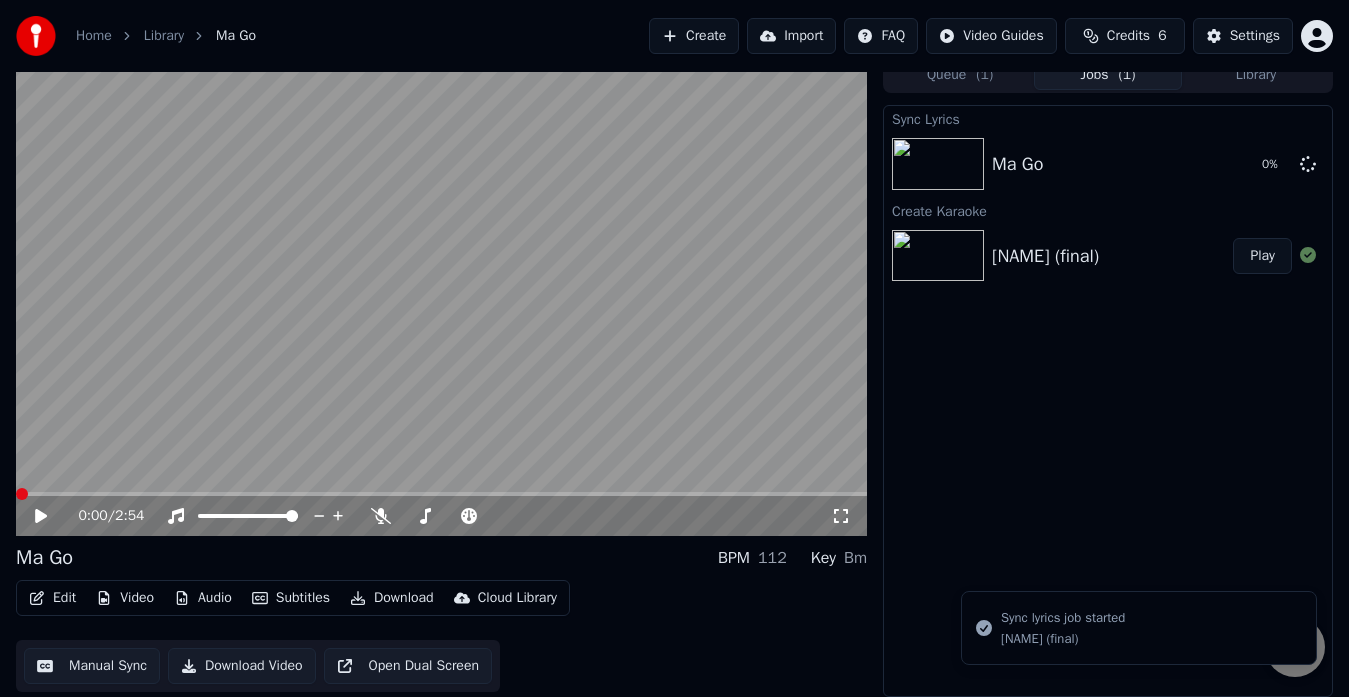 click at bounding box center [22, 494] 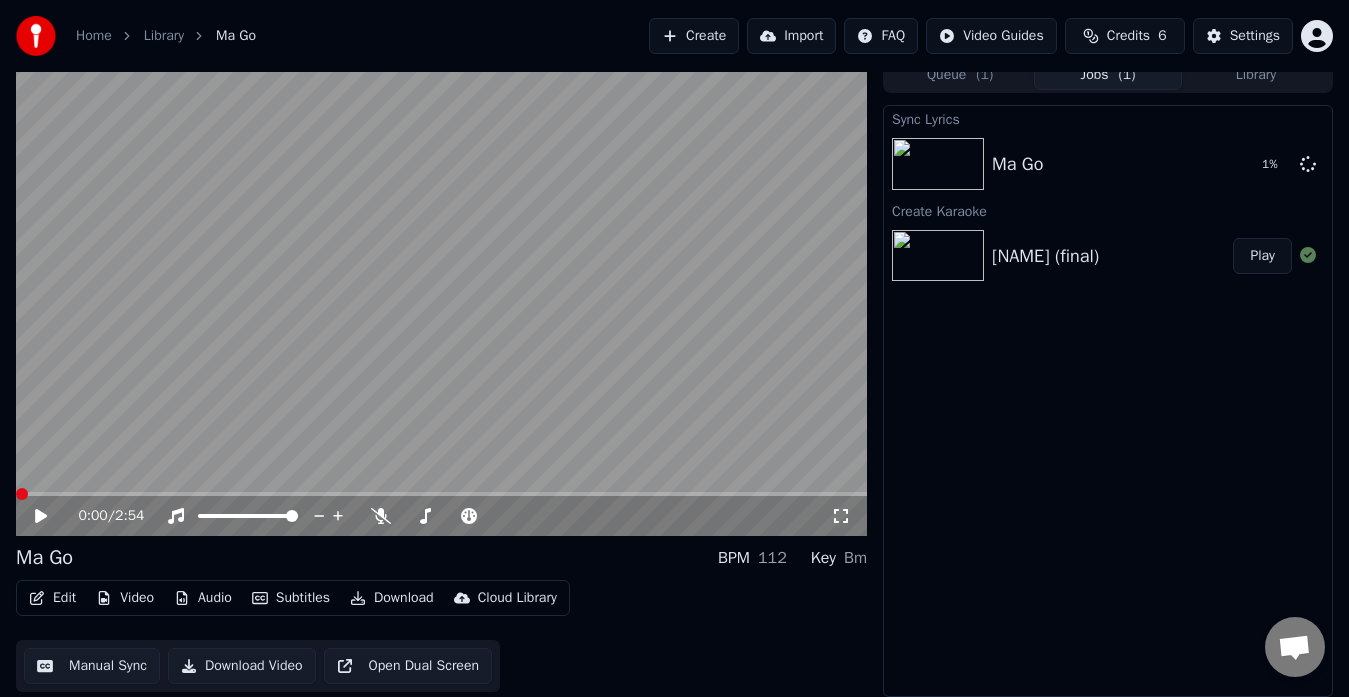 click 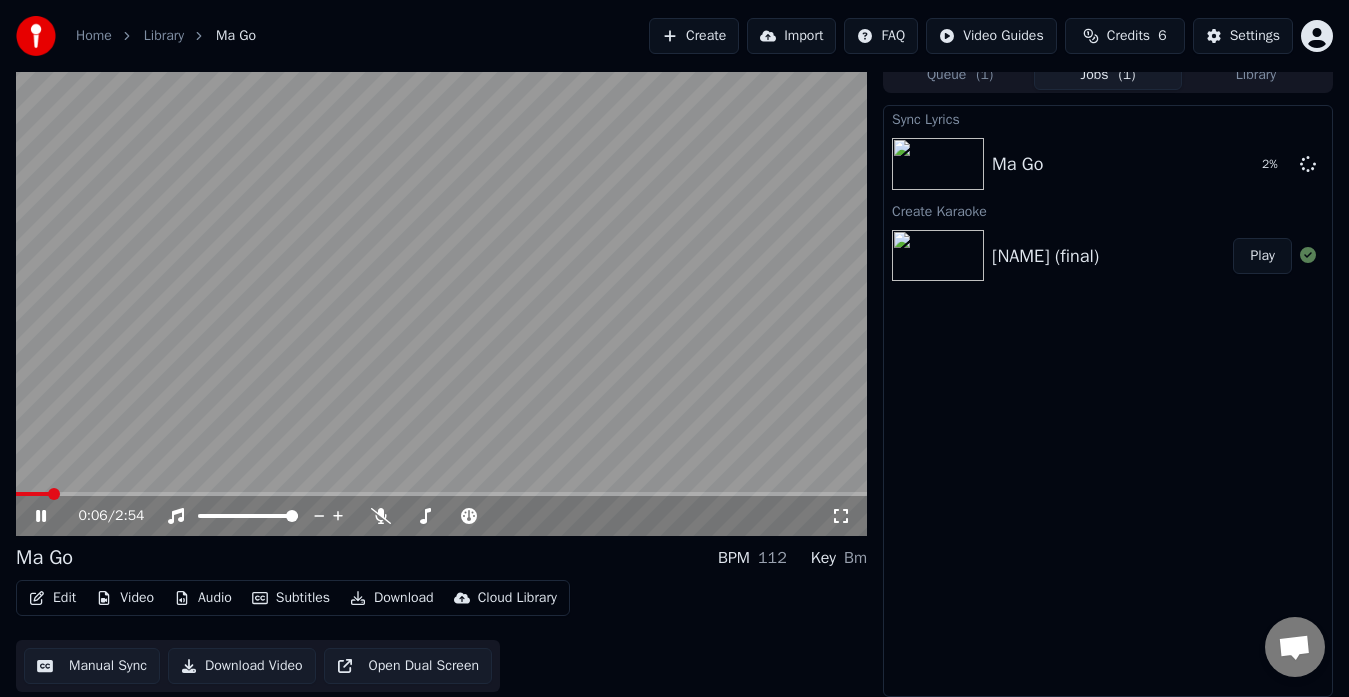 click 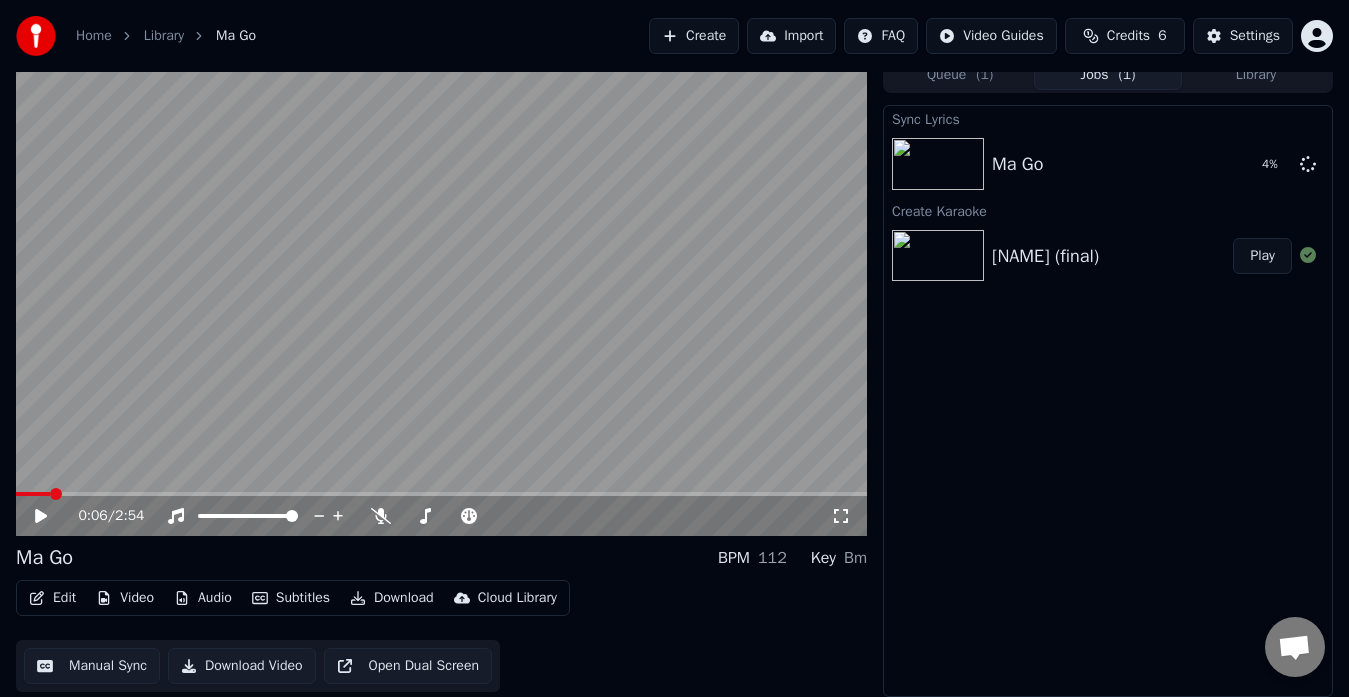 click on "0:06  /  2:54" at bounding box center (441, 516) 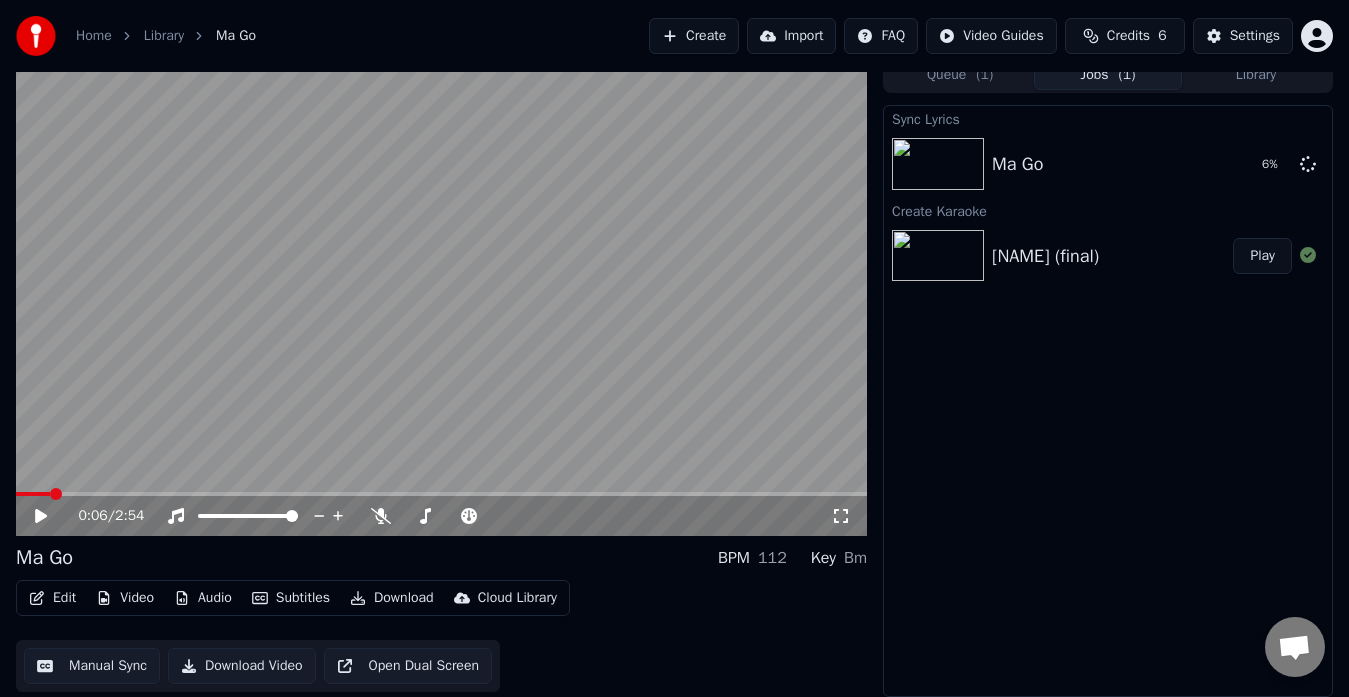 click 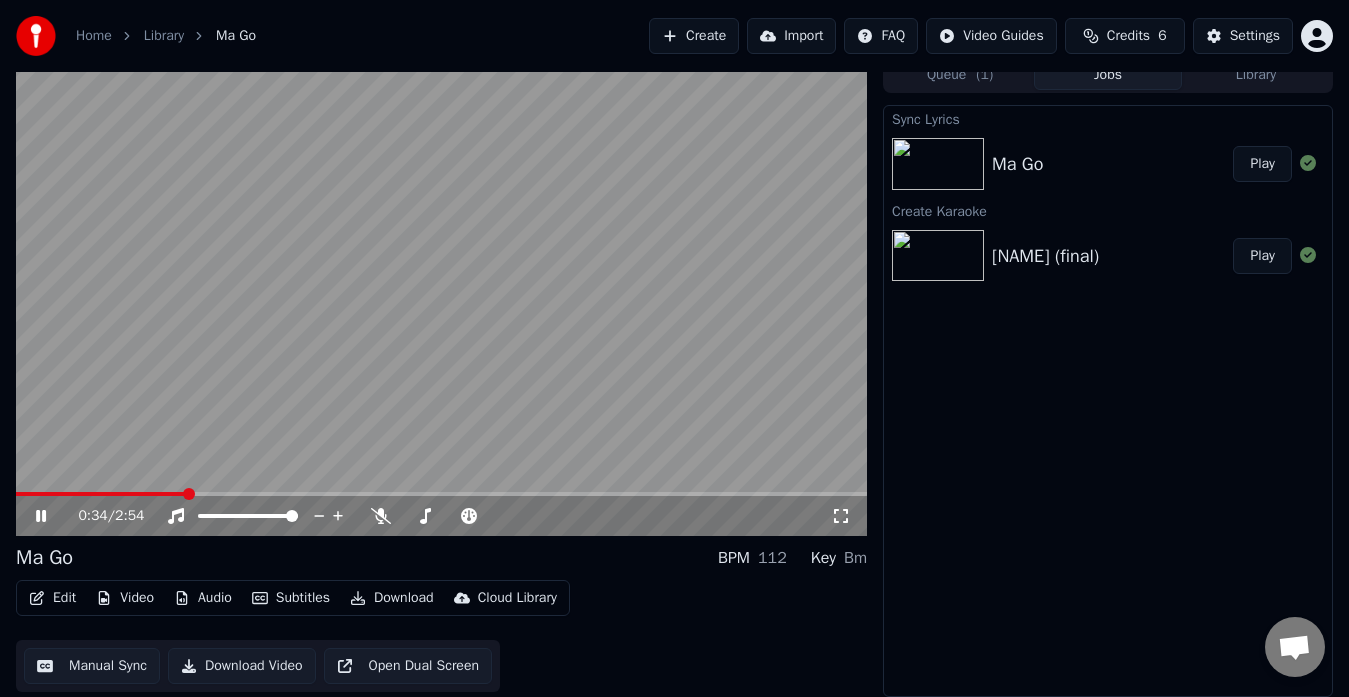 click 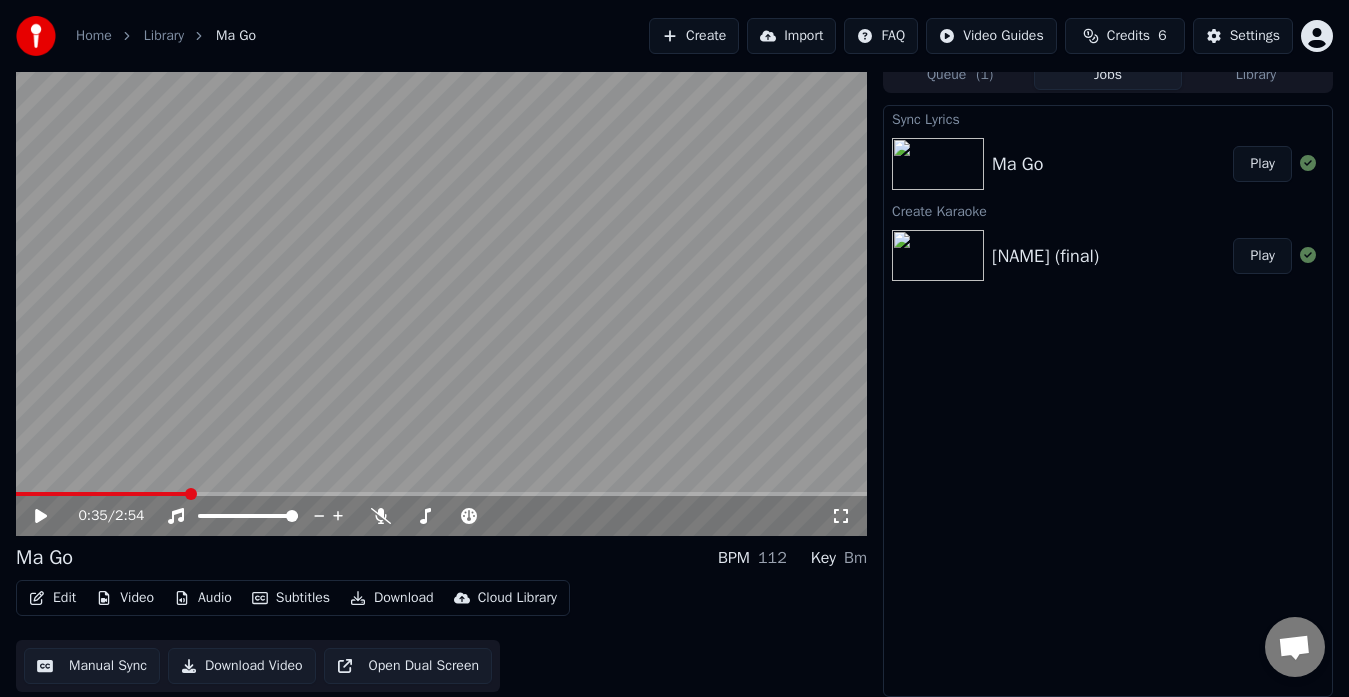 click 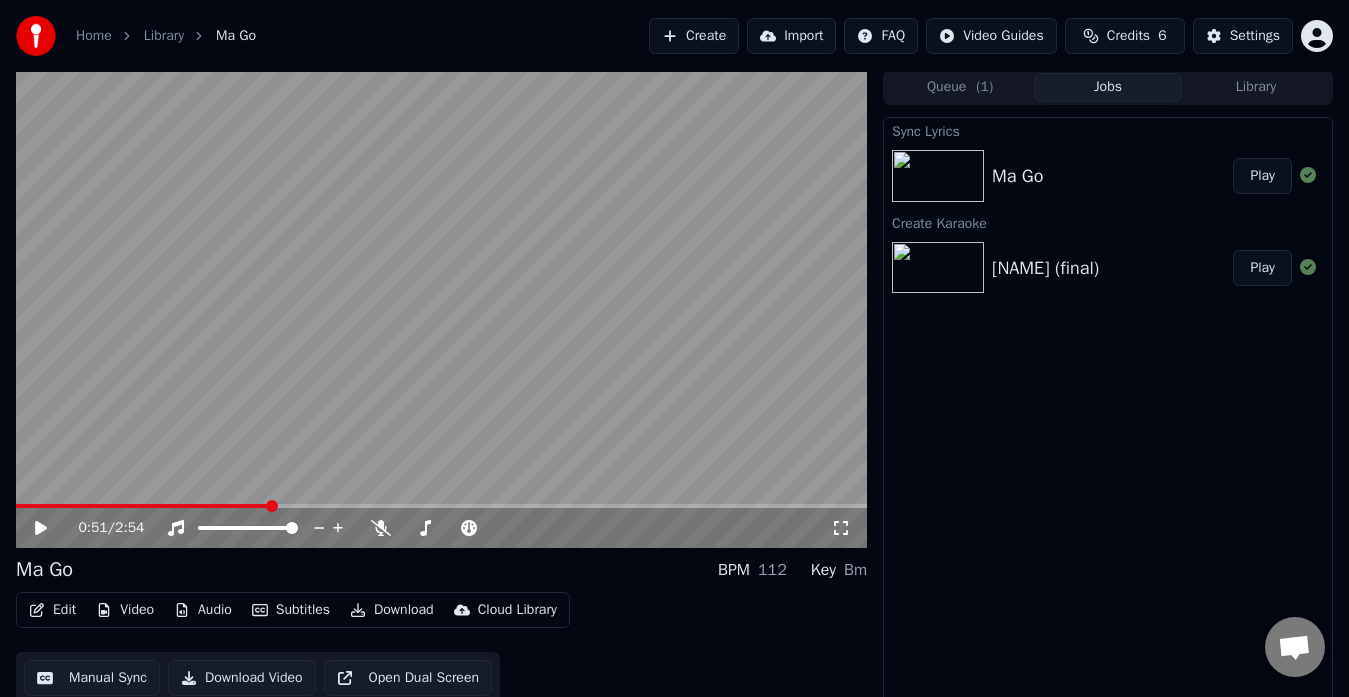 scroll, scrollTop: 0, scrollLeft: 0, axis: both 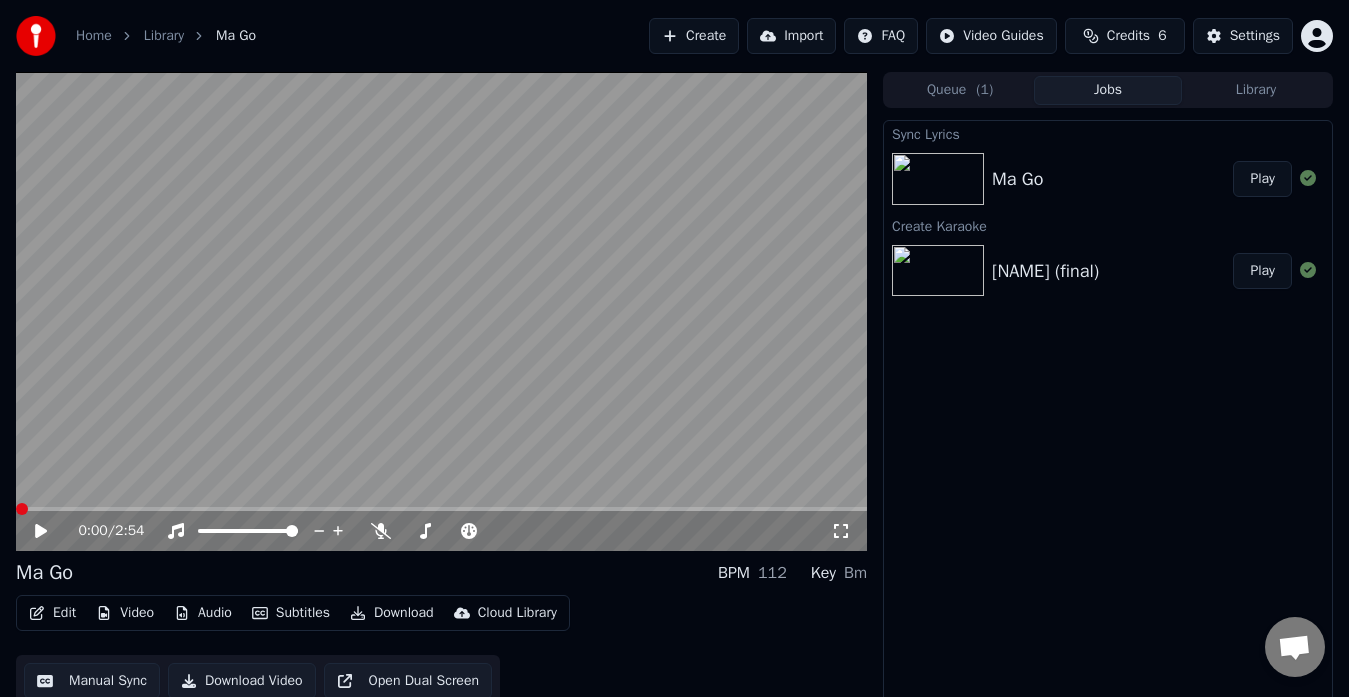 click at bounding box center [22, 509] 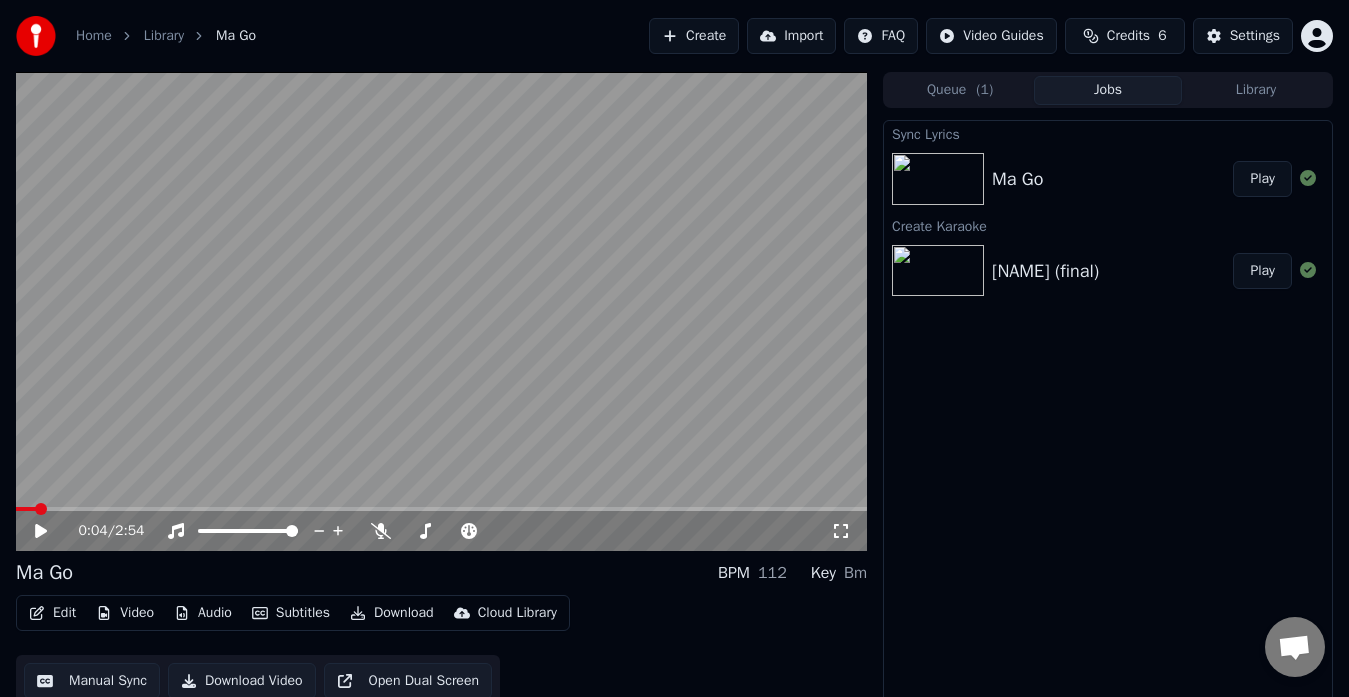 click at bounding box center [441, 509] 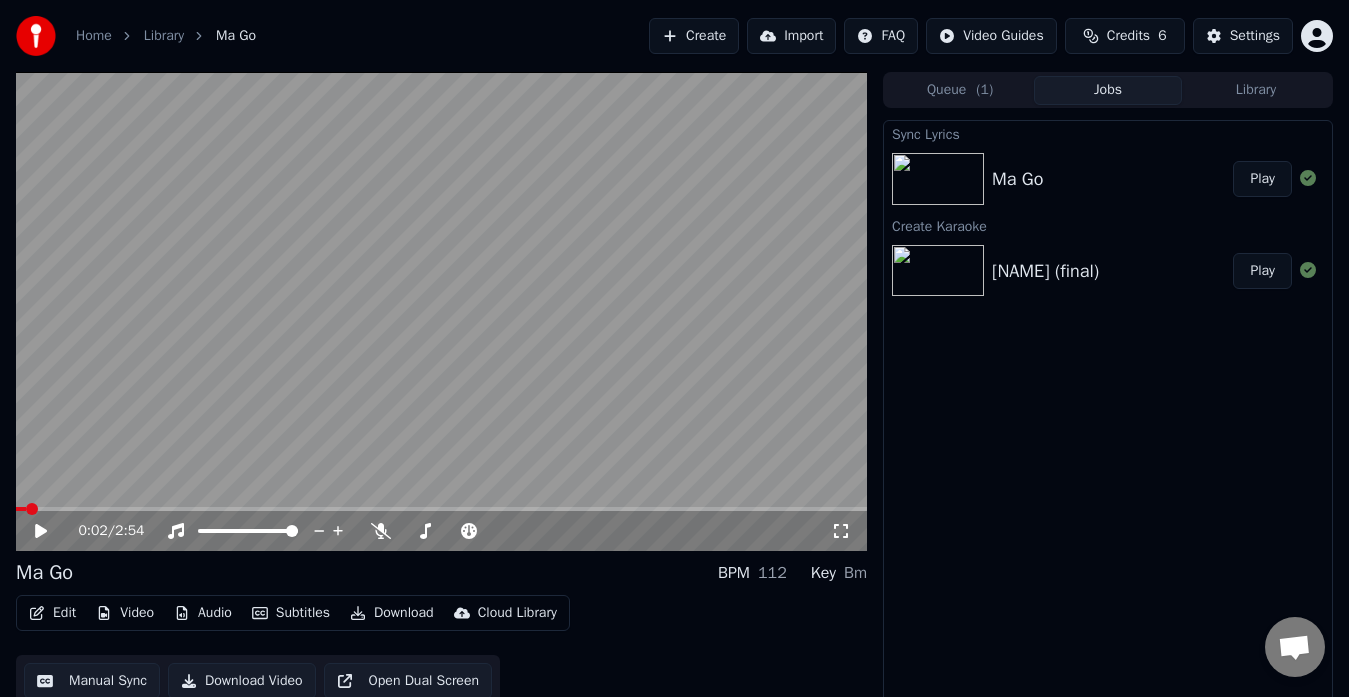 click at bounding box center (32, 509) 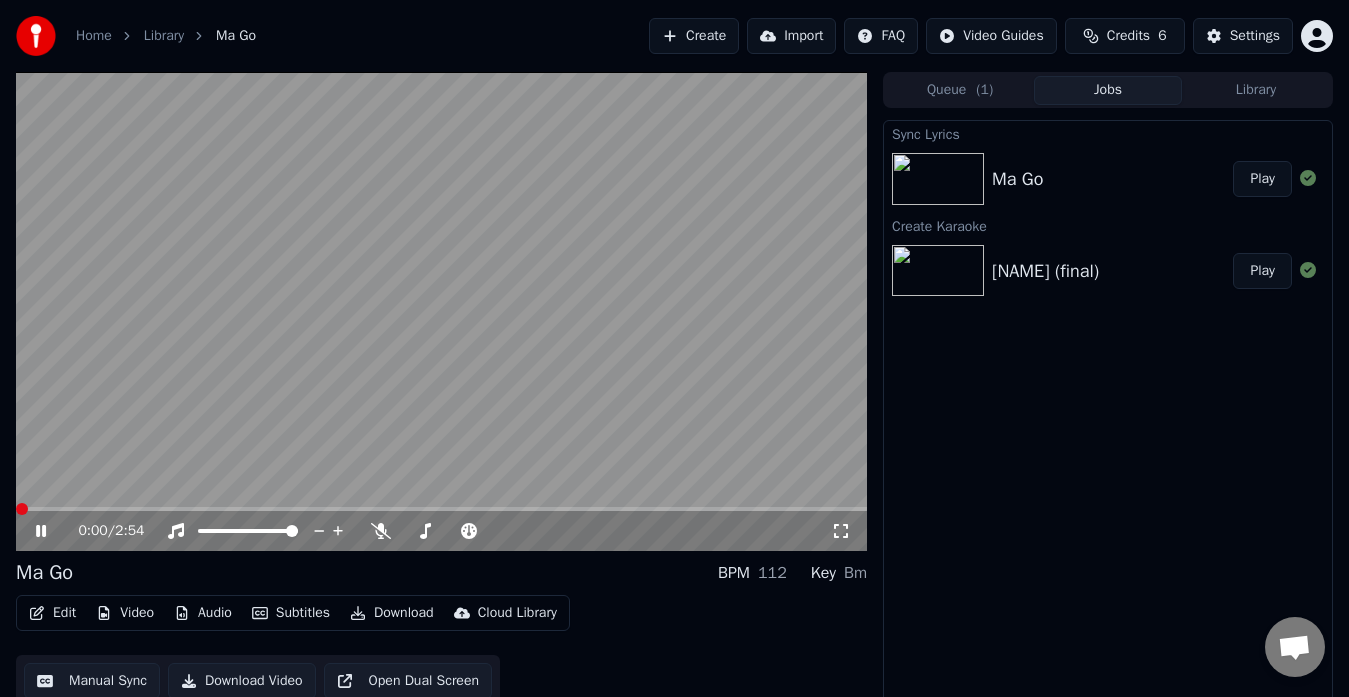 click at bounding box center [22, 509] 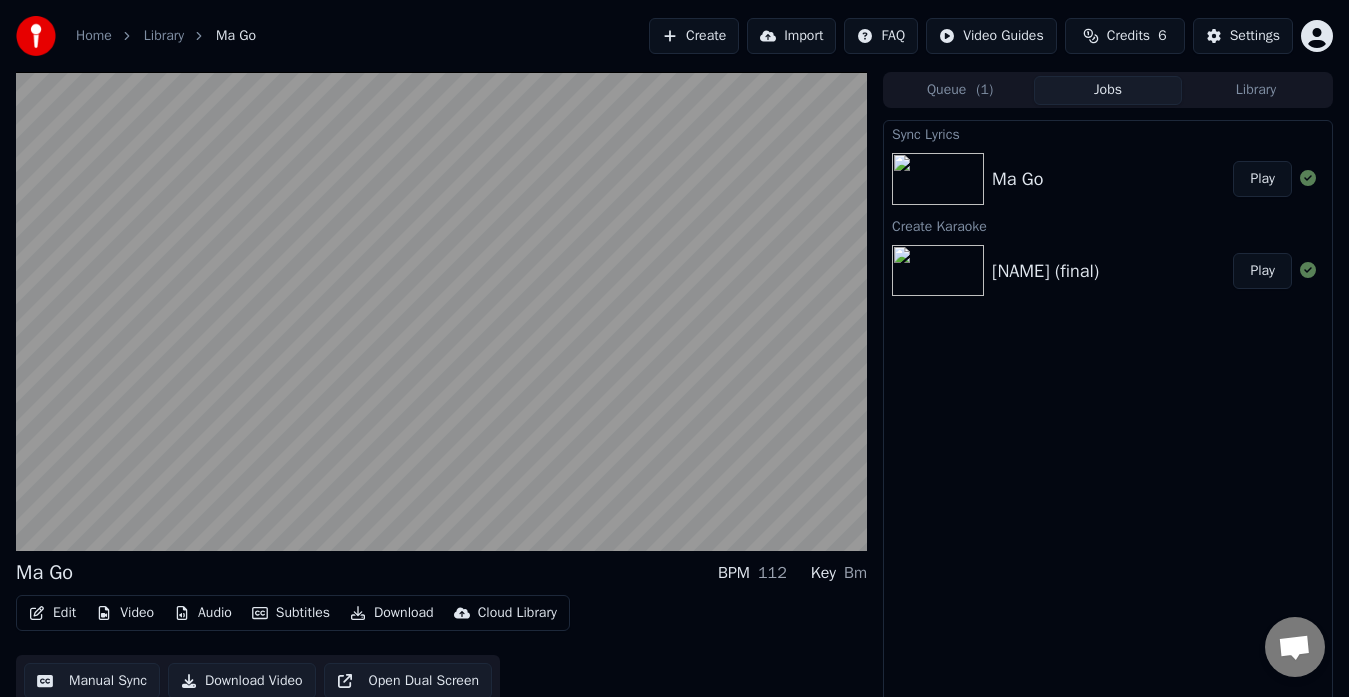 scroll, scrollTop: 15, scrollLeft: 0, axis: vertical 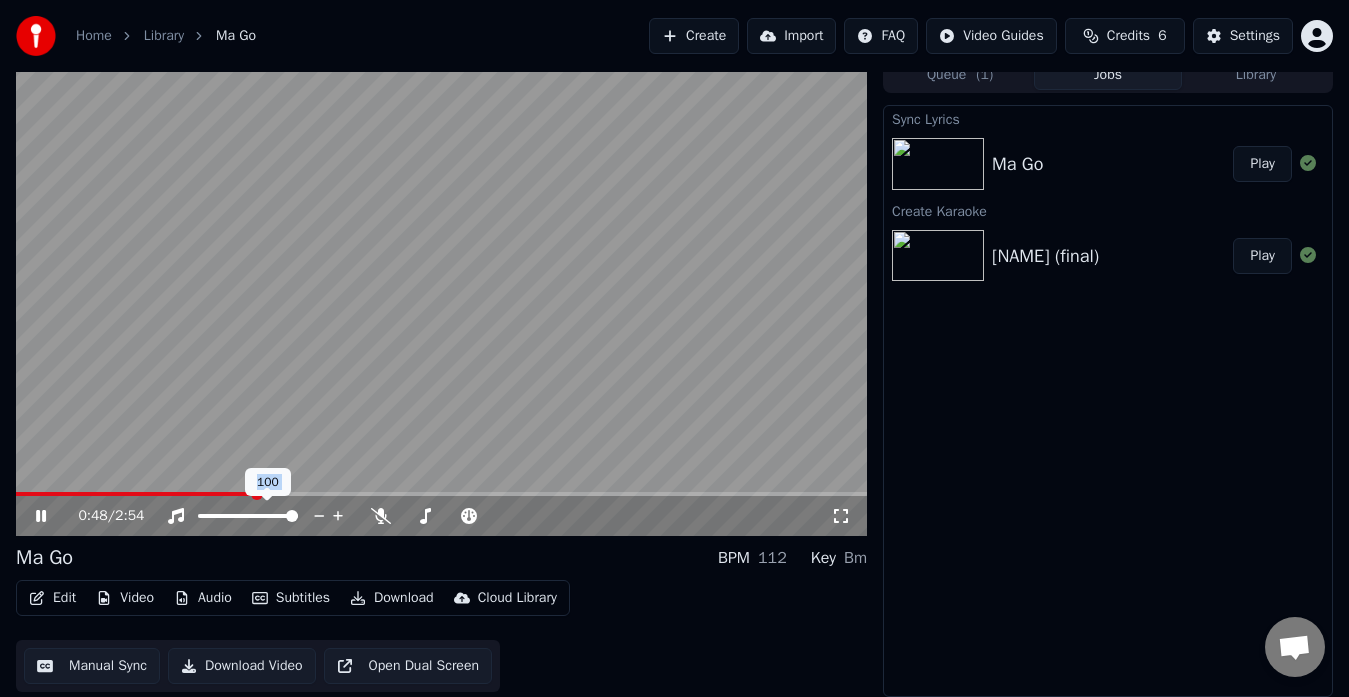 drag, startPoint x: 249, startPoint y: 491, endPoint x: 263, endPoint y: 493, distance: 14.142136 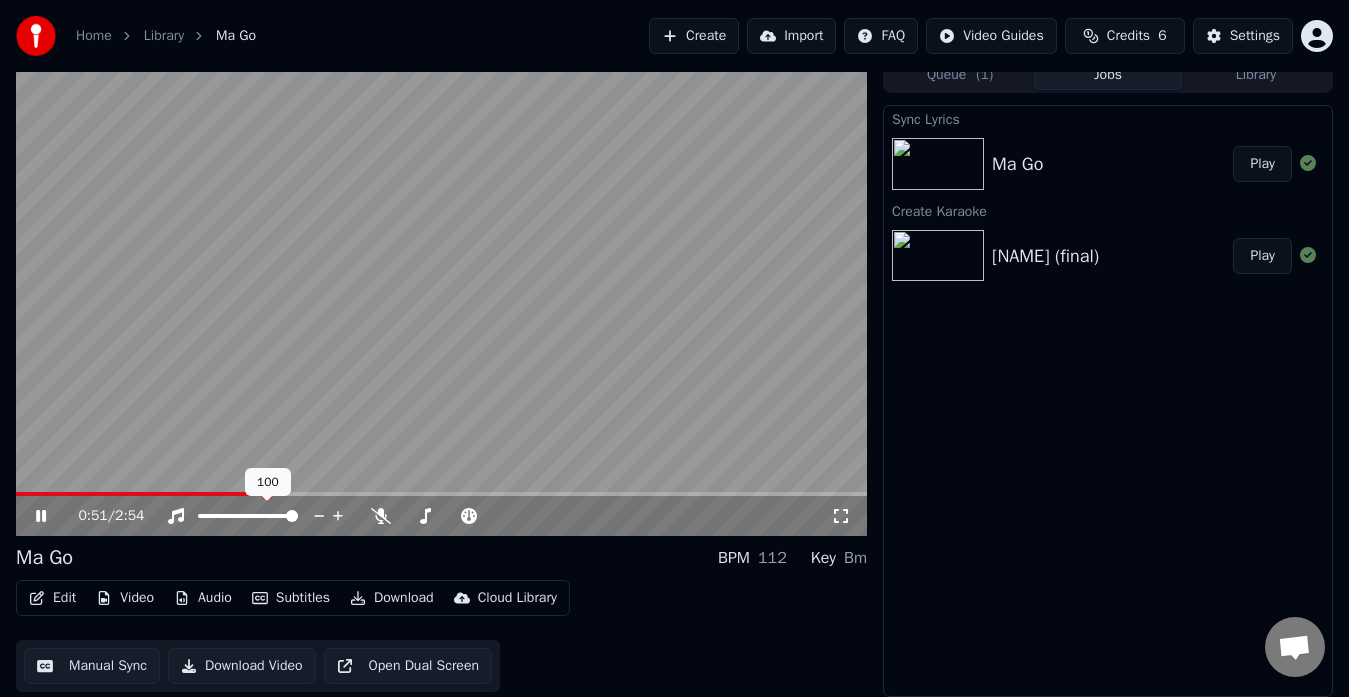 drag, startPoint x: 290, startPoint y: 507, endPoint x: 257, endPoint y: 509, distance: 33.06055 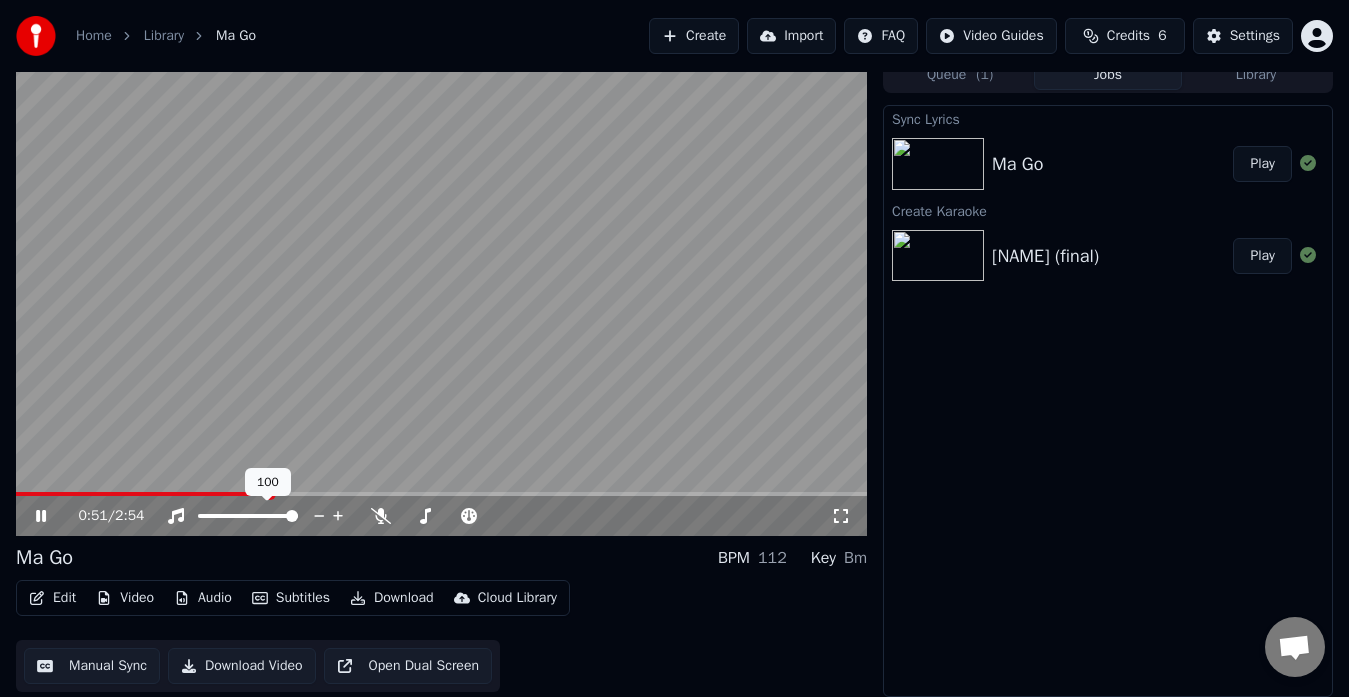 click at bounding box center (266, 516) 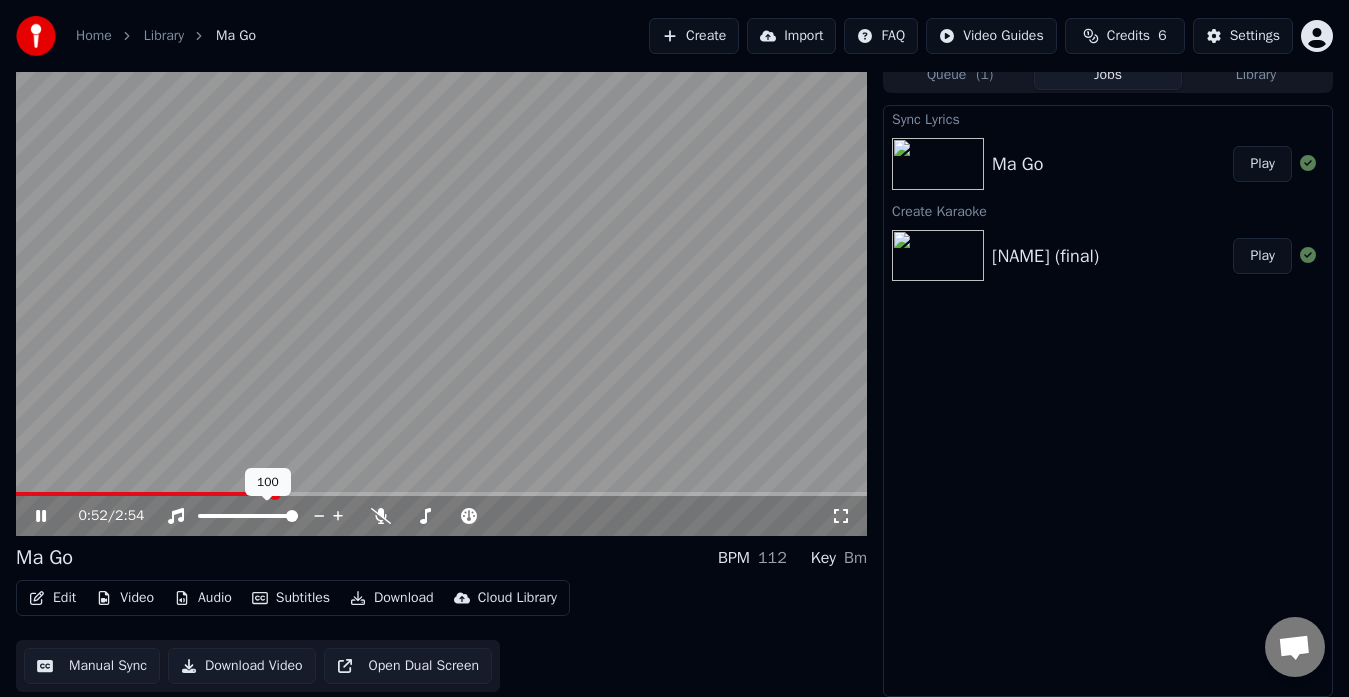 click at bounding box center (248, 516) 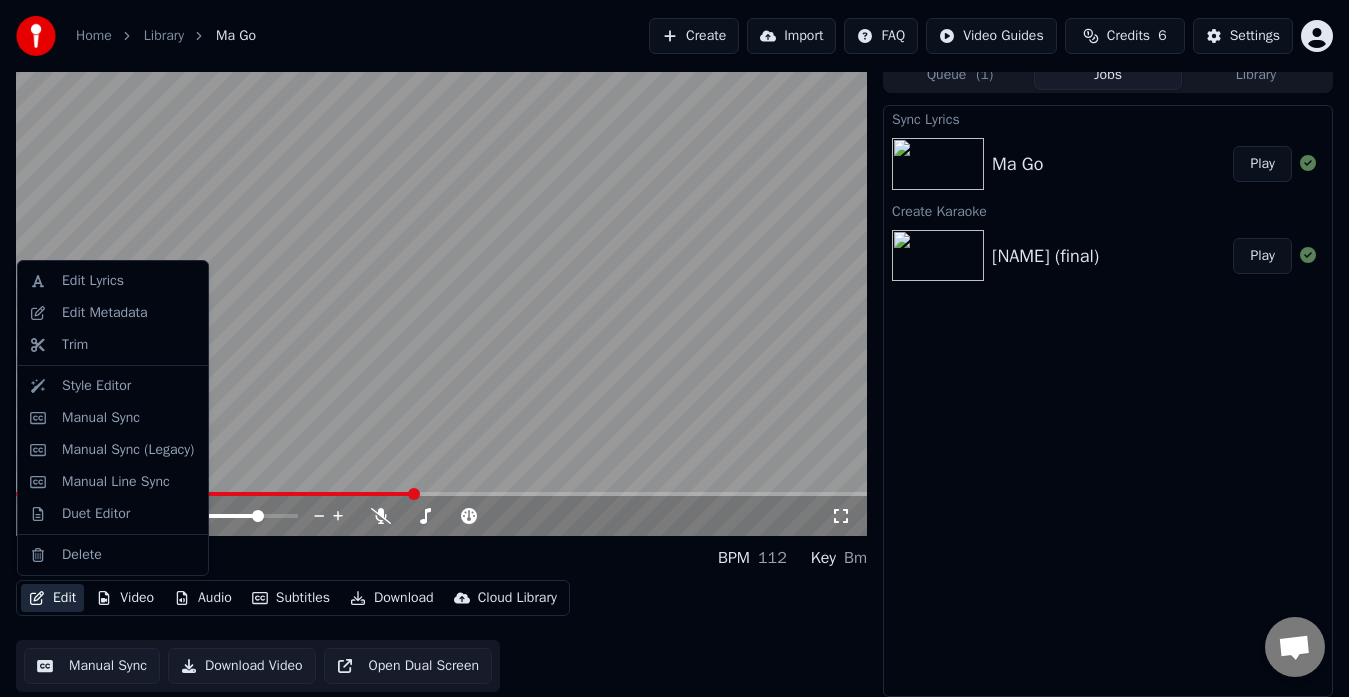 click on "Edit" at bounding box center [52, 598] 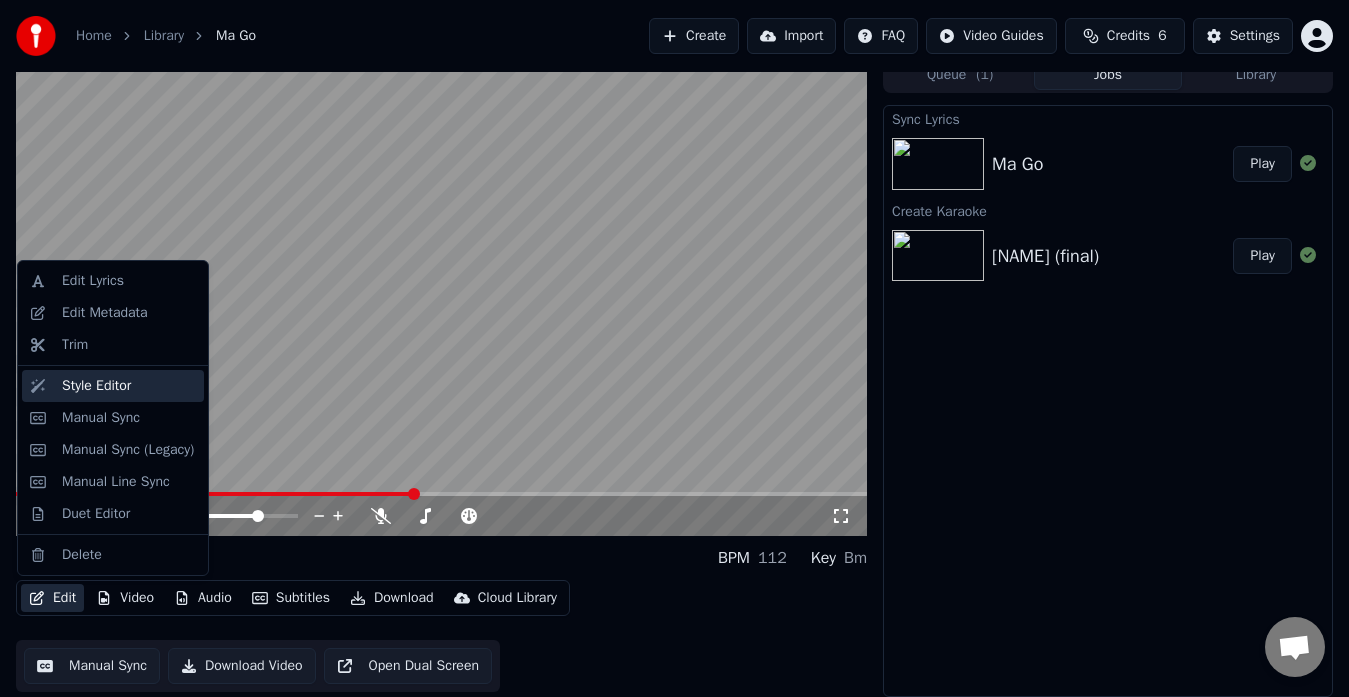 click on "Style Editor" at bounding box center [96, 386] 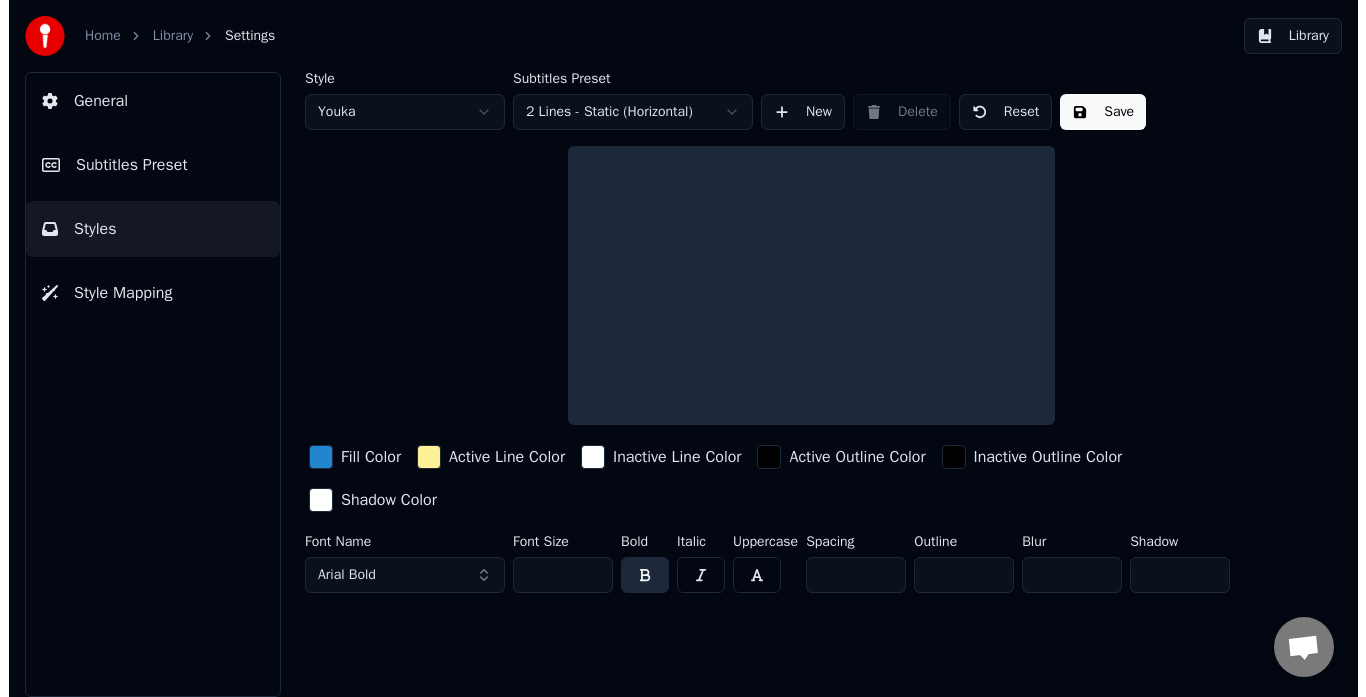 scroll, scrollTop: 0, scrollLeft: 0, axis: both 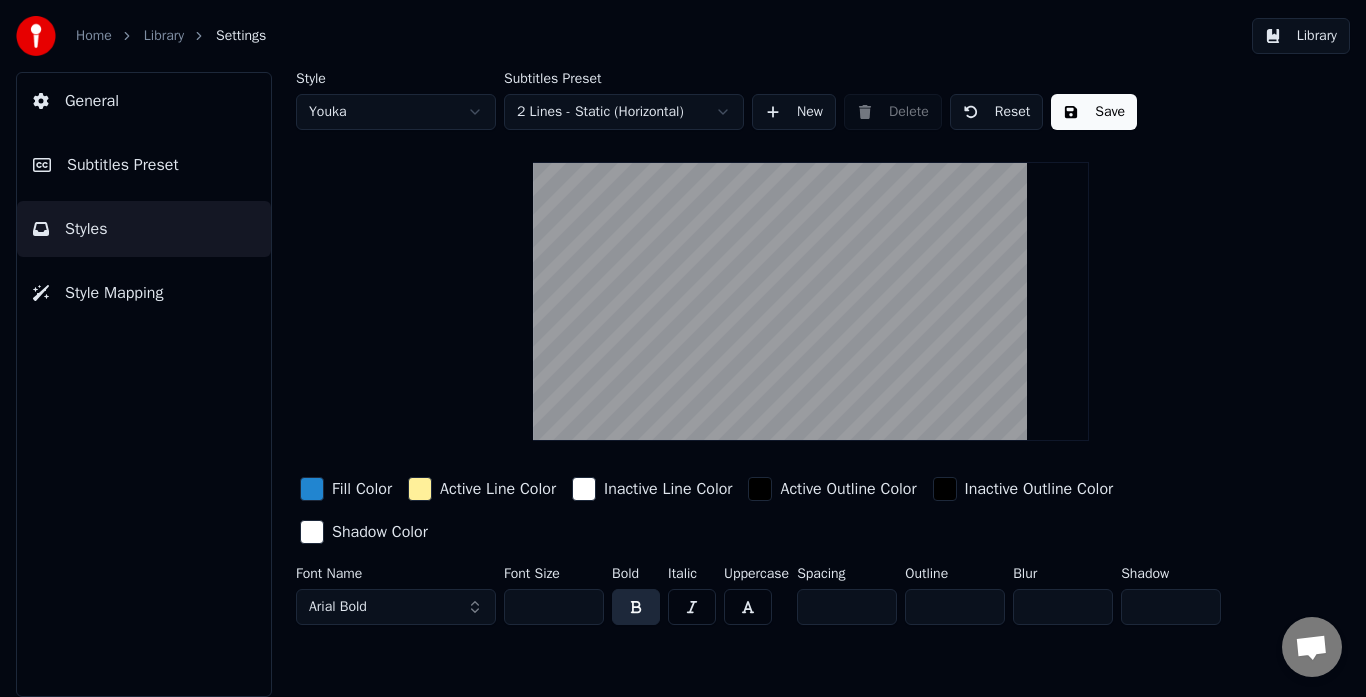 click at bounding box center (312, 489) 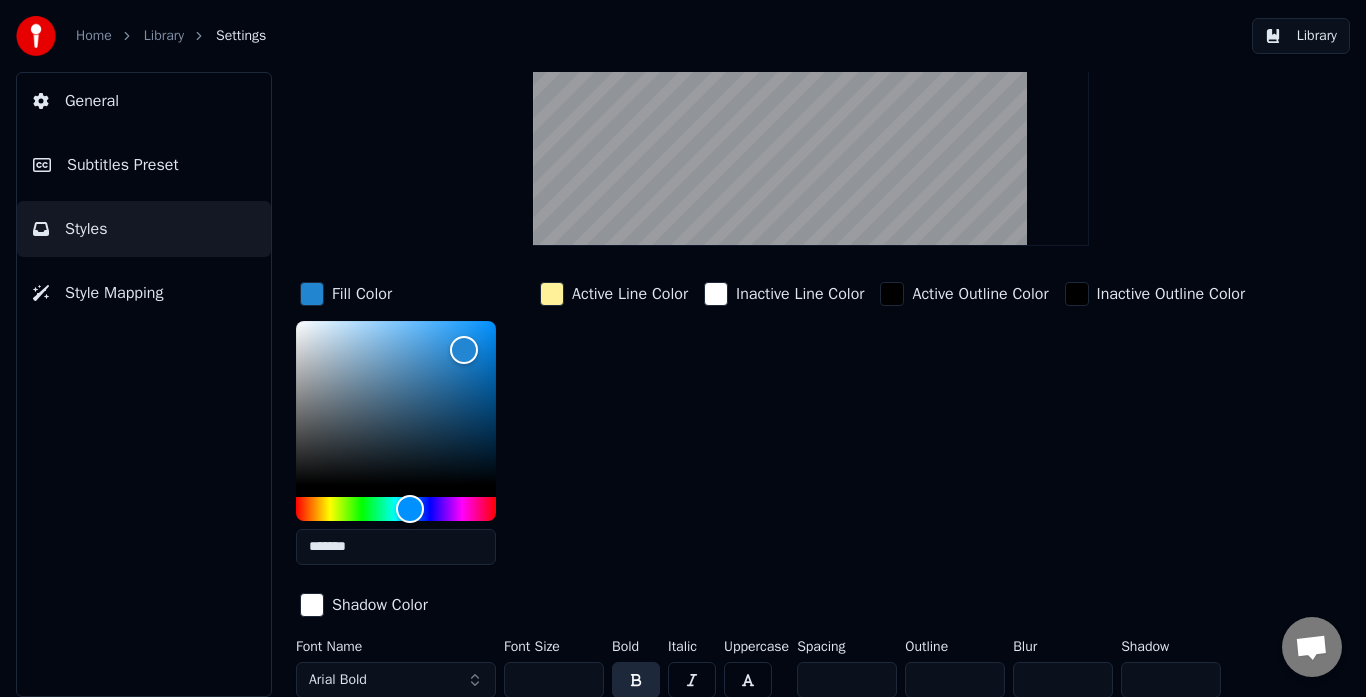 scroll, scrollTop: 200, scrollLeft: 0, axis: vertical 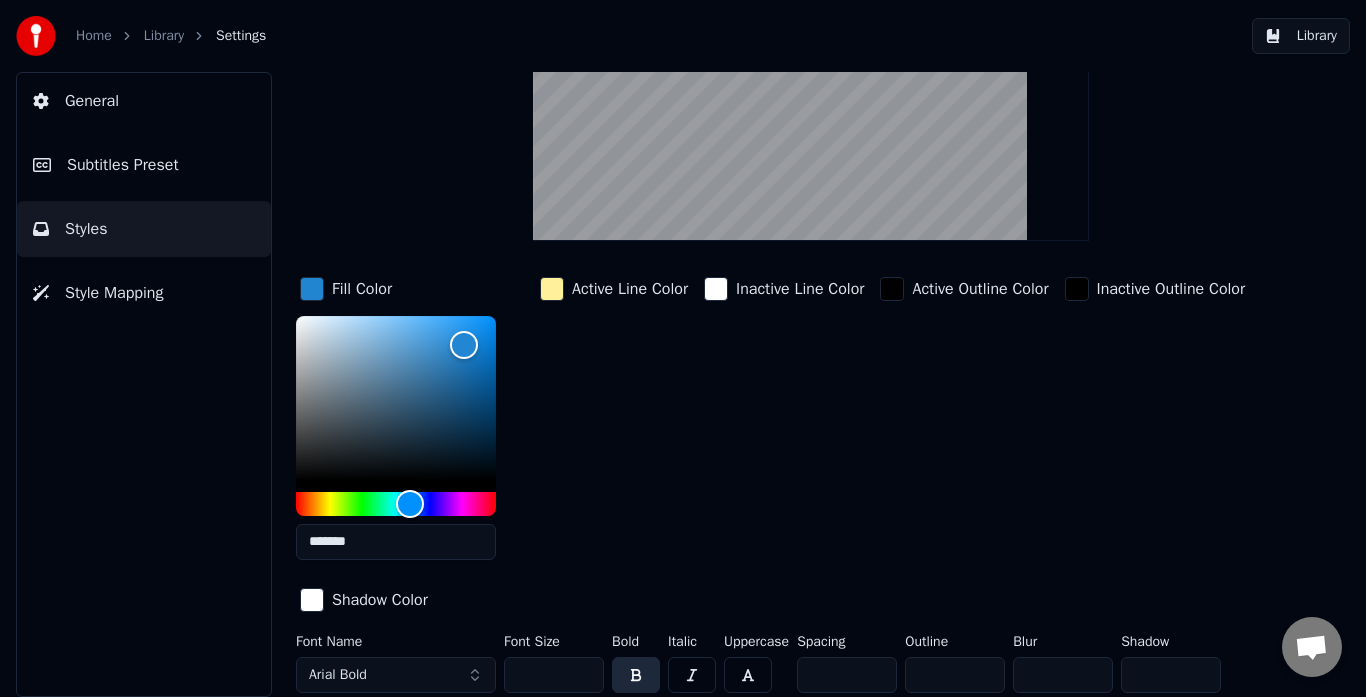 click on "Active Line Color" at bounding box center [614, 424] 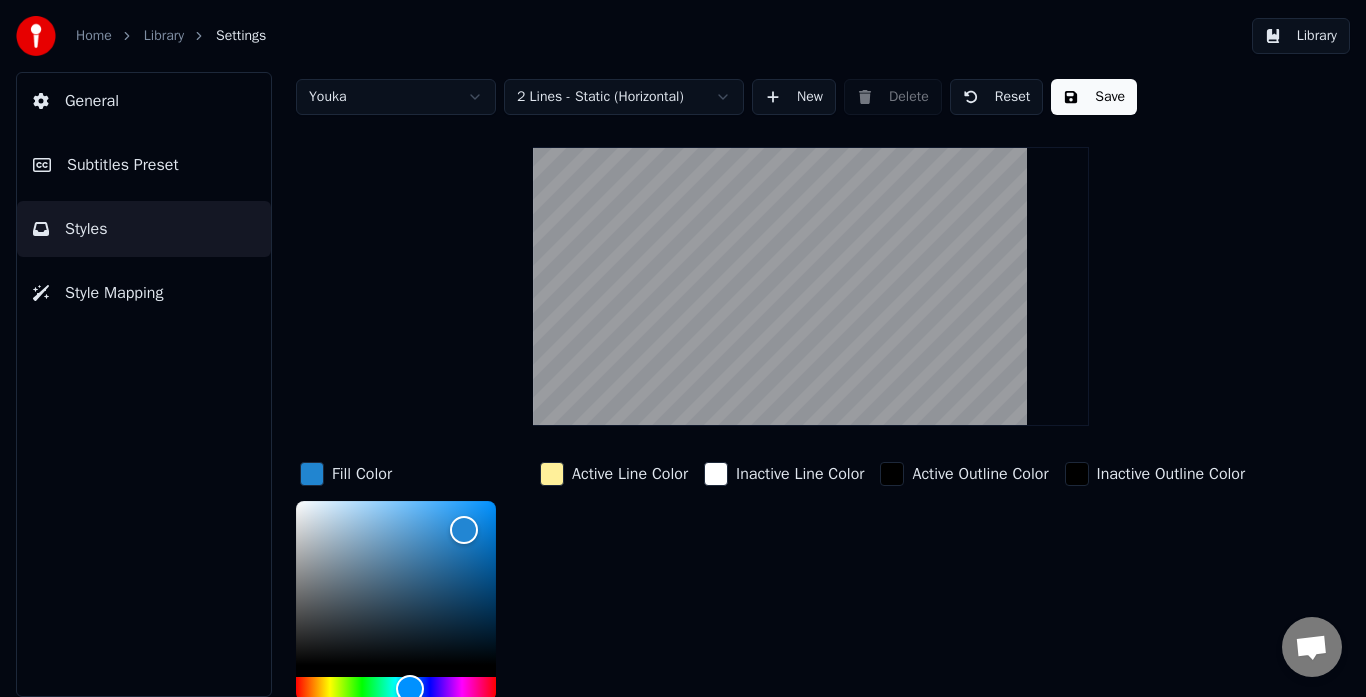 scroll, scrollTop: 0, scrollLeft: 0, axis: both 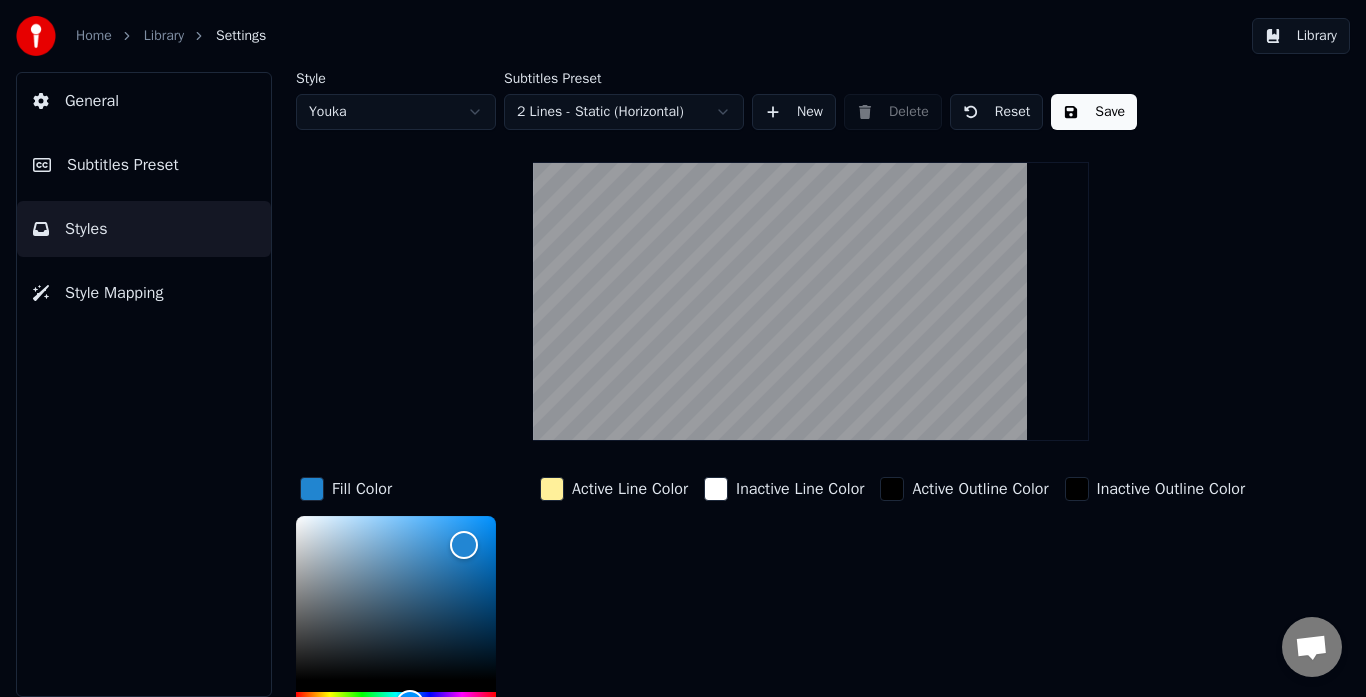 click at bounding box center (312, 489) 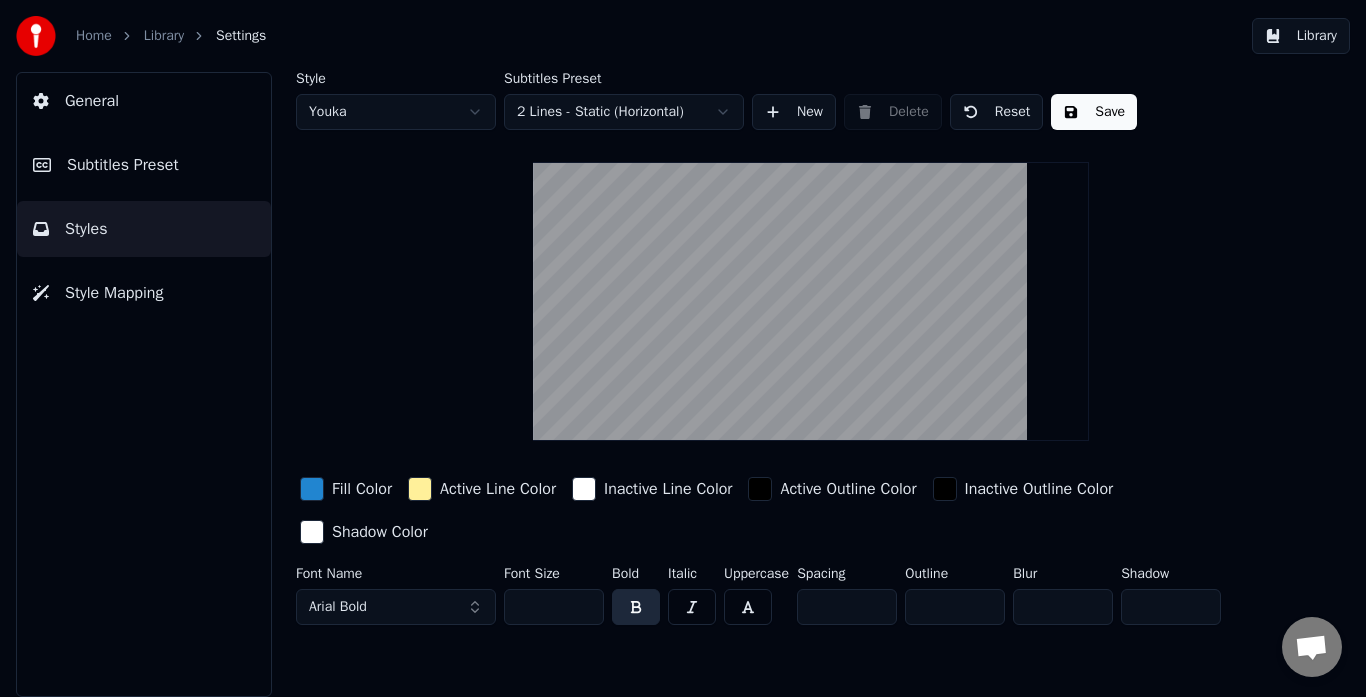click at bounding box center (420, 489) 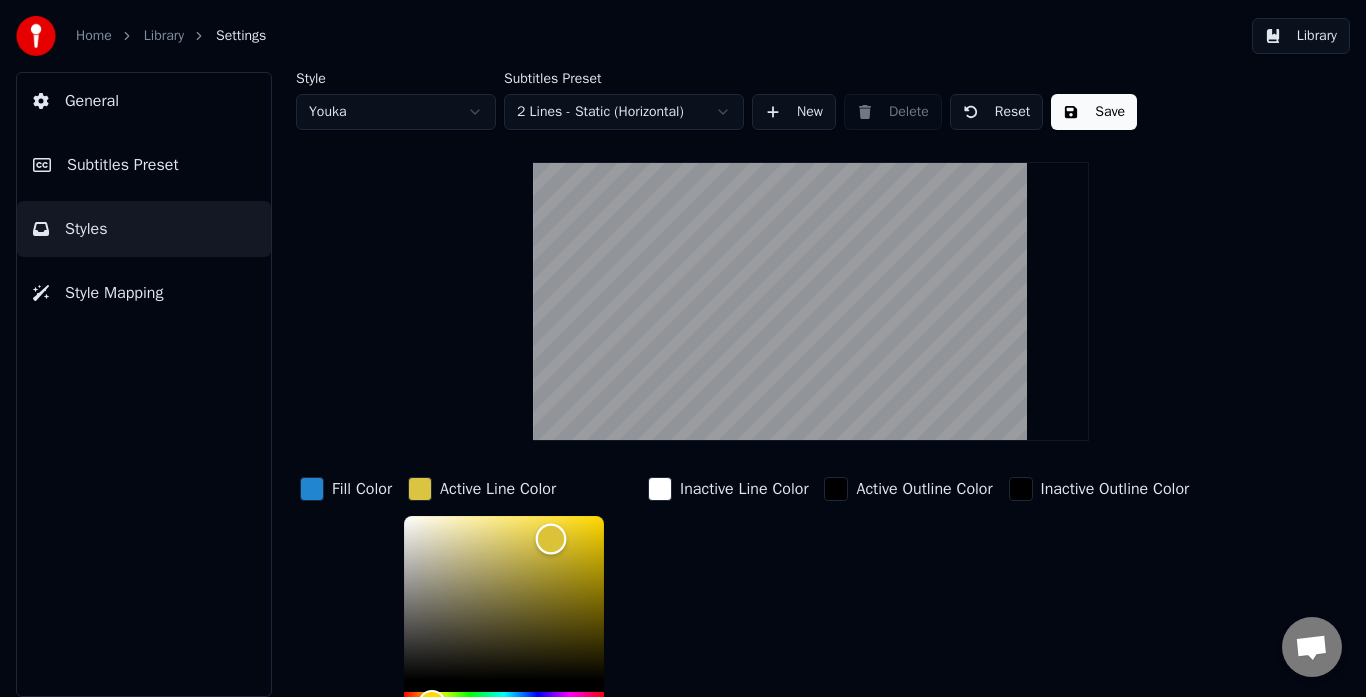 type on "*******" 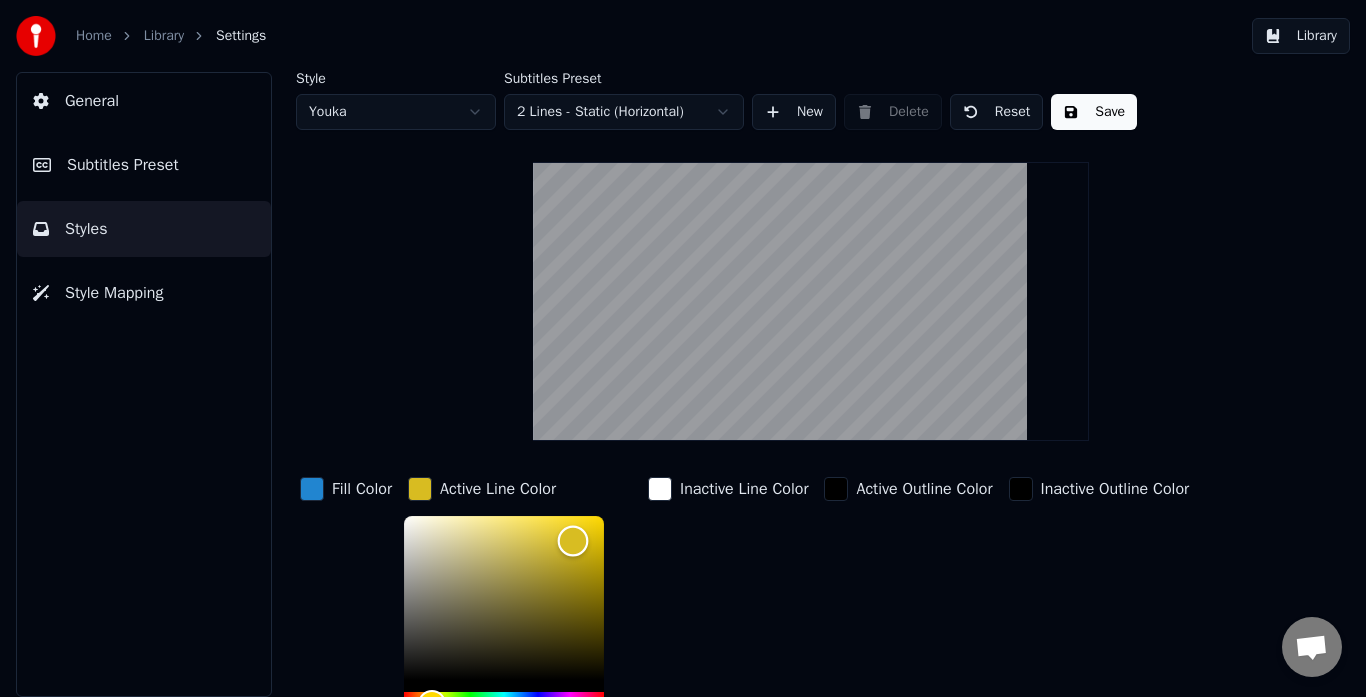 drag, startPoint x: 489, startPoint y: 518, endPoint x: 575, endPoint y: 540, distance: 88.76936 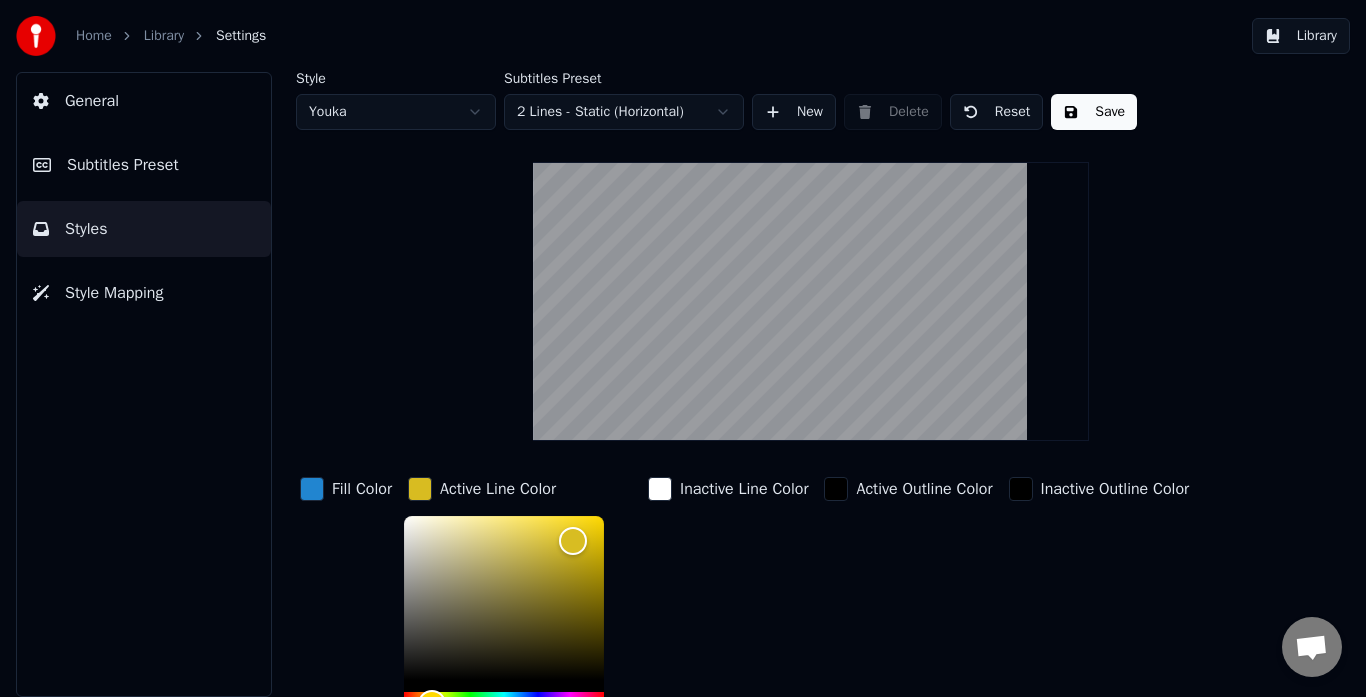 click at bounding box center (420, 489) 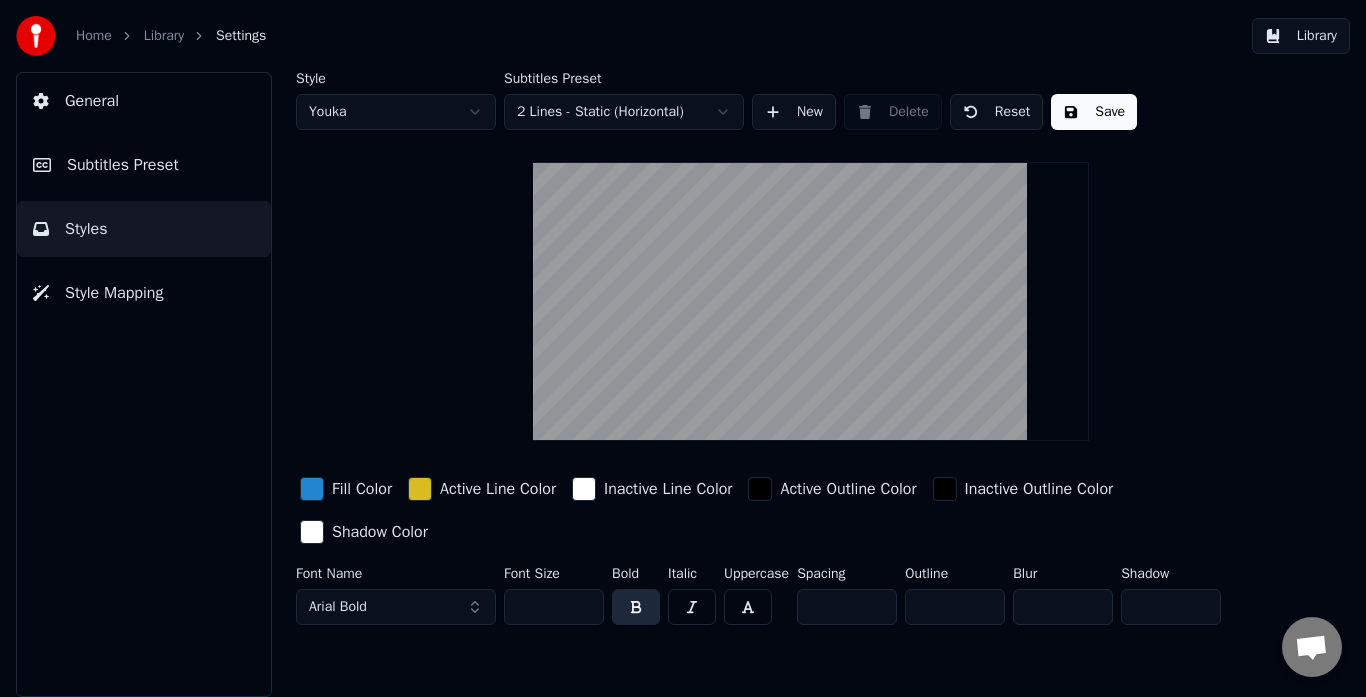 click at bounding box center (584, 489) 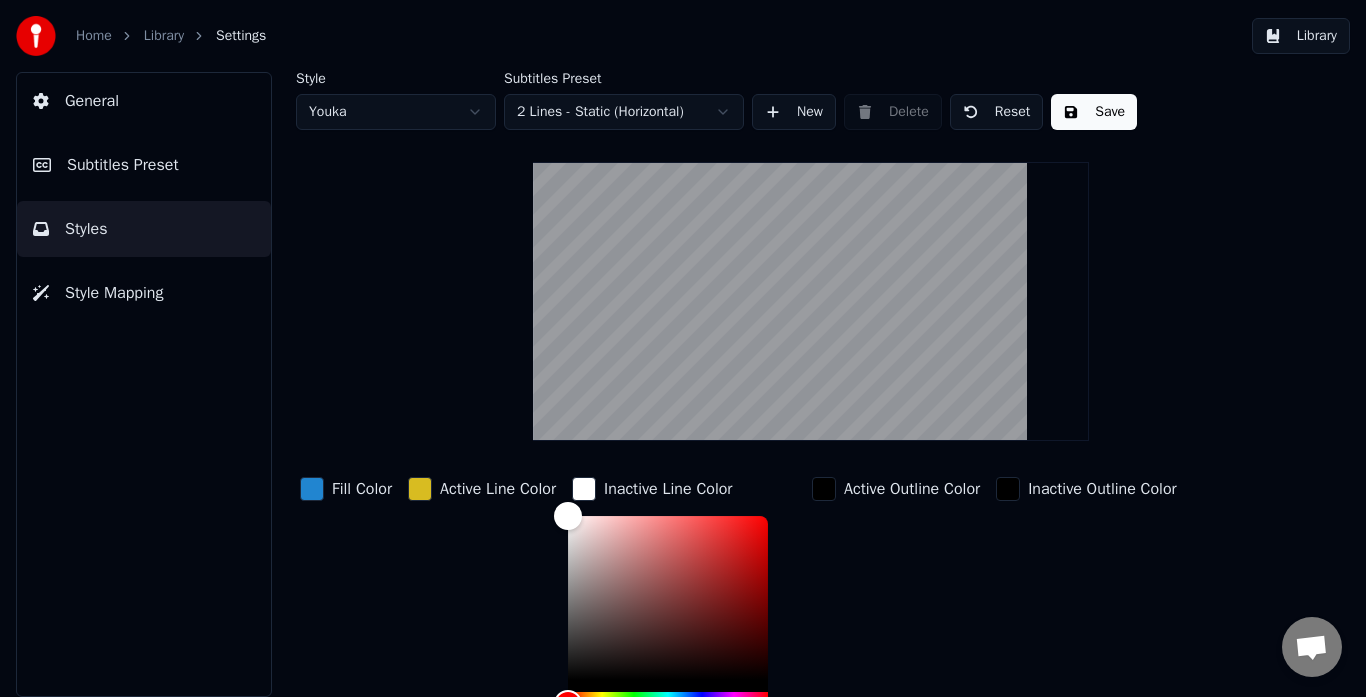 click at bounding box center [584, 489] 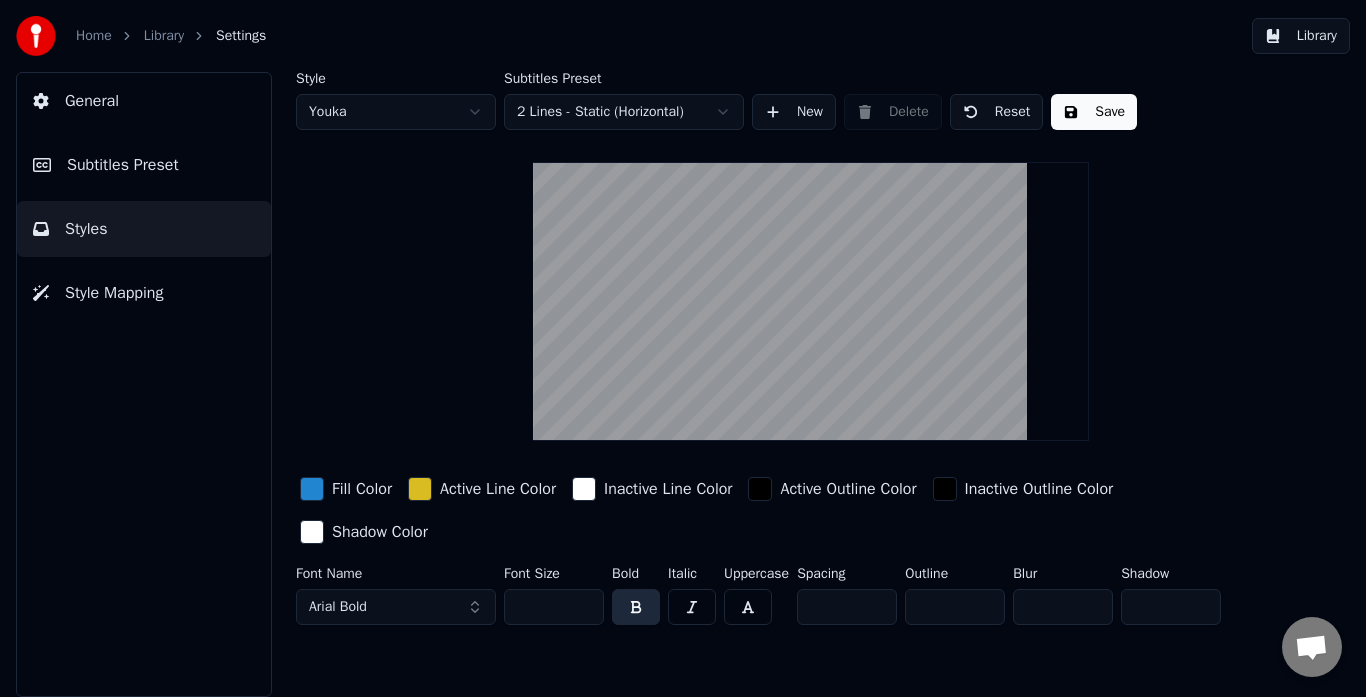 click at bounding box center (760, 489) 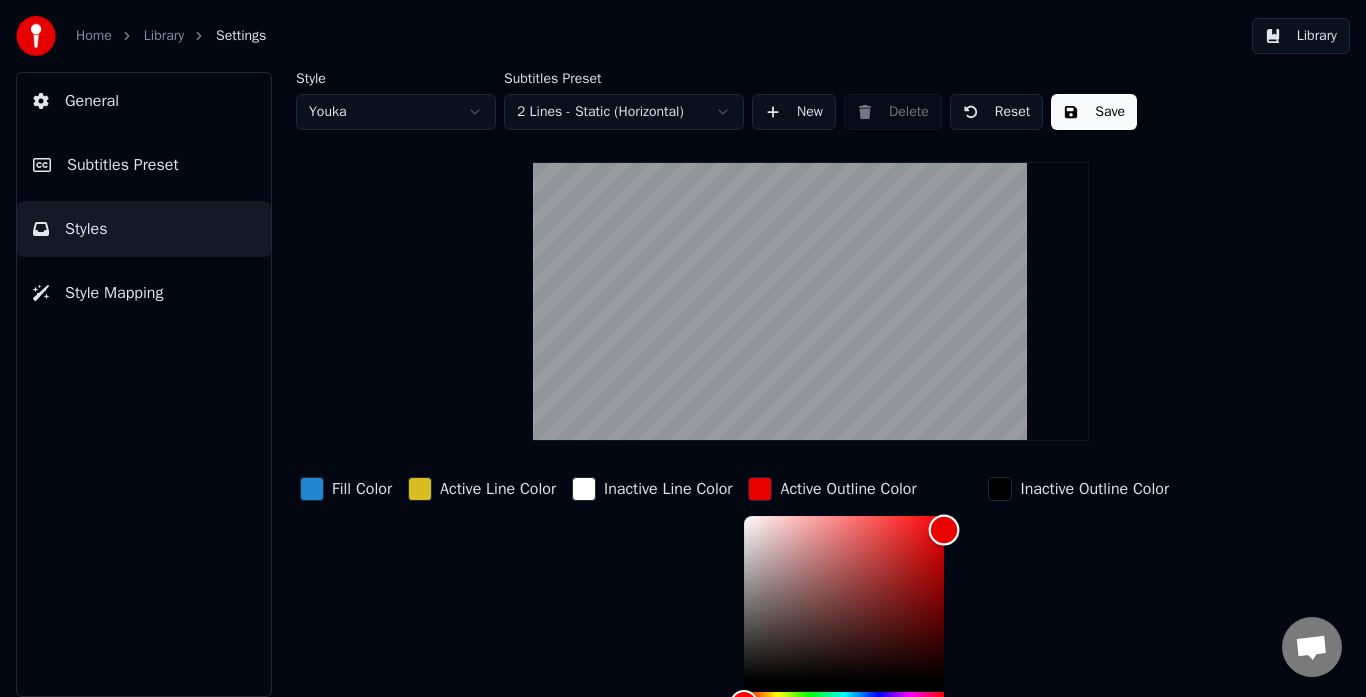 drag, startPoint x: 937, startPoint y: 555, endPoint x: 966, endPoint y: 526, distance: 41.01219 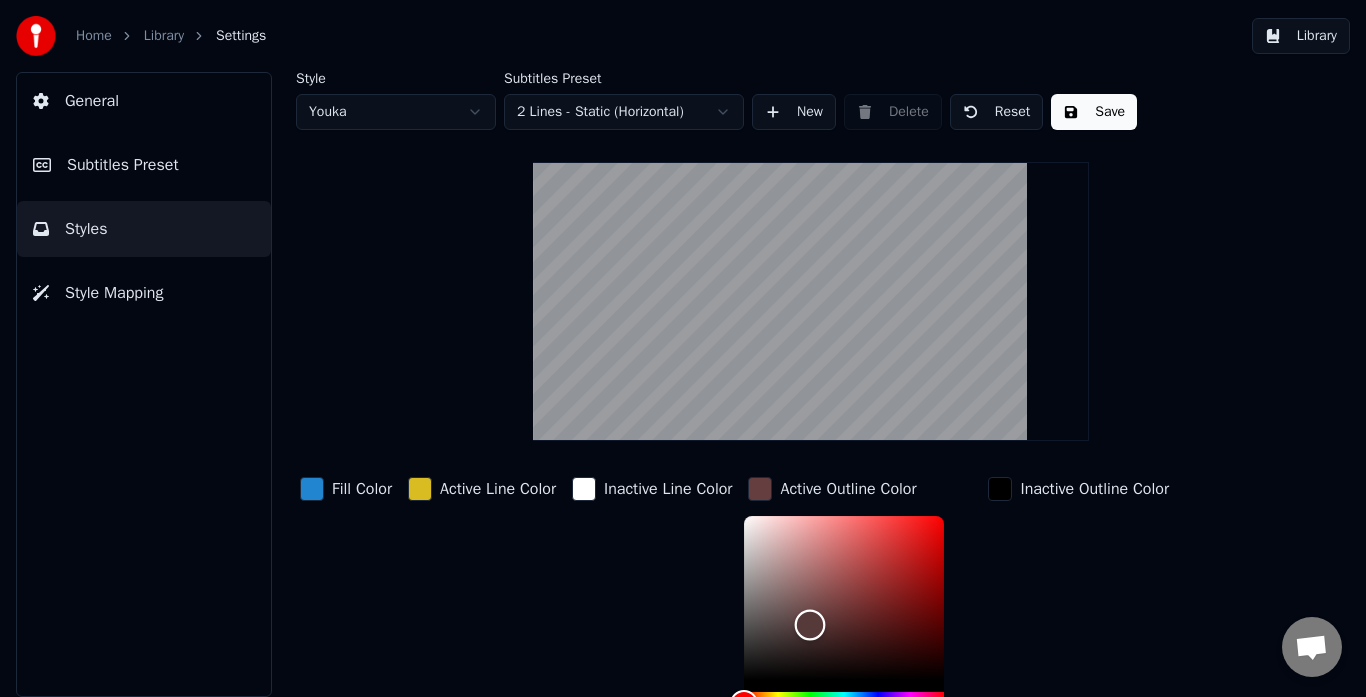 type on "*******" 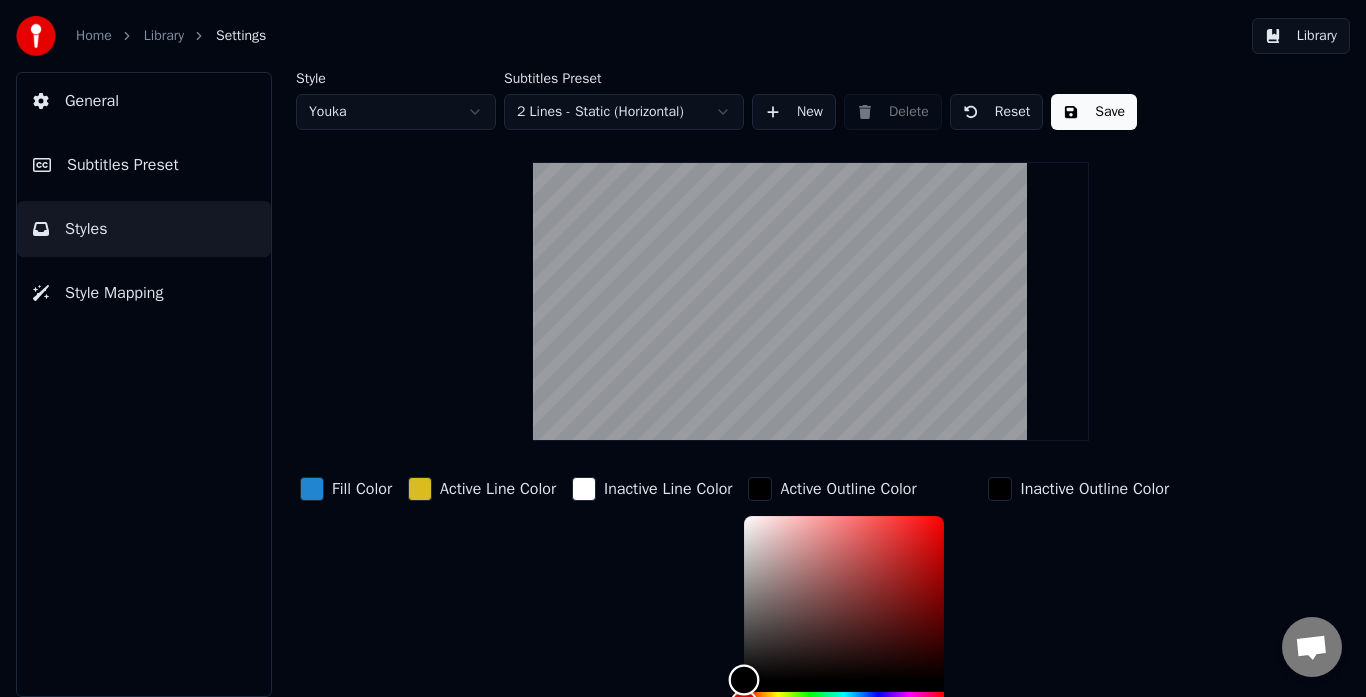 drag, startPoint x: 951, startPoint y: 522, endPoint x: 719, endPoint y: 694, distance: 288.80444 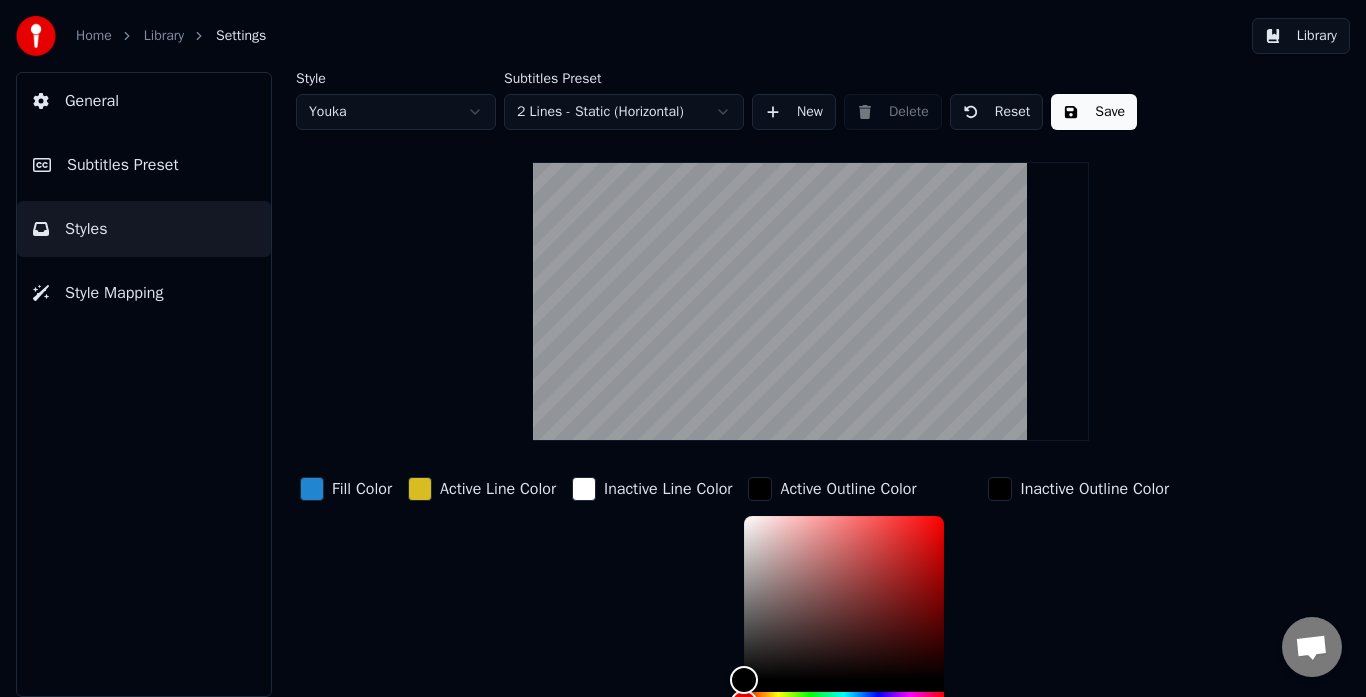 click at bounding box center [760, 489] 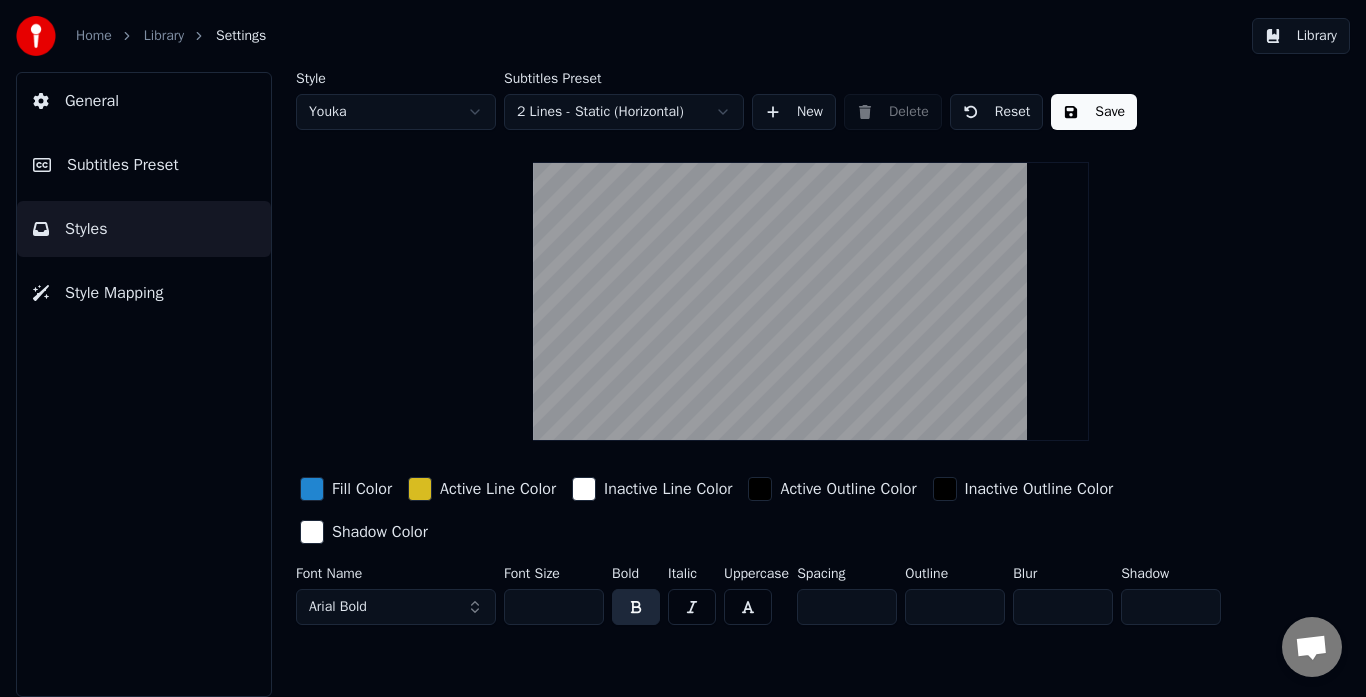 click on "Arial Bold" at bounding box center [396, 607] 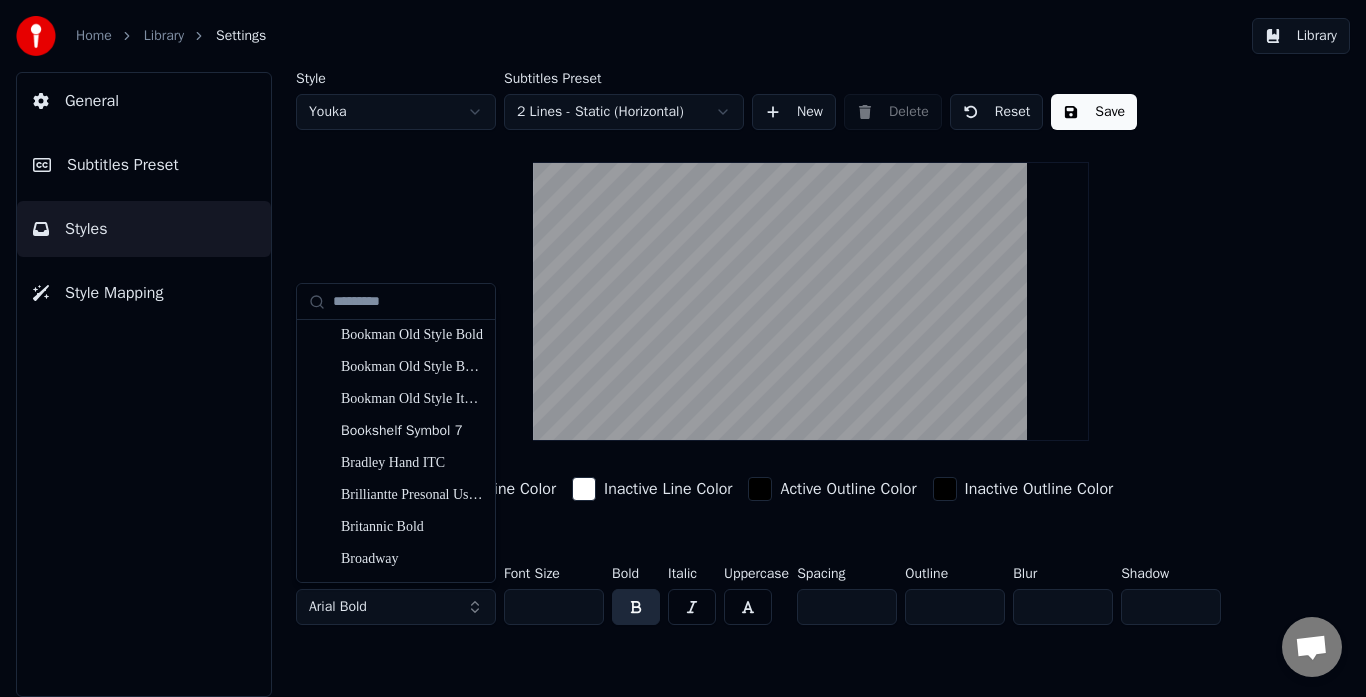 scroll, scrollTop: 2746, scrollLeft: 0, axis: vertical 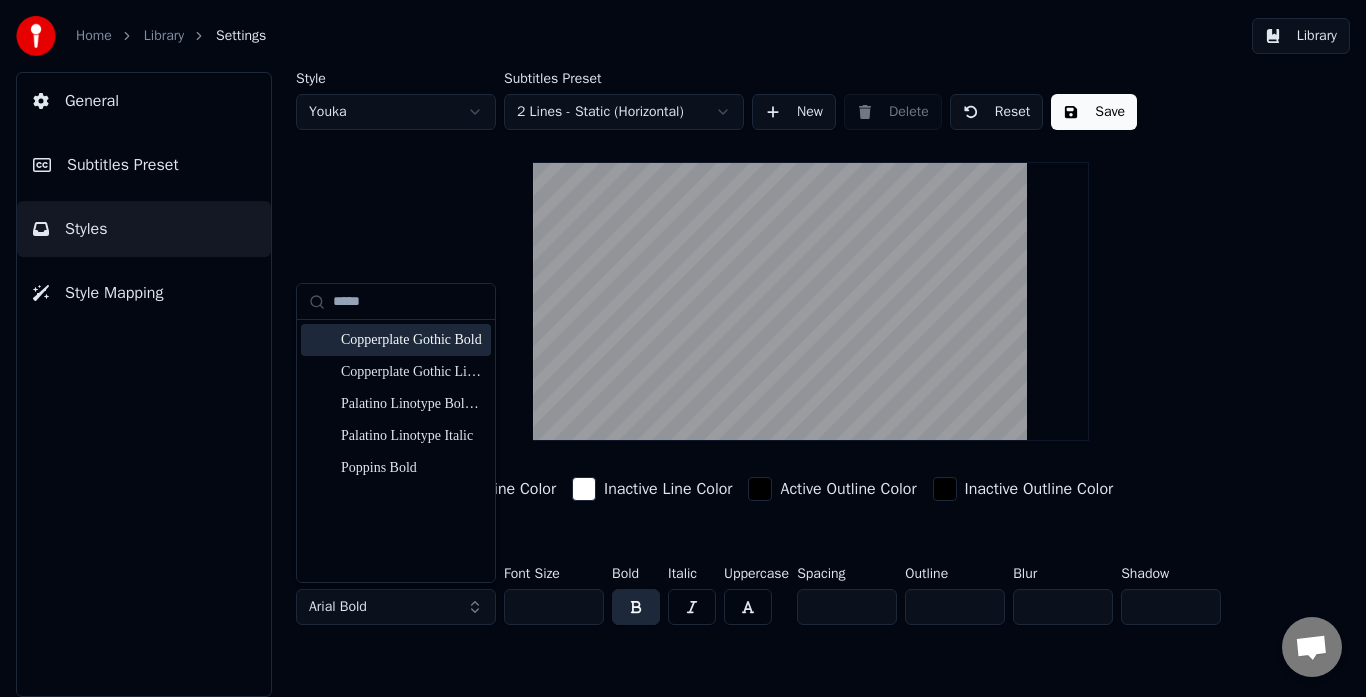 type on "*****" 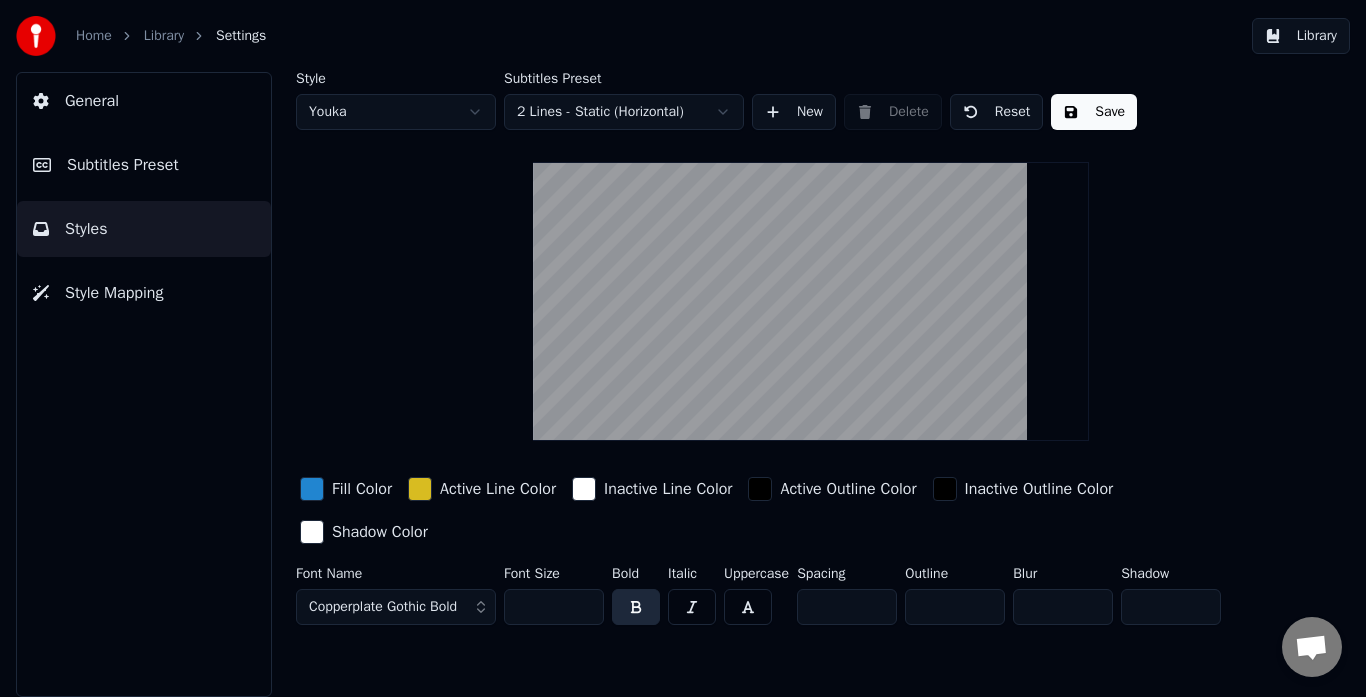 click on "Home Library Settings Library General Subtitles Preset Styles Style Mapping Style Youka Subtitles Preset 2 Lines - Static (Horizontal) New Delete Reset Save Fill Color Active Line Color Inactive Line Color Active Outline Color Inactive Outline Color Shadow Color Font Name Copperplate Gothic Bold Font Size ** Bold Italic Uppercase Spacing * Outline * Blur * Shadow *" at bounding box center [683, 348] 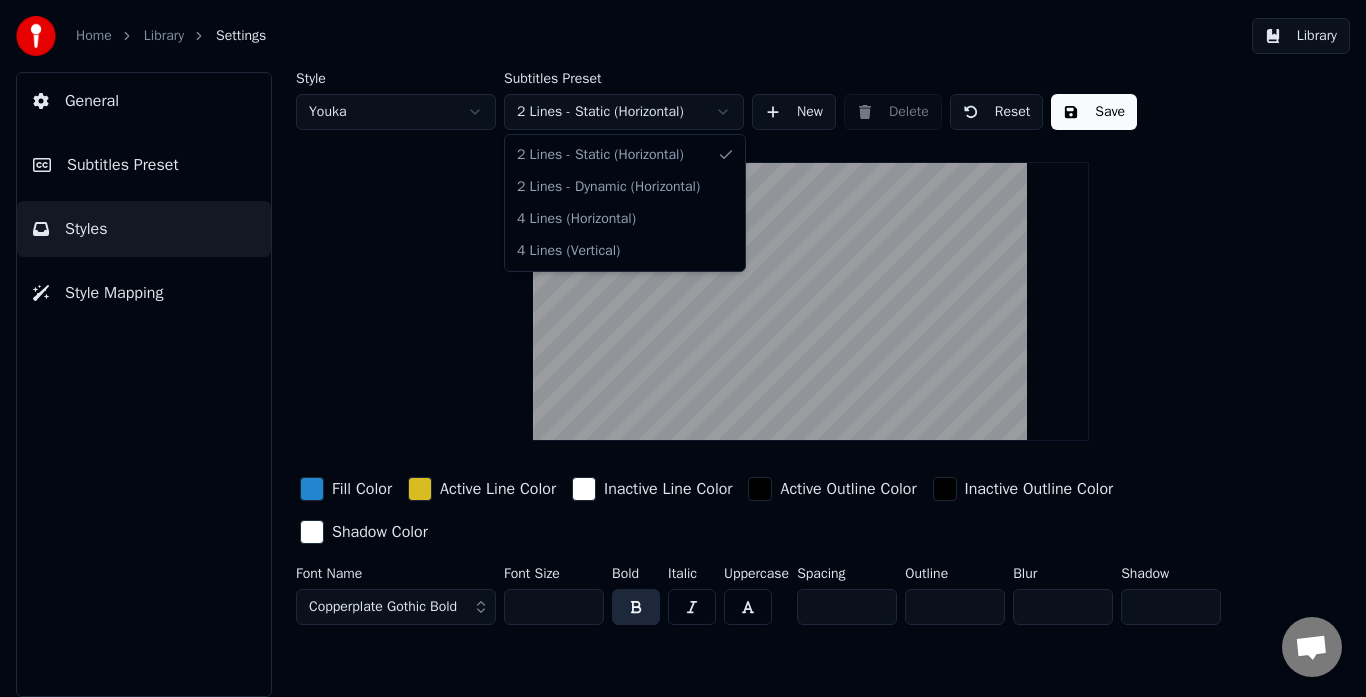 click on "Home Library Settings Library General Subtitles Preset Styles Style Youka Subtitles Preset 2 Lines - Static (Horizontal) New Delete Reset Save Fill Color Active Line Color Inactive Line Color Active Outline Color Inactive Outline Color Shadow Color Font Name Copperplate Gothic Bold Font Size ** Bold Italic Uppercase Spacing * Outline * Blur * Shadow *
2 Lines - Static (Horizontal) 2 Lines - Dynamic (Horizontal) 4 Lines (Horizontal) 4 Lines (Vertical)" at bounding box center [683, 348] 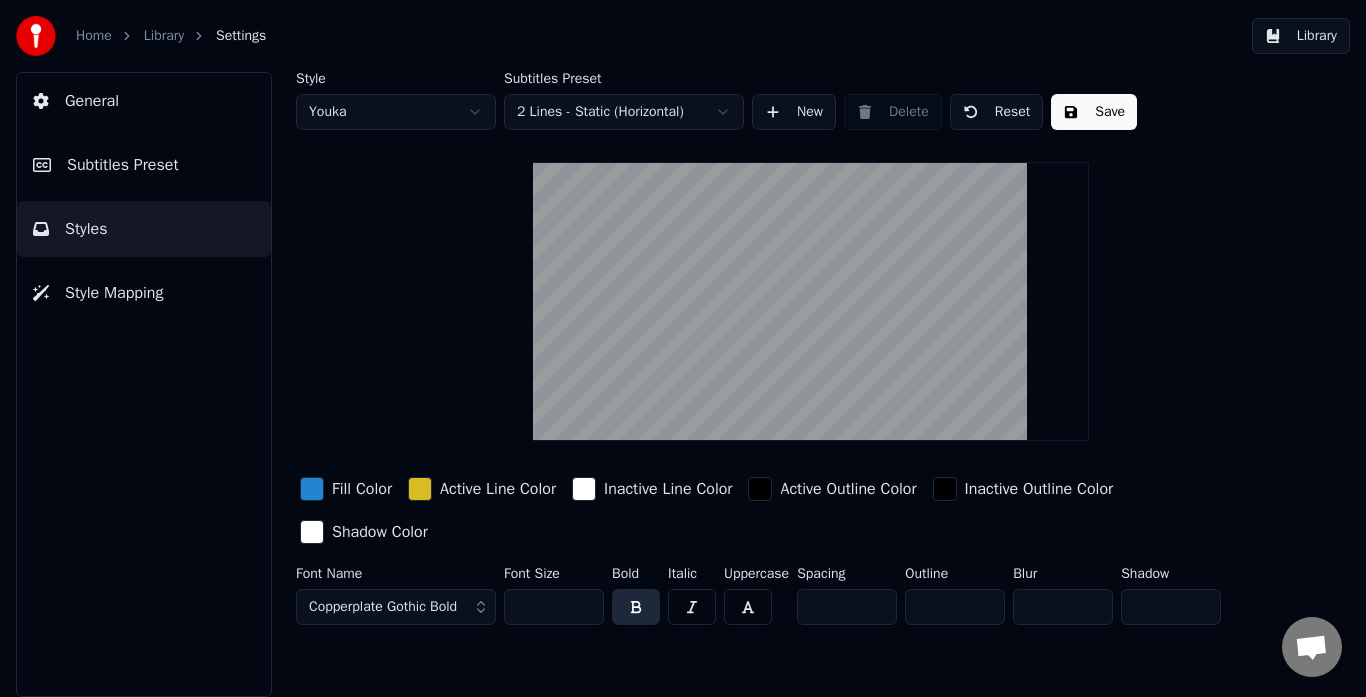 click on "Style Mapping" at bounding box center (114, 293) 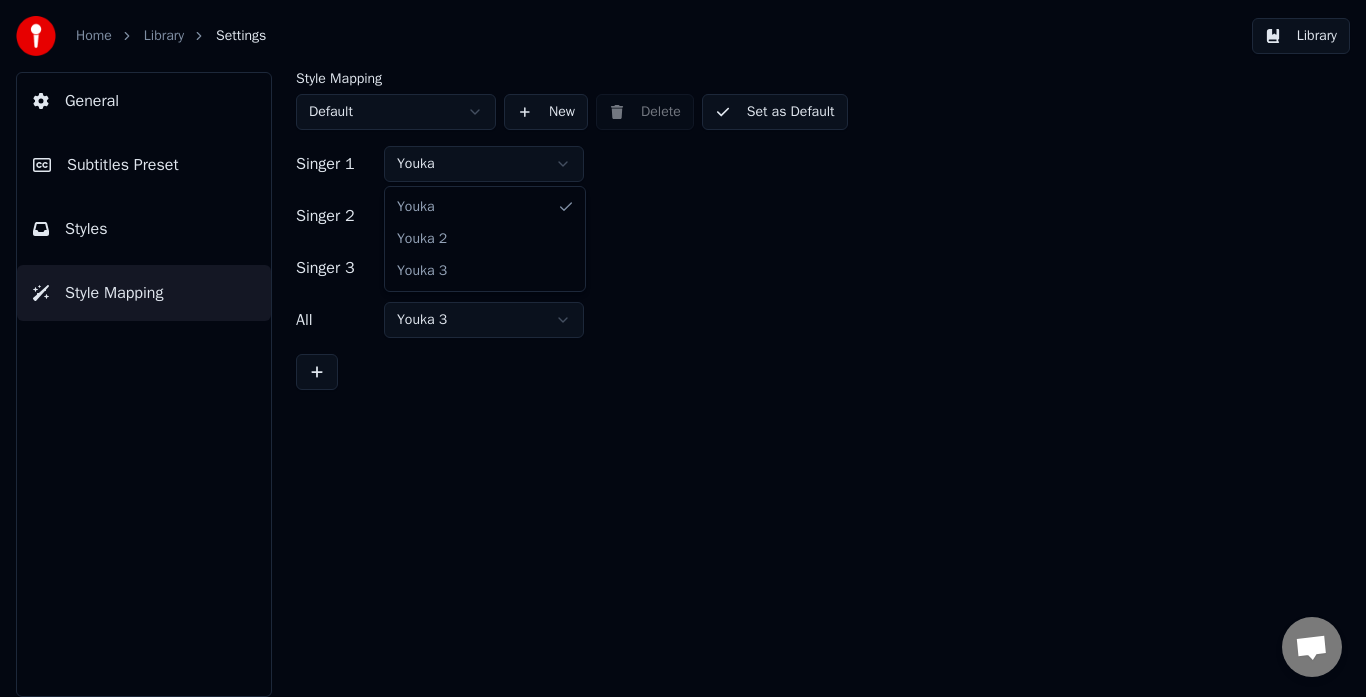 click on "Home Library Settings Library General Subtitles Preset Styles Style Mapping Style Youka Subtitles Preset 2 Lines - Static (Horizontal) New Delete Reset Save Fill Color Active Line Color Inactive Line Color Active Outline Color Inactive Outline Color Shadow Color Font Name Copperplate Gothic Bold Font Size ** Bold Italic Uppercase Spacing * Outline * Blur * Shadow *
2 Lines - Static (Horizontal) 2 Lines - Dynamic (Horizontal) 4 Lines (Horizontal) 4 Lines (Vertical)" at bounding box center (683, 348) 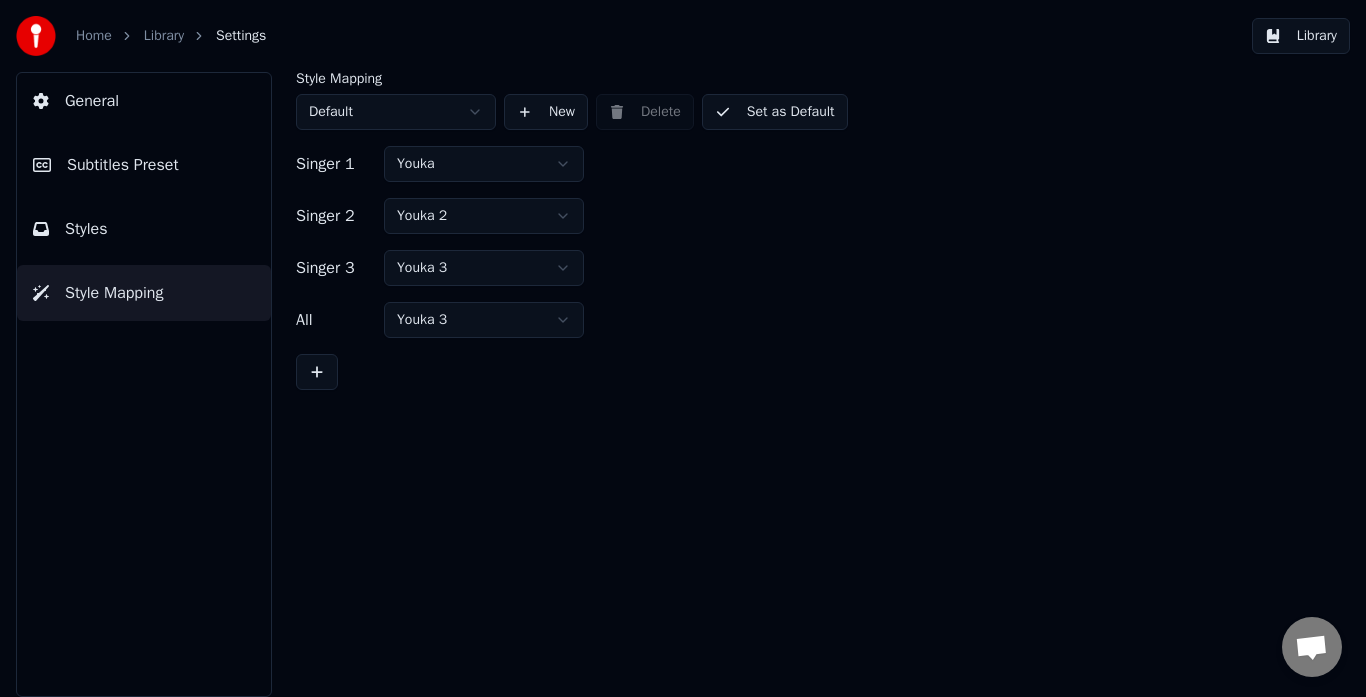 click on "Home Library Settings Library General Subtitles Preset Styles Style Mapping Style Mapping Default New Delete Set as Default Singer   1 Youka Singer   2 Youka 2 Singer   3 Youka 3 All Youka 3" at bounding box center (683, 348) 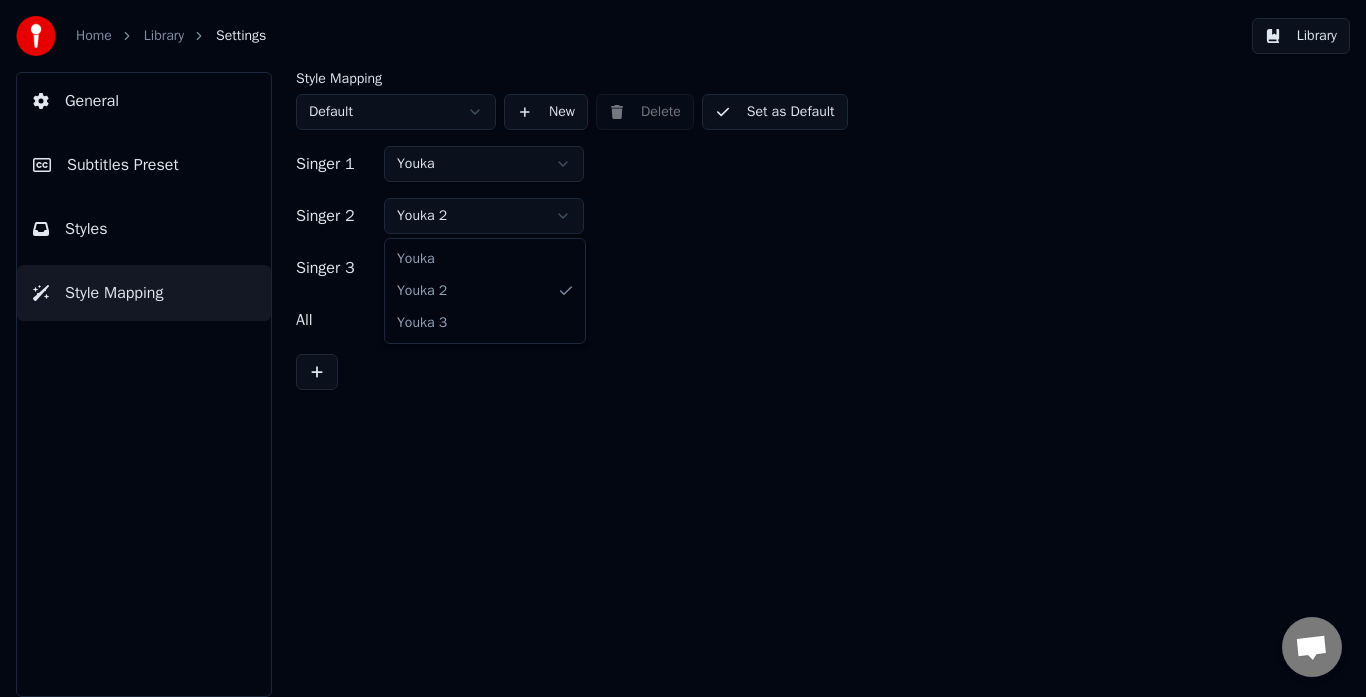 click on "Home Library Settings Library General Subtitles Preset Styles Style Mapping Style Youka Subtitles Preset 2 Lines - Static (Horizontal) New Delete Reset Save Fill Color Active Line Color Inactive Line Color Active Outline Color Inactive Outline Color Shadow Color Font Name Copperplate Gothic Bold Font Size ** Bold Italic Uppercase Spacing * Outline * Blur * Shadow *
2 Lines - Static (Horizontal) 2 Lines - Dynamic (Horizontal) 4 Lines (Horizontal) 4 Lines (Vertical)" at bounding box center (683, 348) 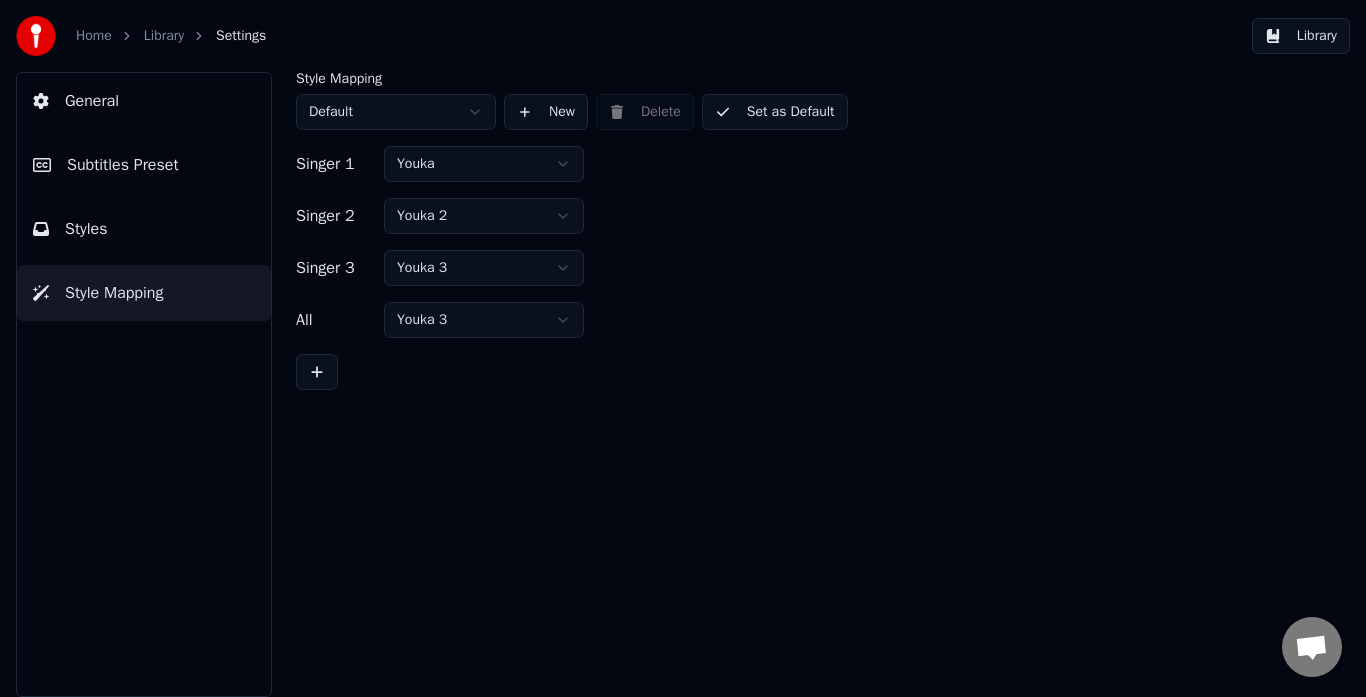 click on "Subtitles Preset" at bounding box center [144, 165] 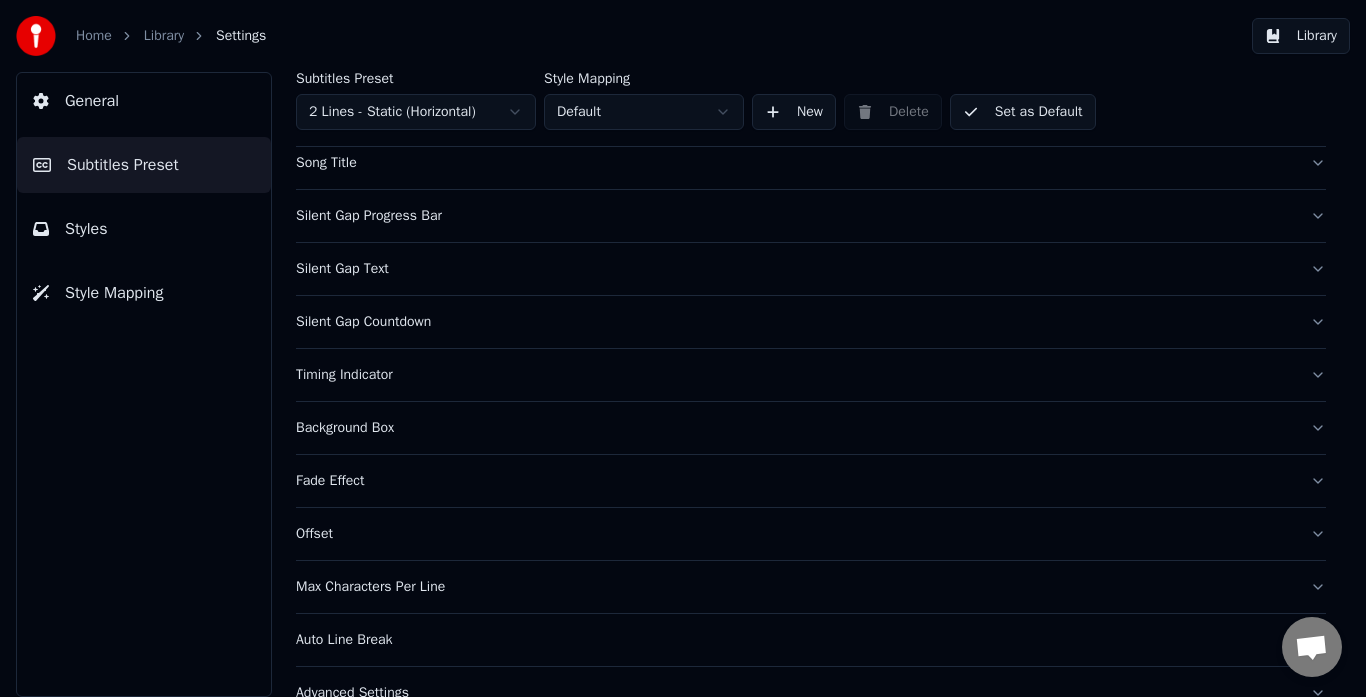 scroll, scrollTop: 194, scrollLeft: 0, axis: vertical 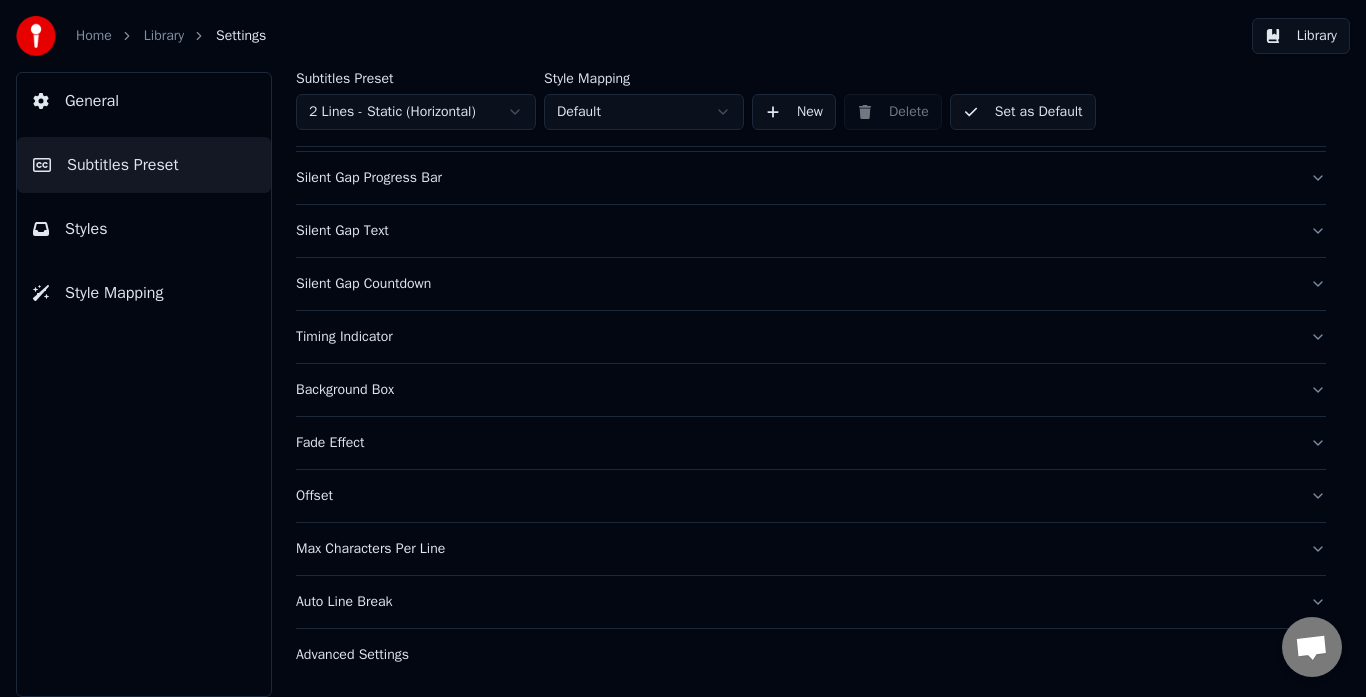 click on "Advanced Settings" at bounding box center [795, 655] 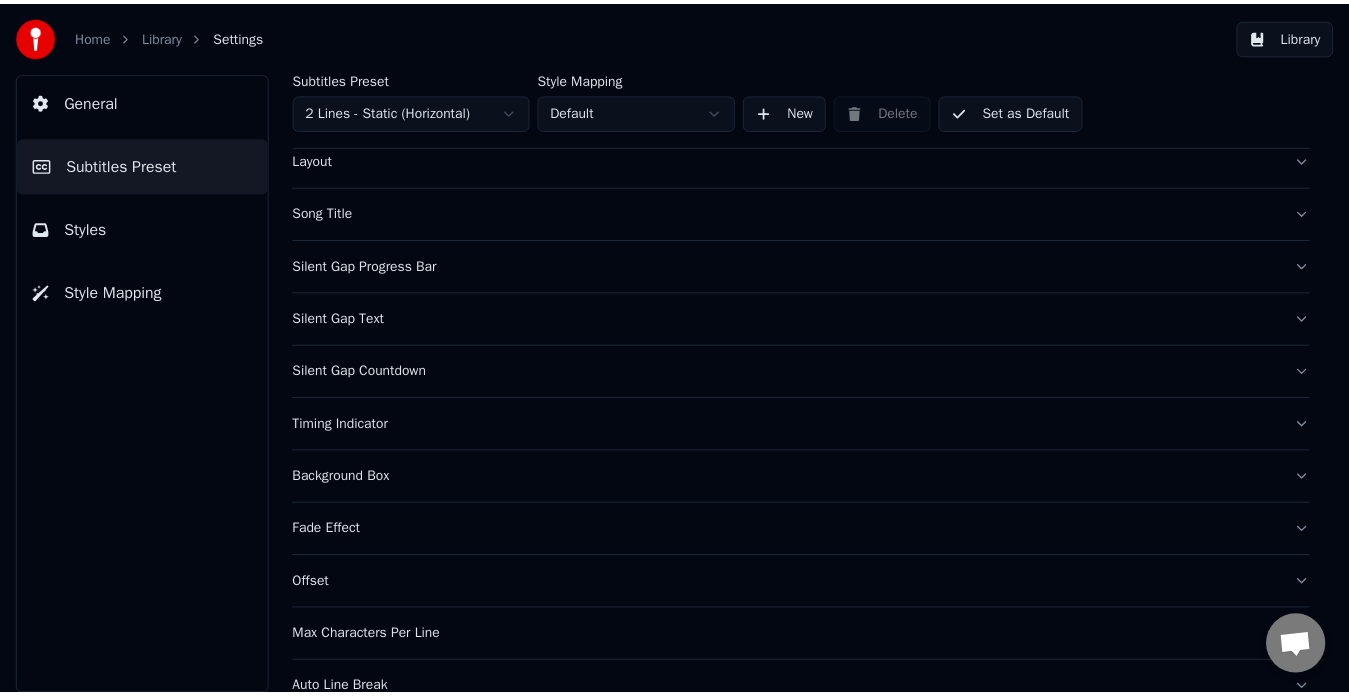 scroll, scrollTop: 0, scrollLeft: 0, axis: both 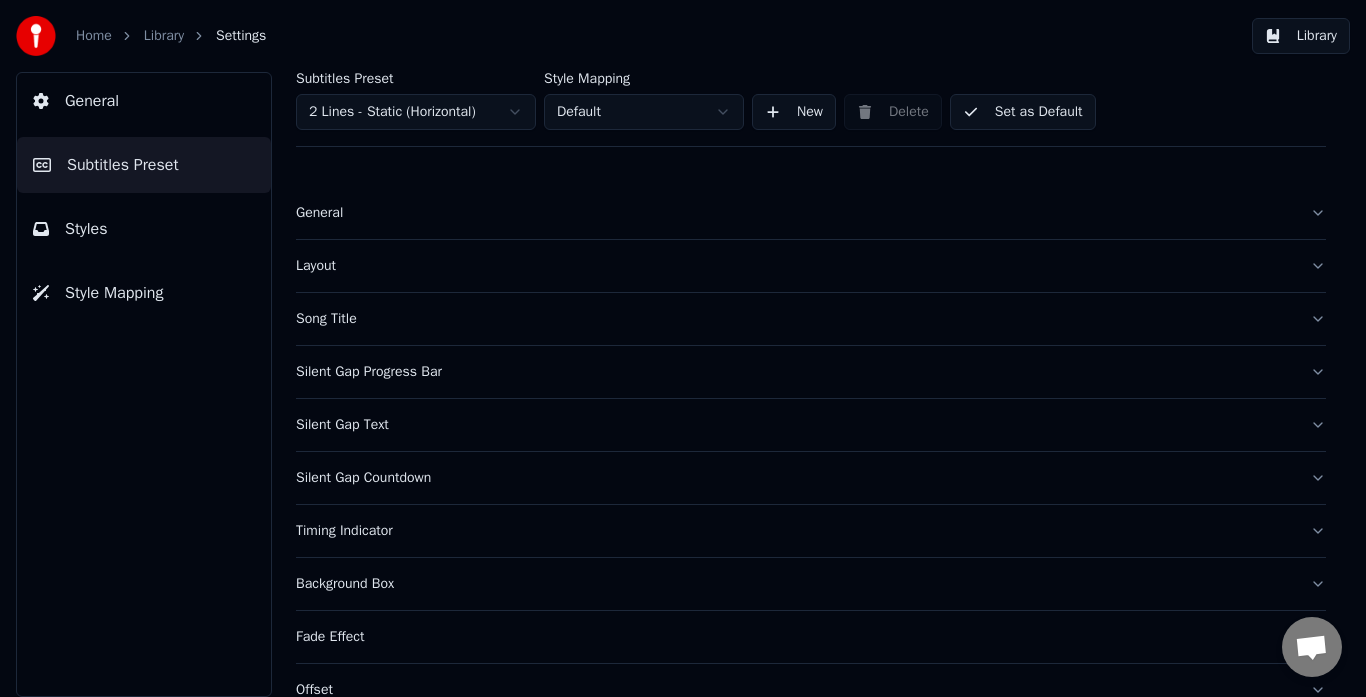 click on "General" at bounding box center [144, 101] 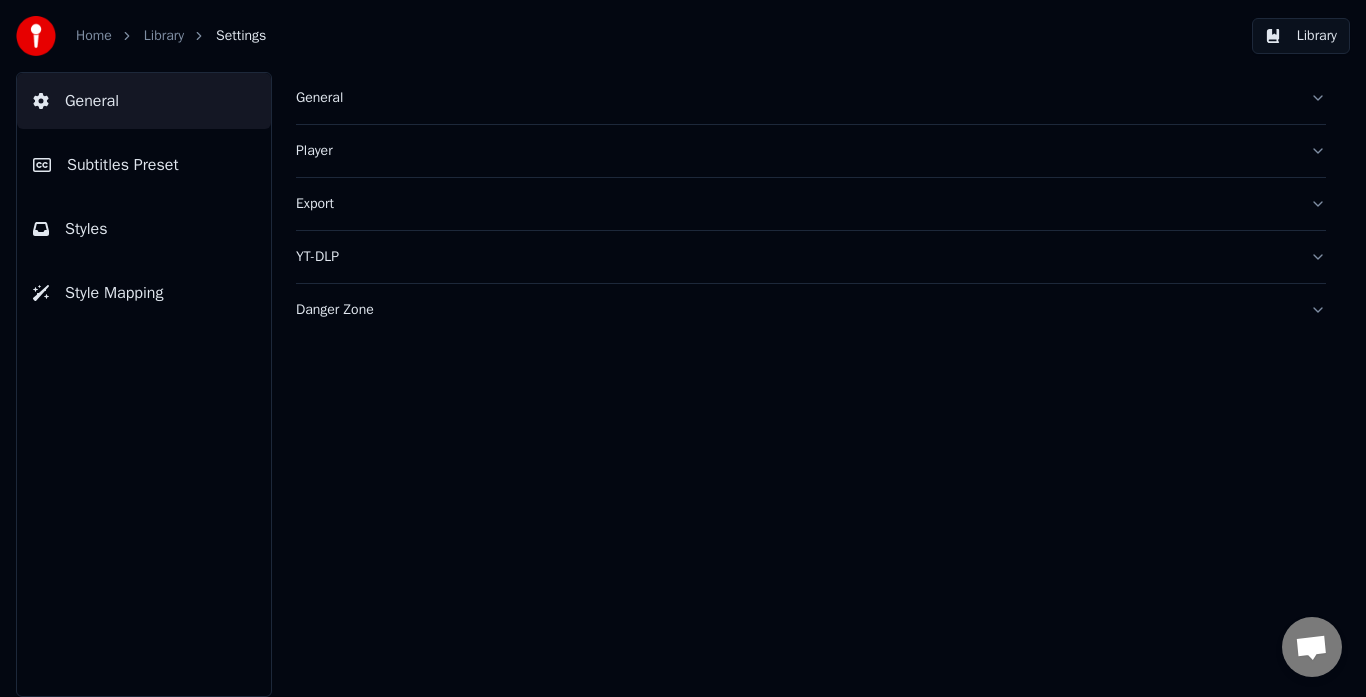 click on "Library" at bounding box center (164, 36) 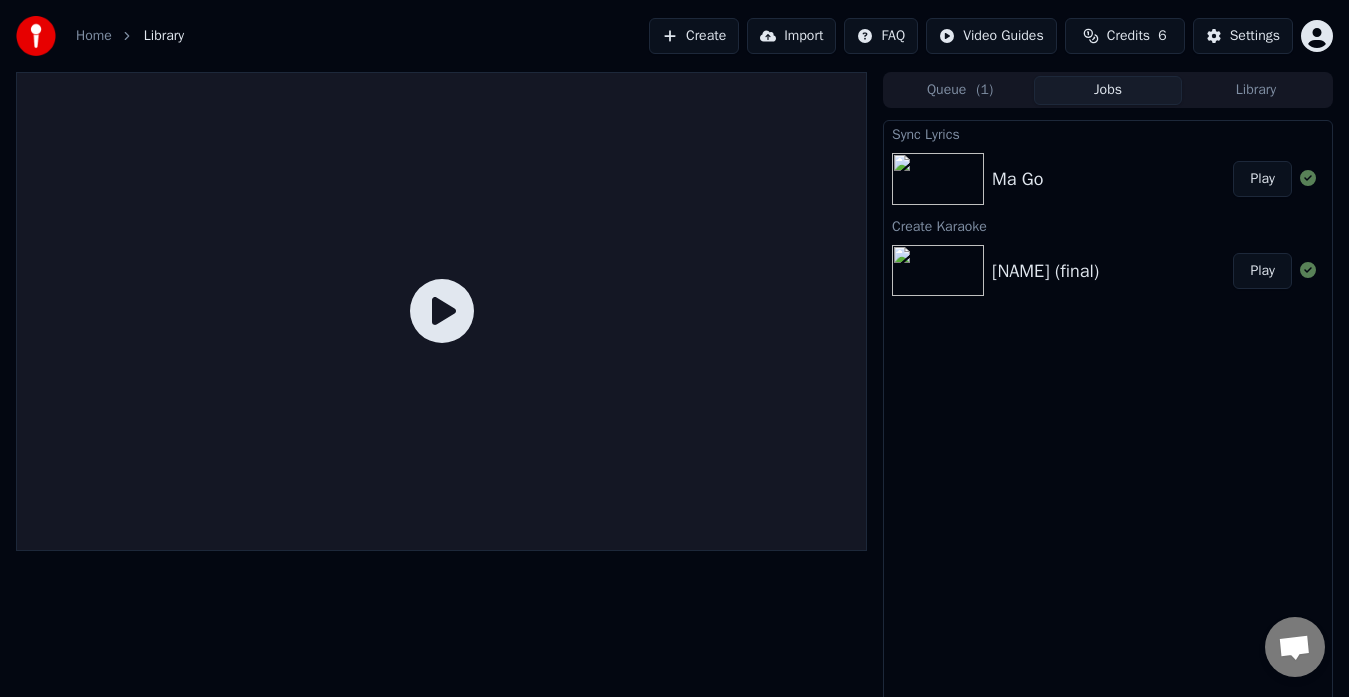 click at bounding box center (938, 179) 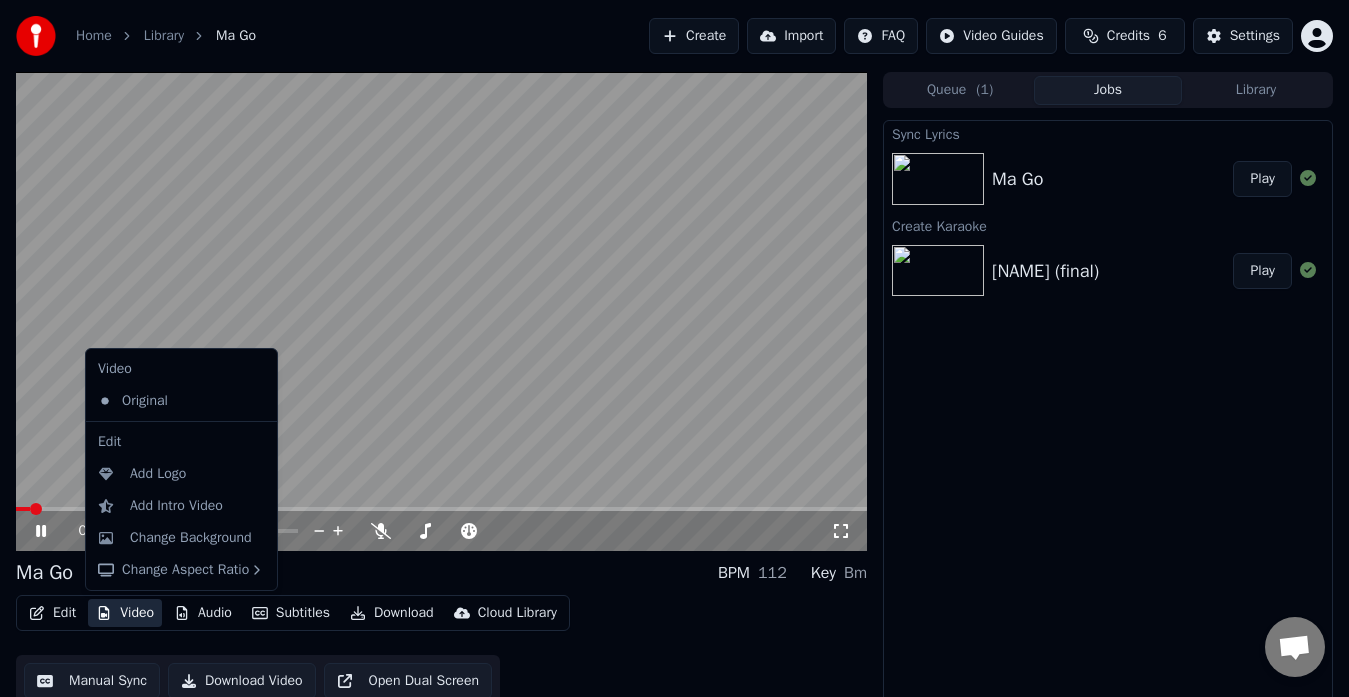 click on "Video" at bounding box center (125, 613) 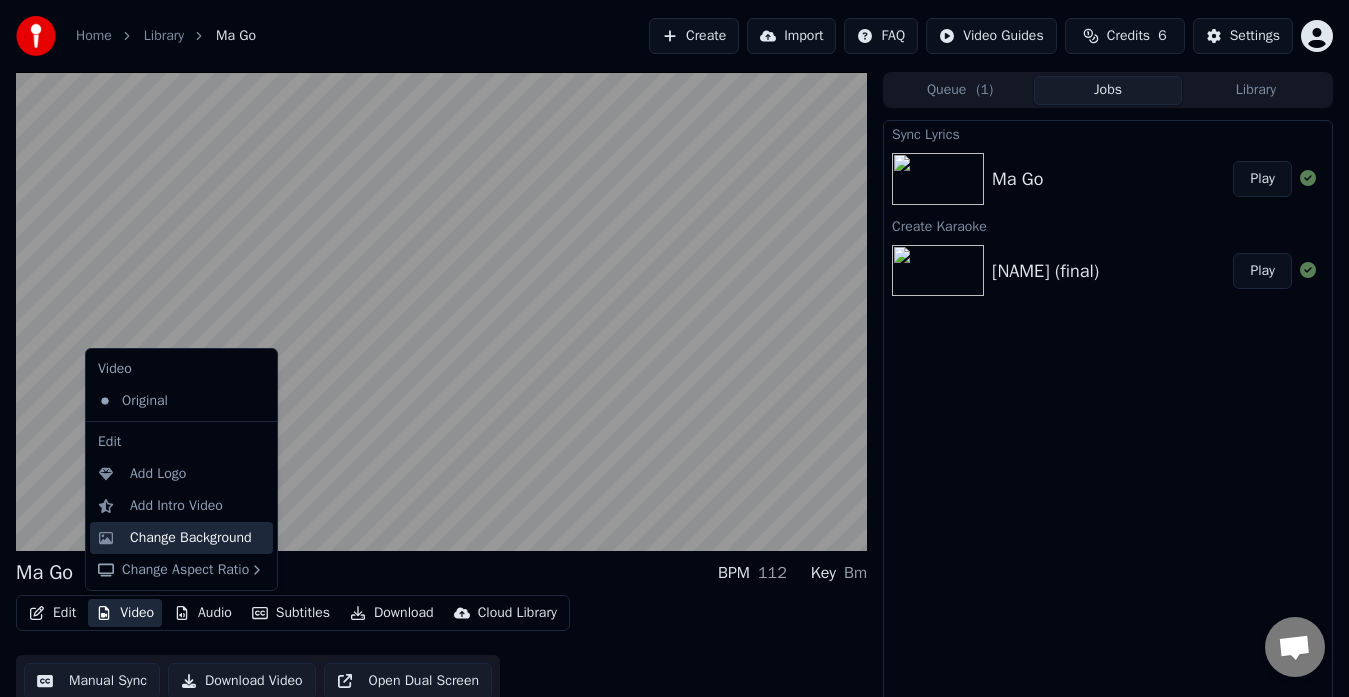 click on "Change Background" at bounding box center [191, 538] 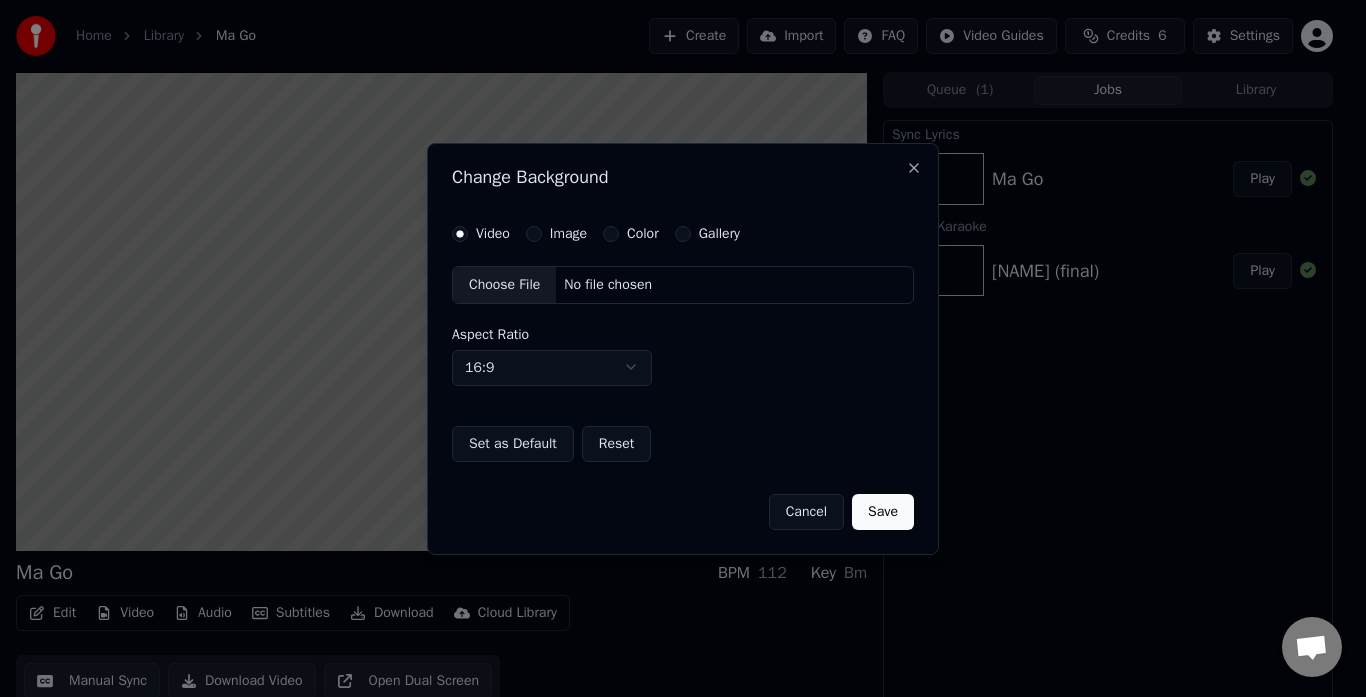 click on "Cancel" at bounding box center [806, 511] 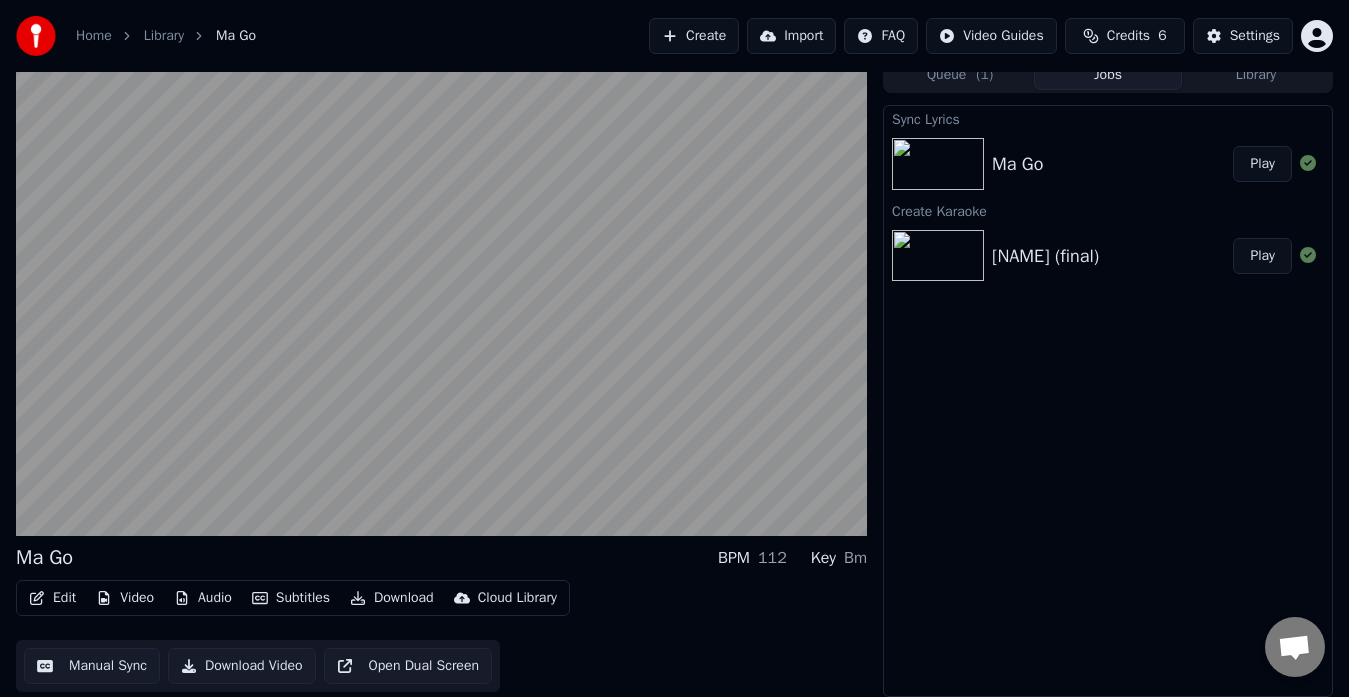 scroll, scrollTop: 0, scrollLeft: 0, axis: both 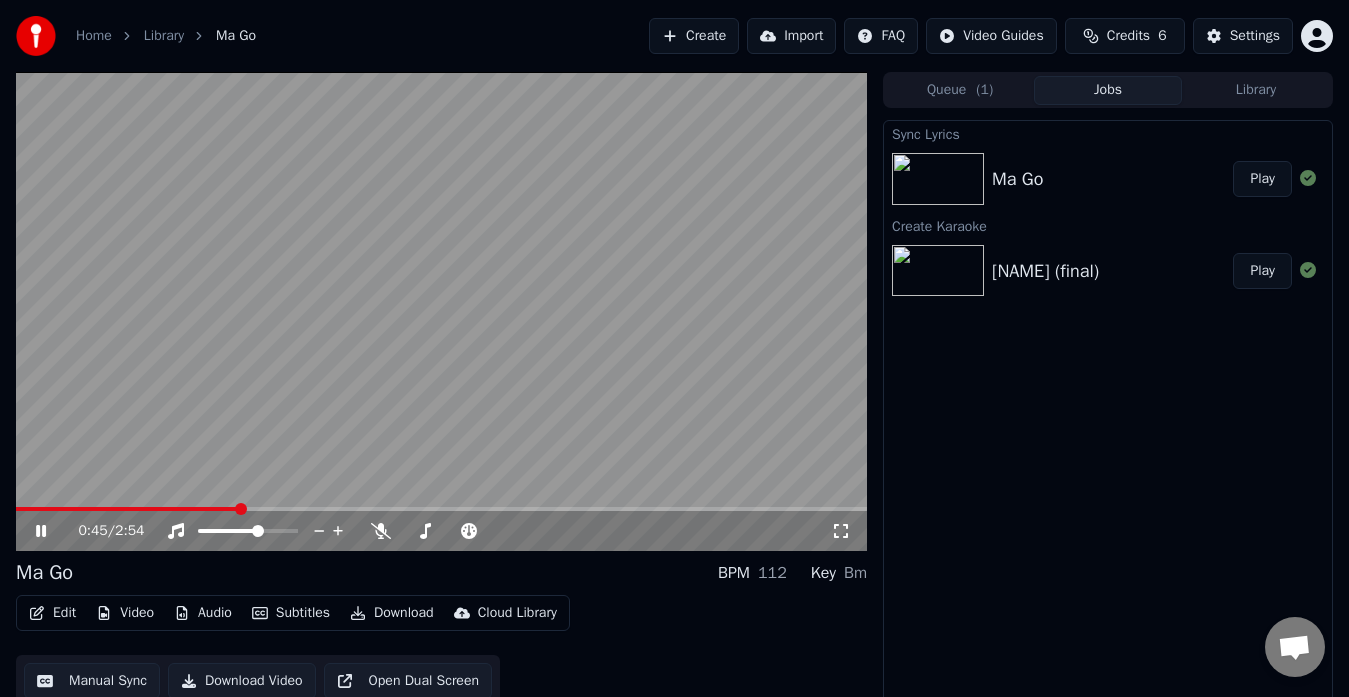 click at bounding box center (441, 311) 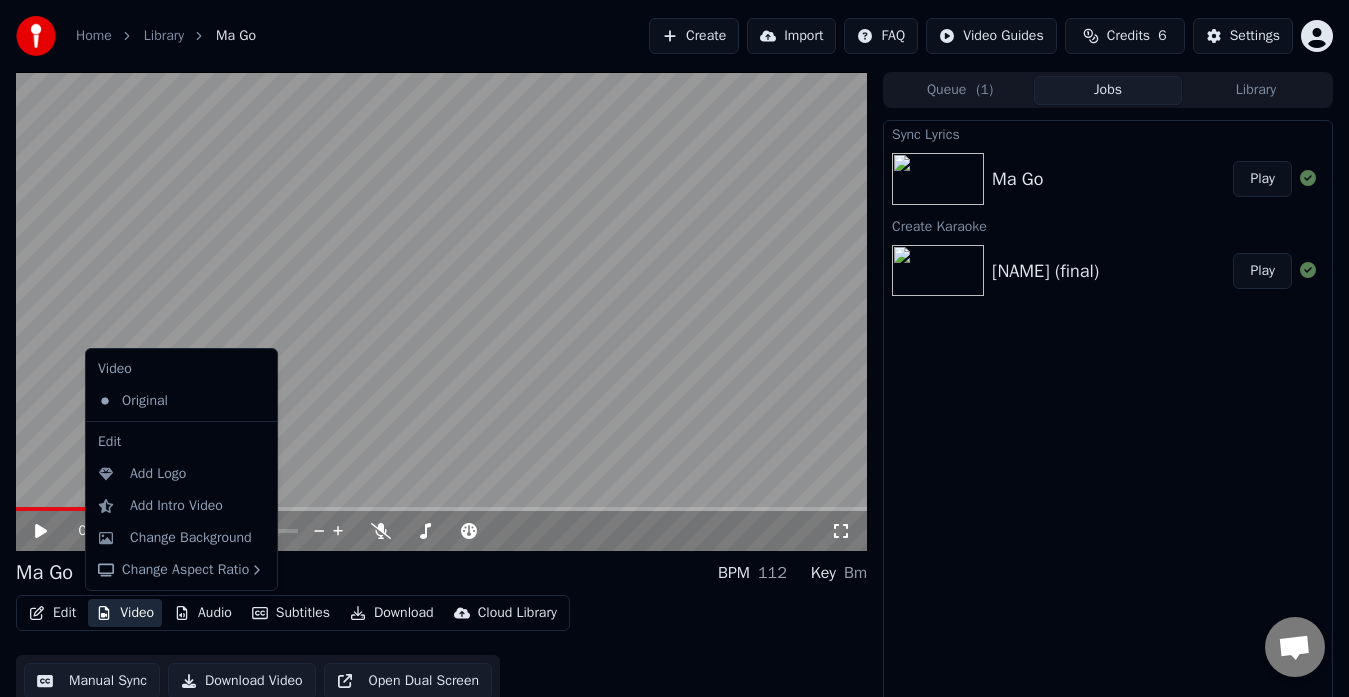 click on "Video" at bounding box center (125, 613) 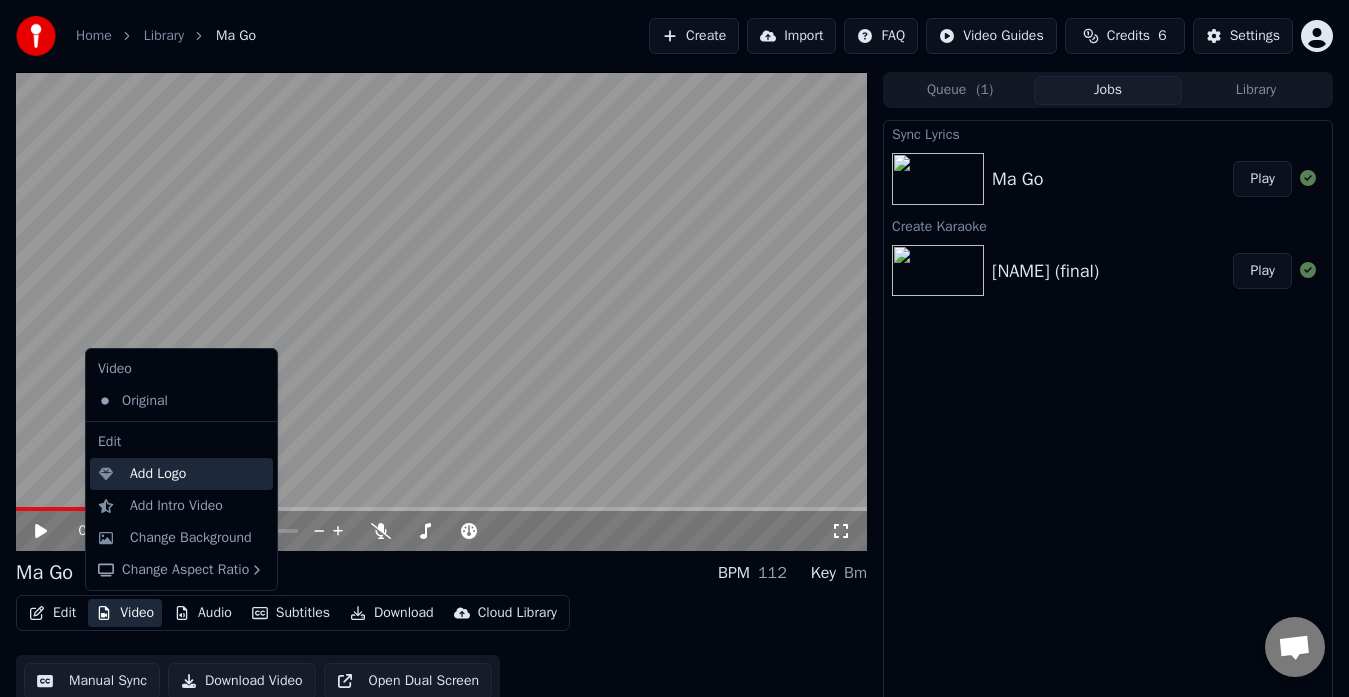 click on "Add Logo" at bounding box center (158, 474) 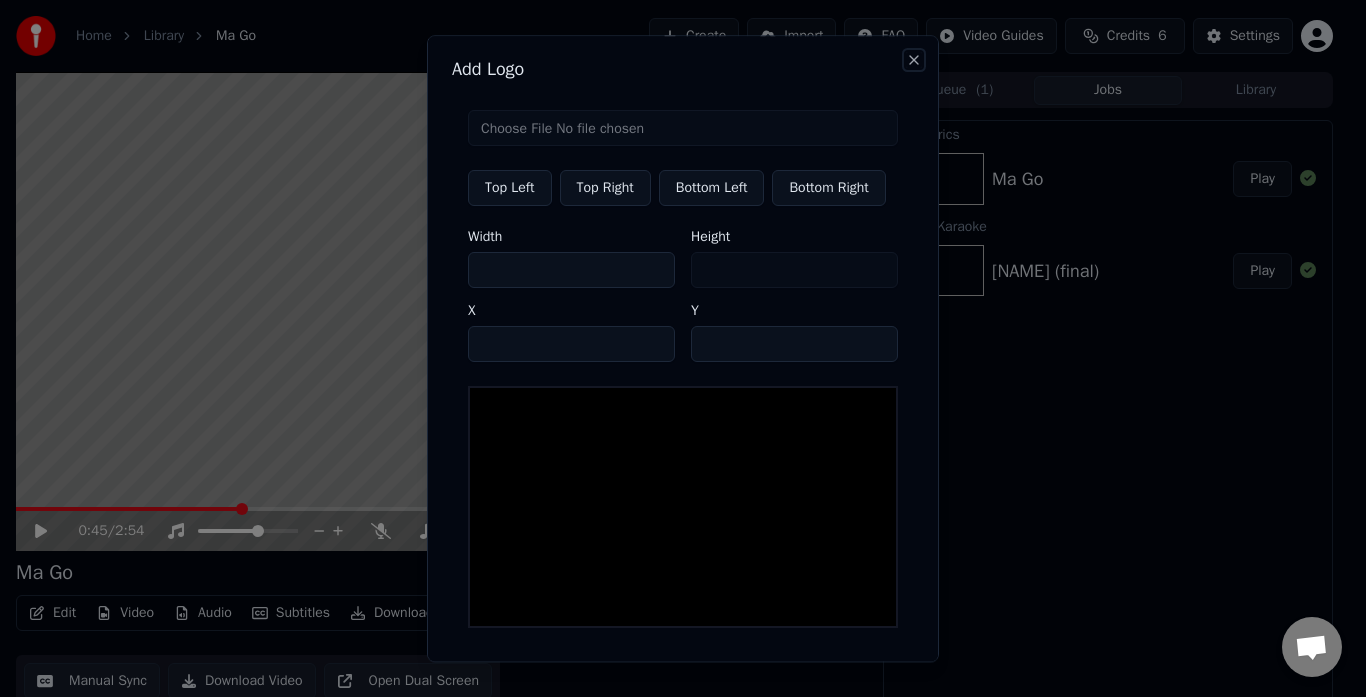 click on "Close" at bounding box center [914, 60] 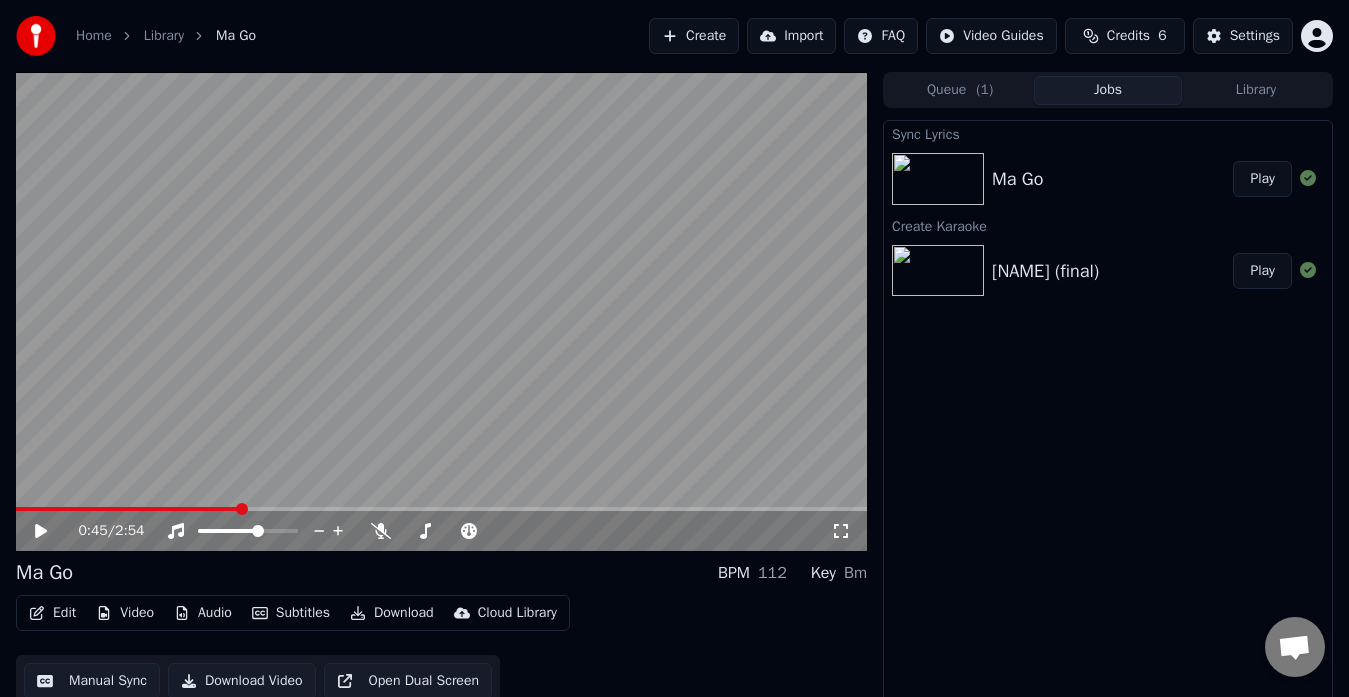 click 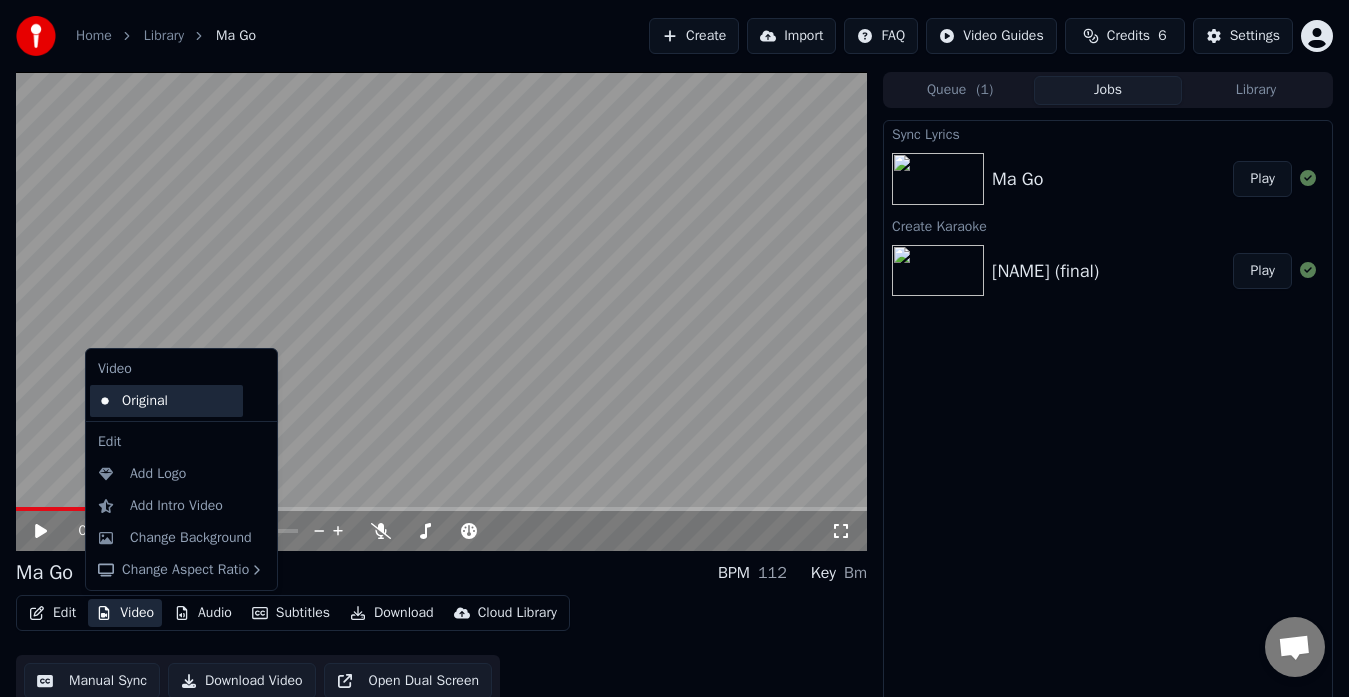 click on "Original" at bounding box center (166, 401) 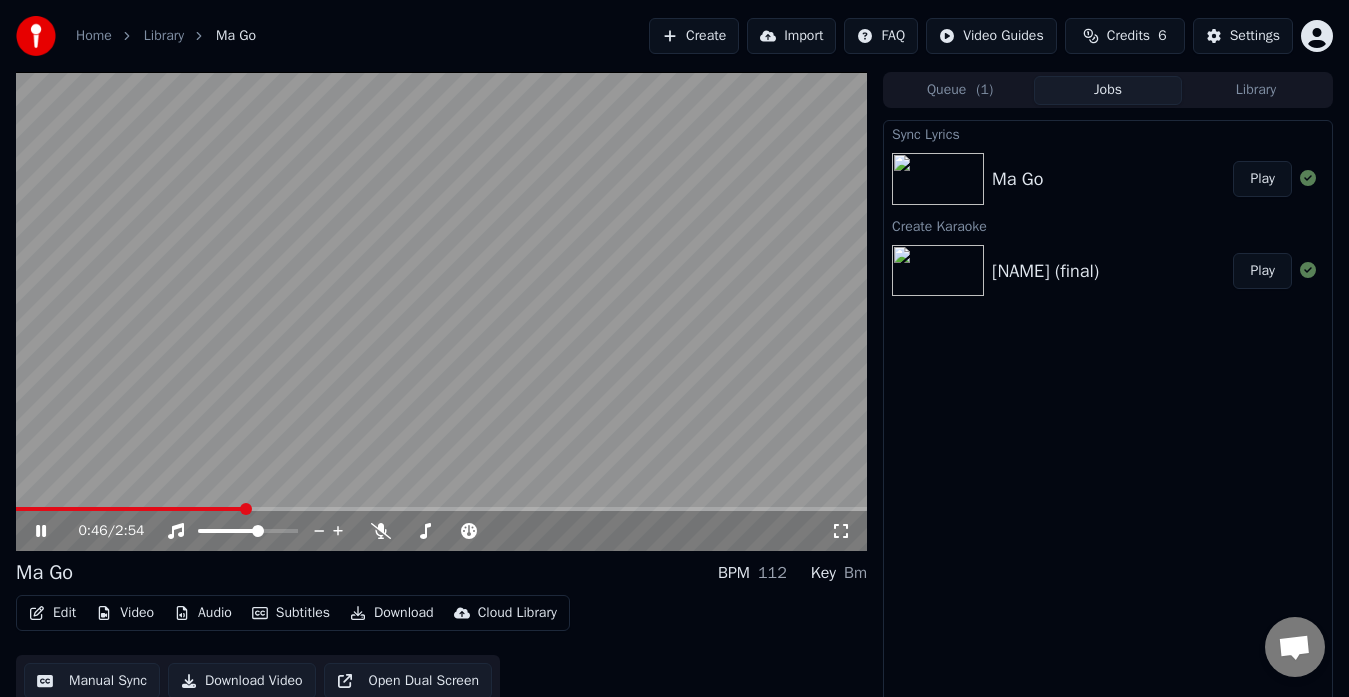 drag, startPoint x: 232, startPoint y: 272, endPoint x: 225, endPoint y: 375, distance: 103.23759 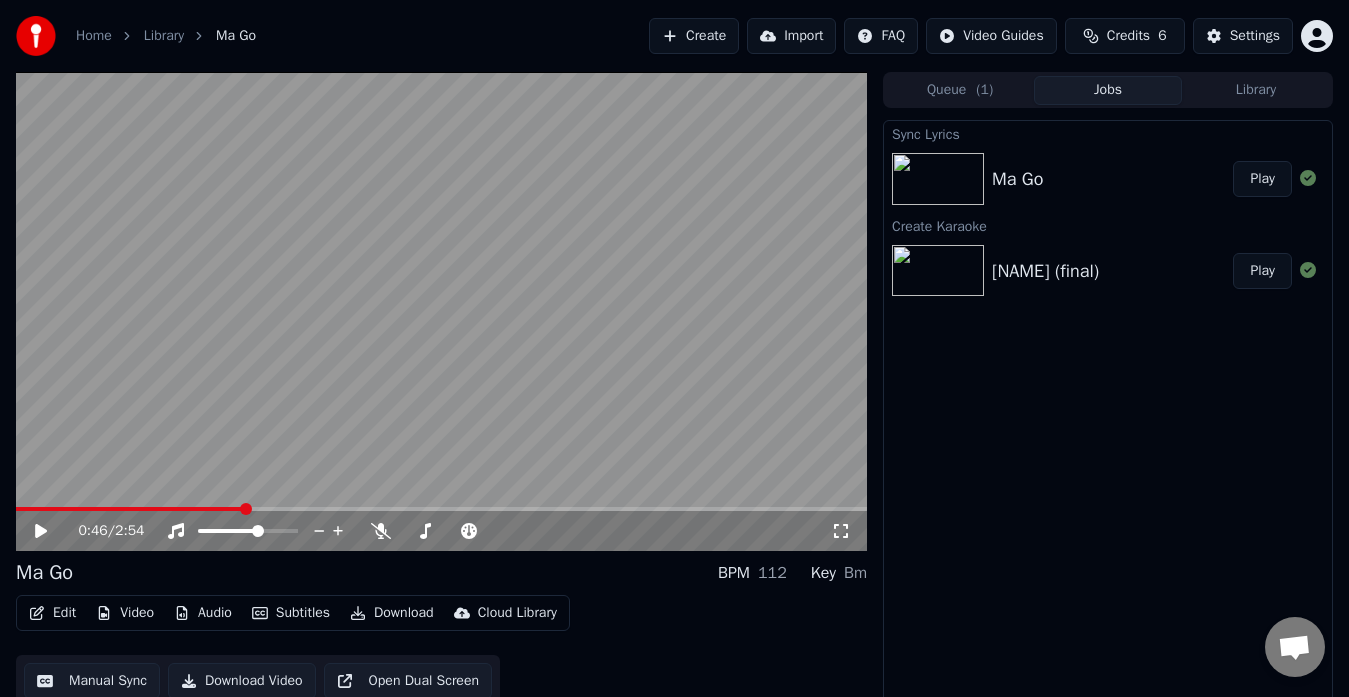 click on "Video" at bounding box center (125, 613) 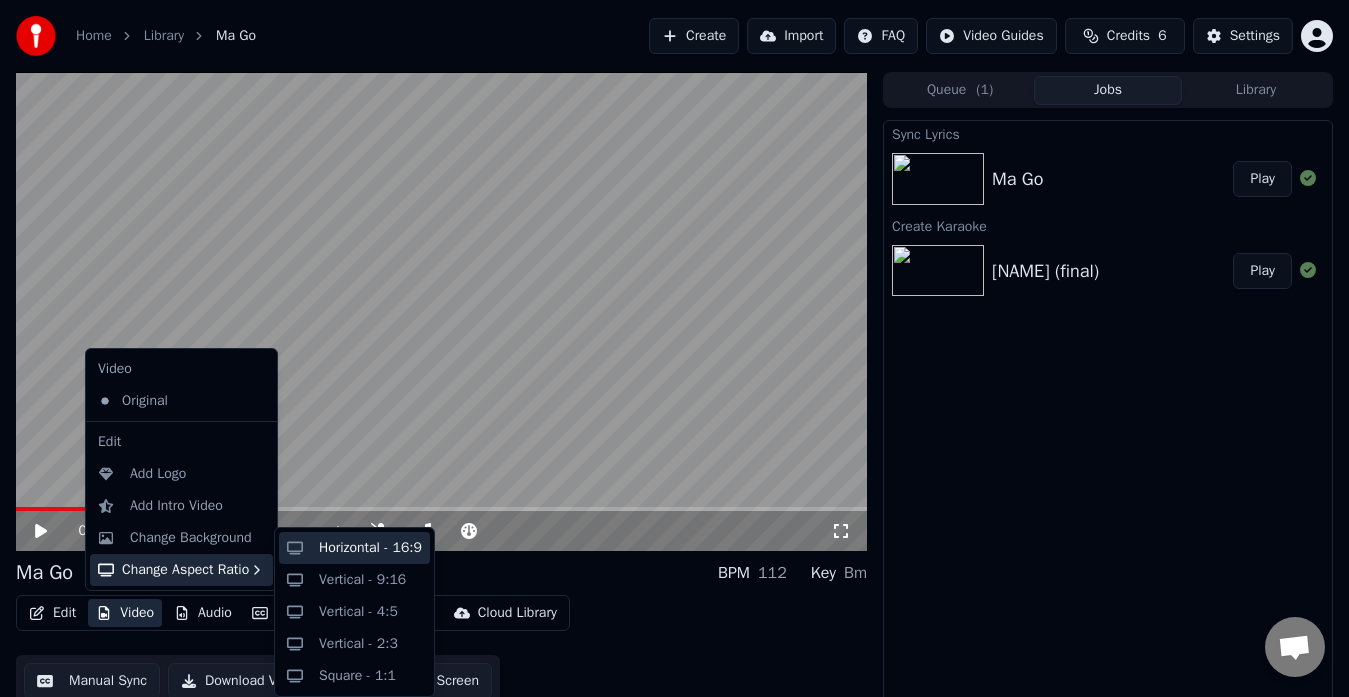 click on "Horizontal - 16:9" at bounding box center (370, 548) 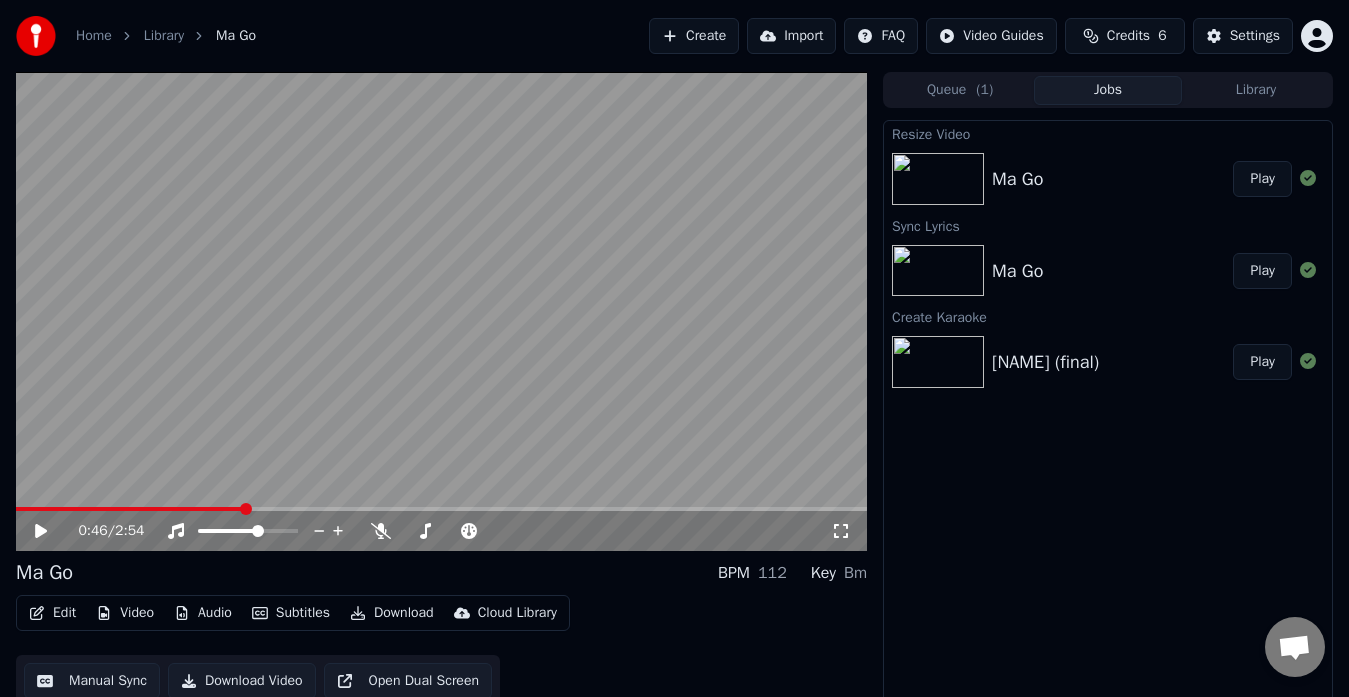 click on "Video" at bounding box center (125, 613) 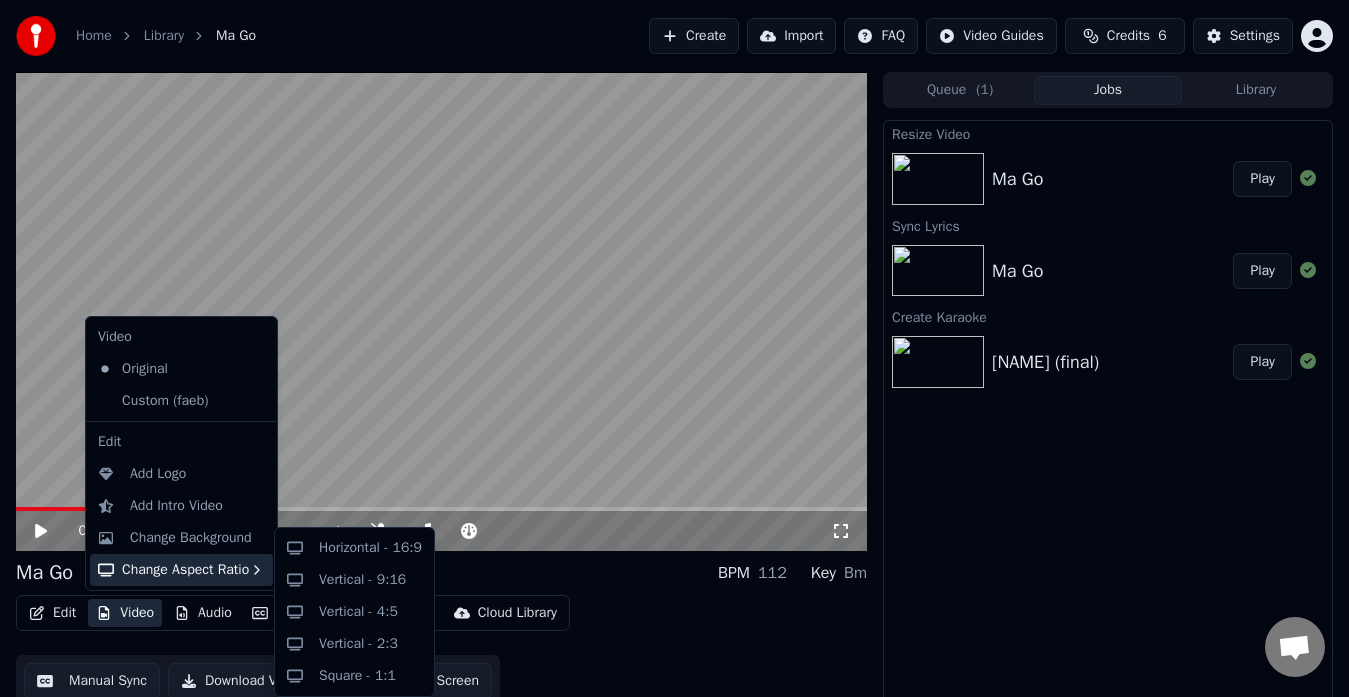click on "Change Aspect Ratio" at bounding box center [181, 570] 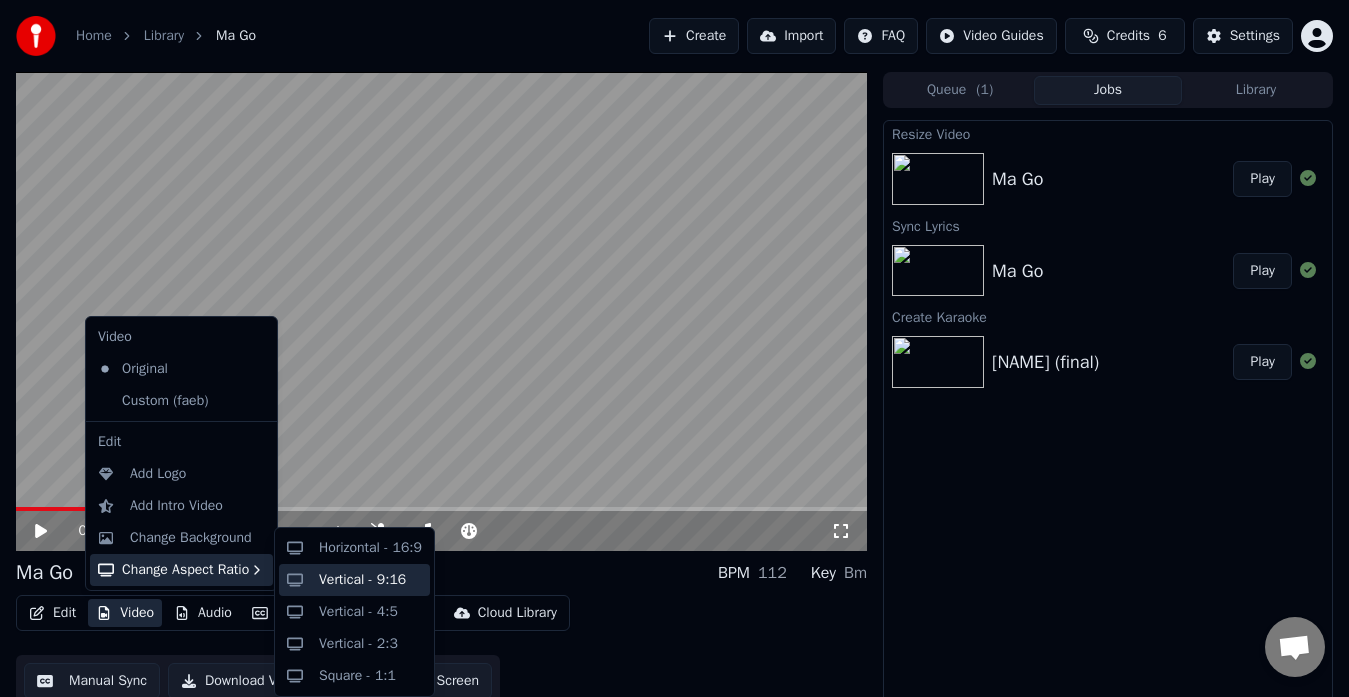 click on "Vertical - 9:16" at bounding box center (362, 580) 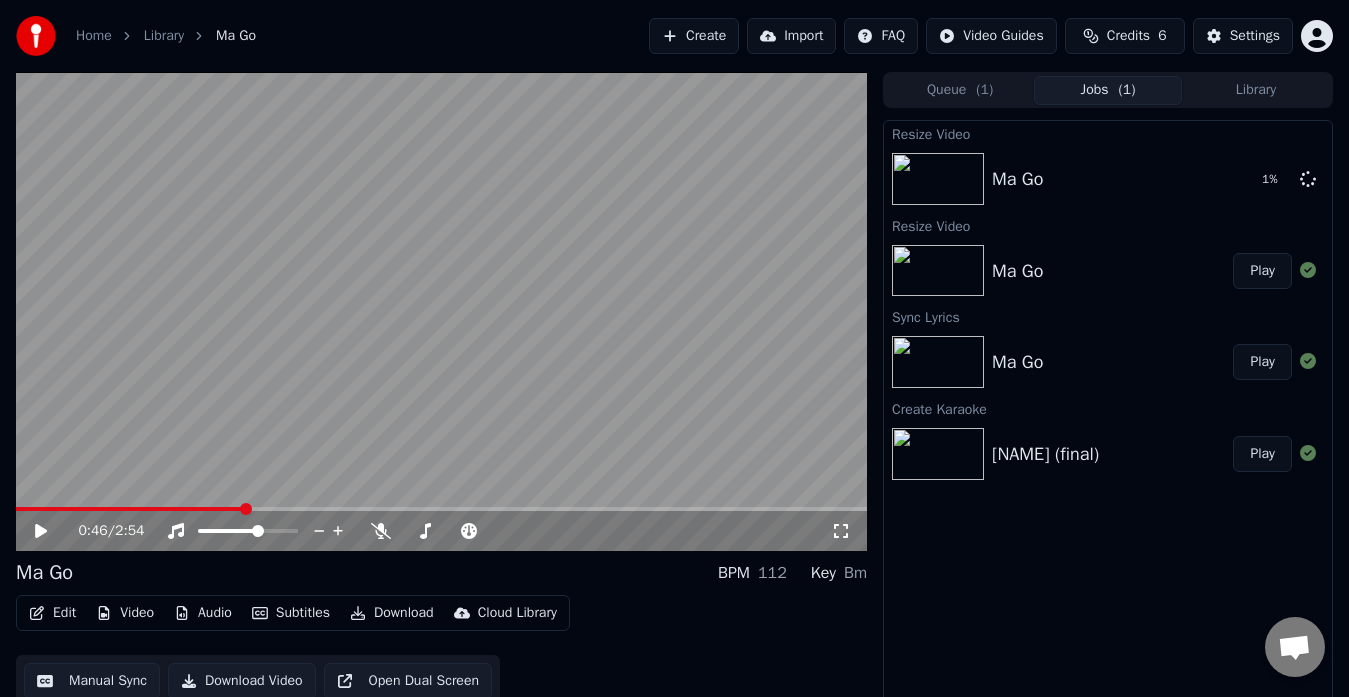 click on "( 1 )" at bounding box center [984, 90] 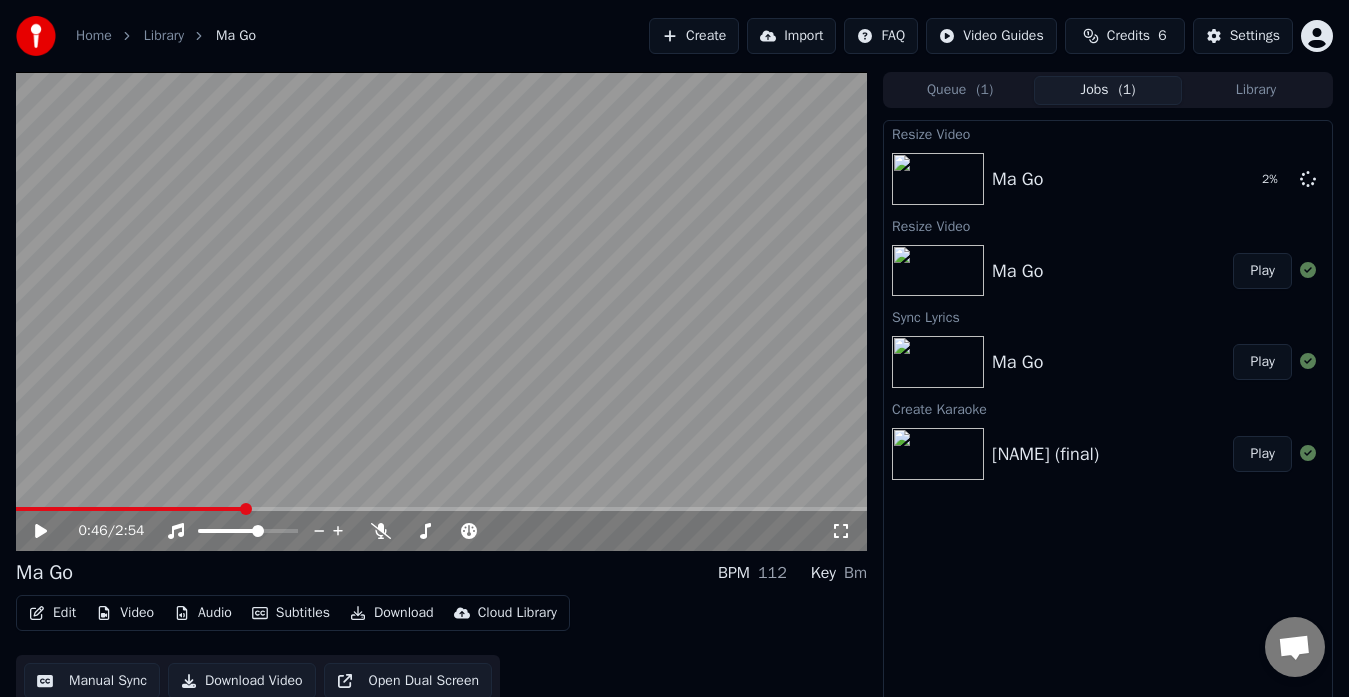 click on "Jobs ( 1 )" at bounding box center (1108, 90) 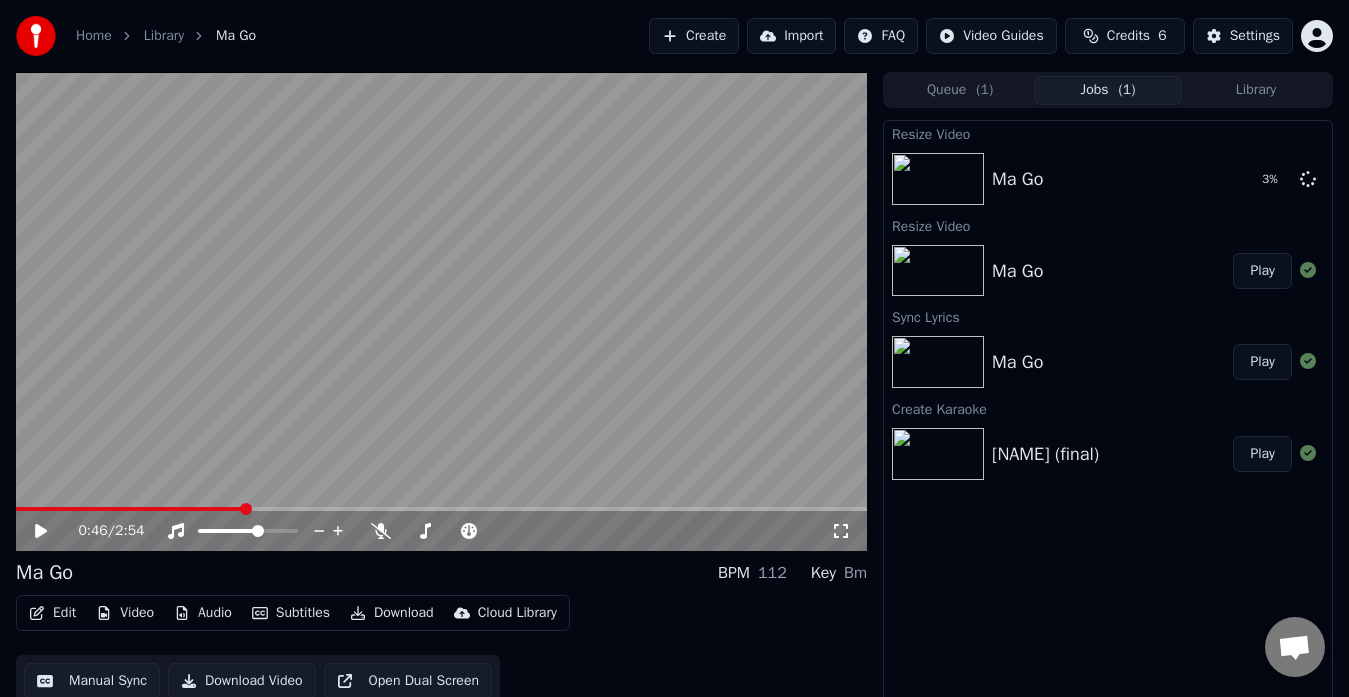 click on "Queue ( 1 )" at bounding box center [960, 90] 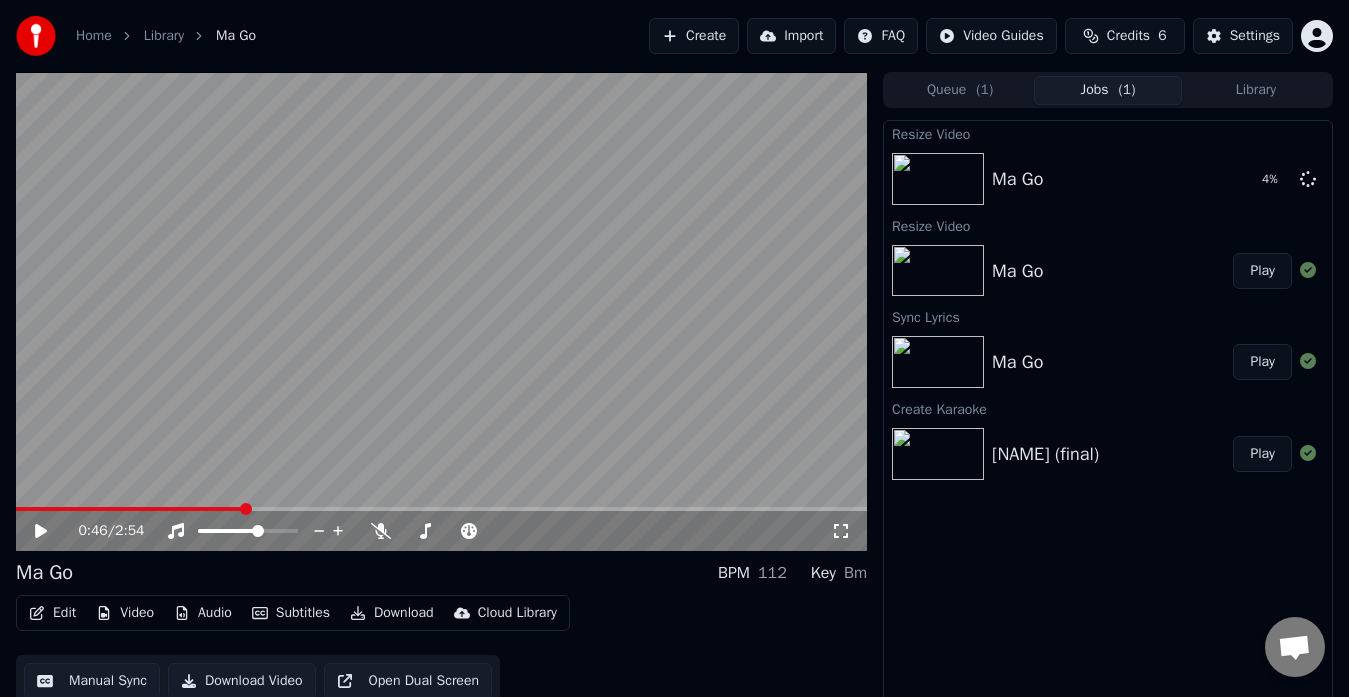 click on "Jobs ( 1 )" at bounding box center [1108, 90] 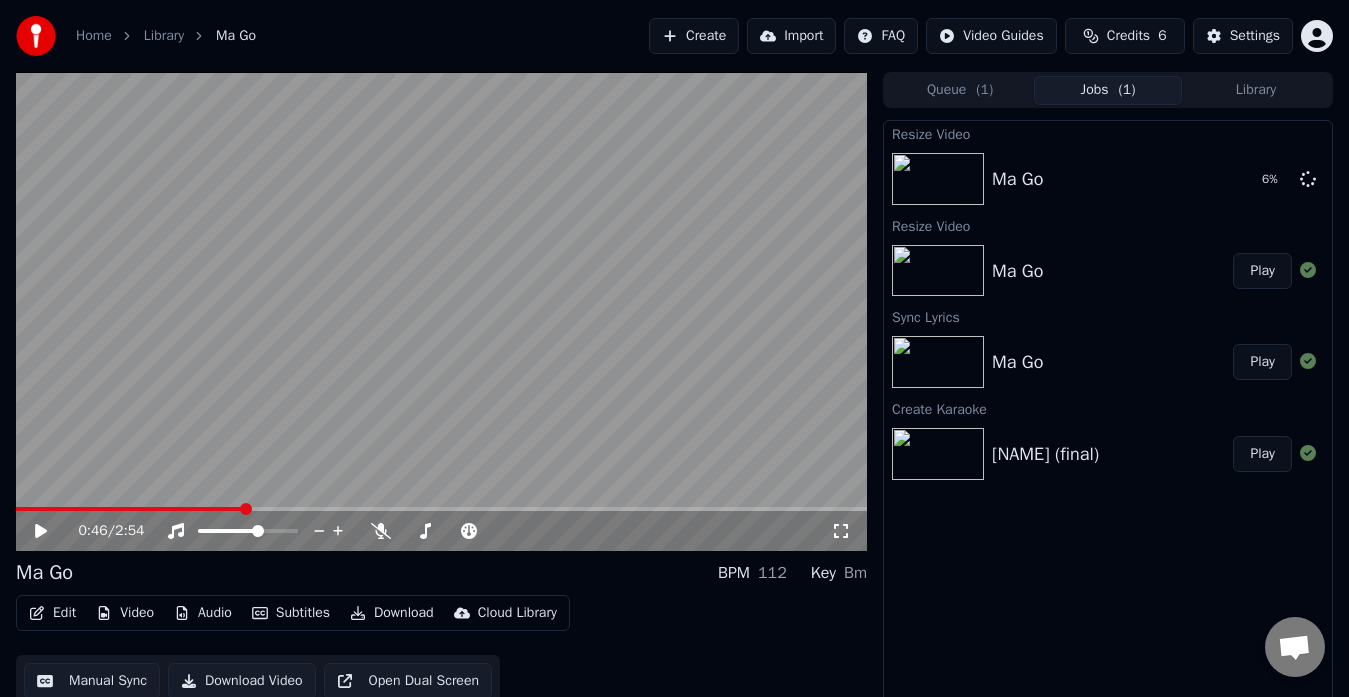 scroll, scrollTop: 15, scrollLeft: 0, axis: vertical 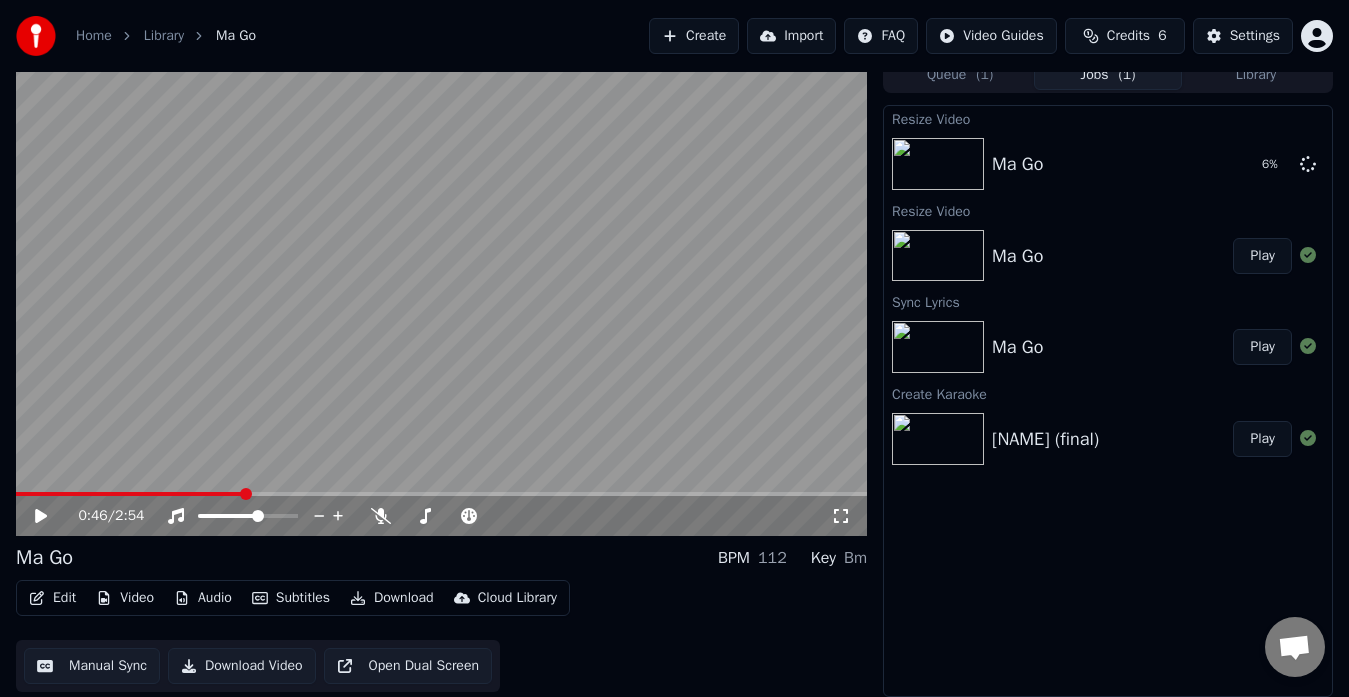 click on "Download Video" at bounding box center (242, 666) 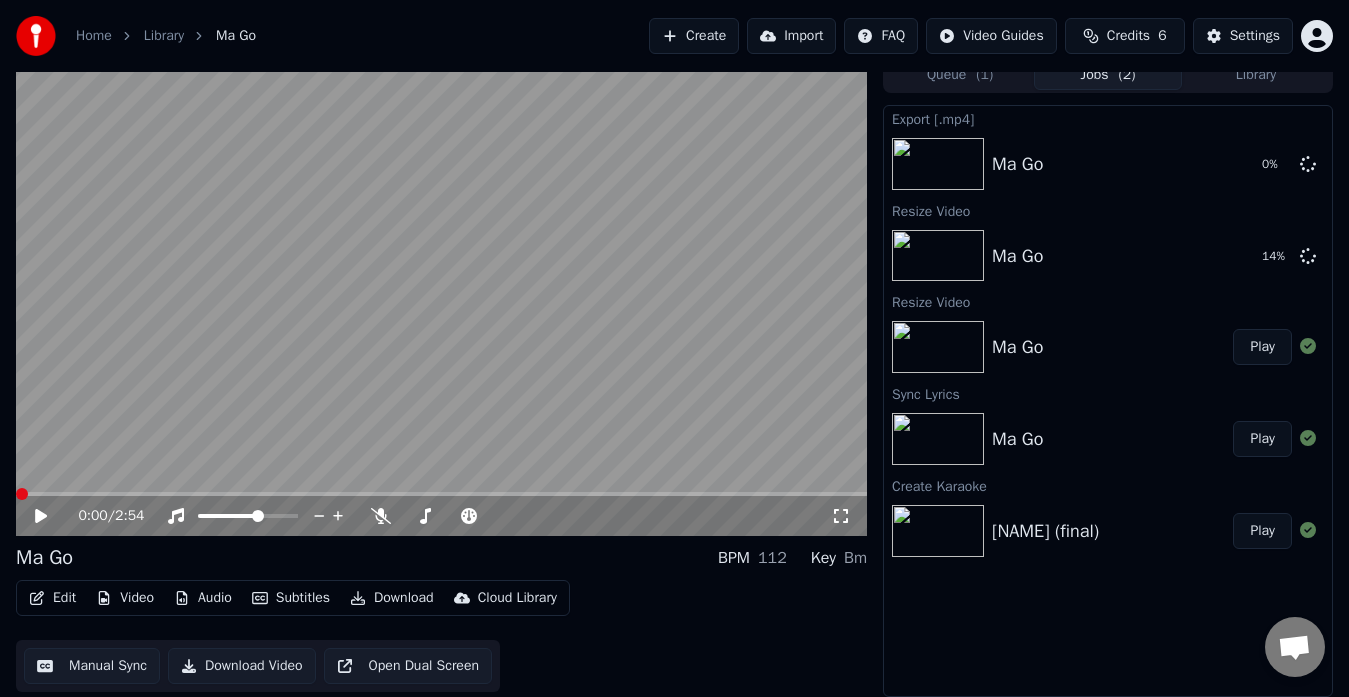 click at bounding box center (22, 494) 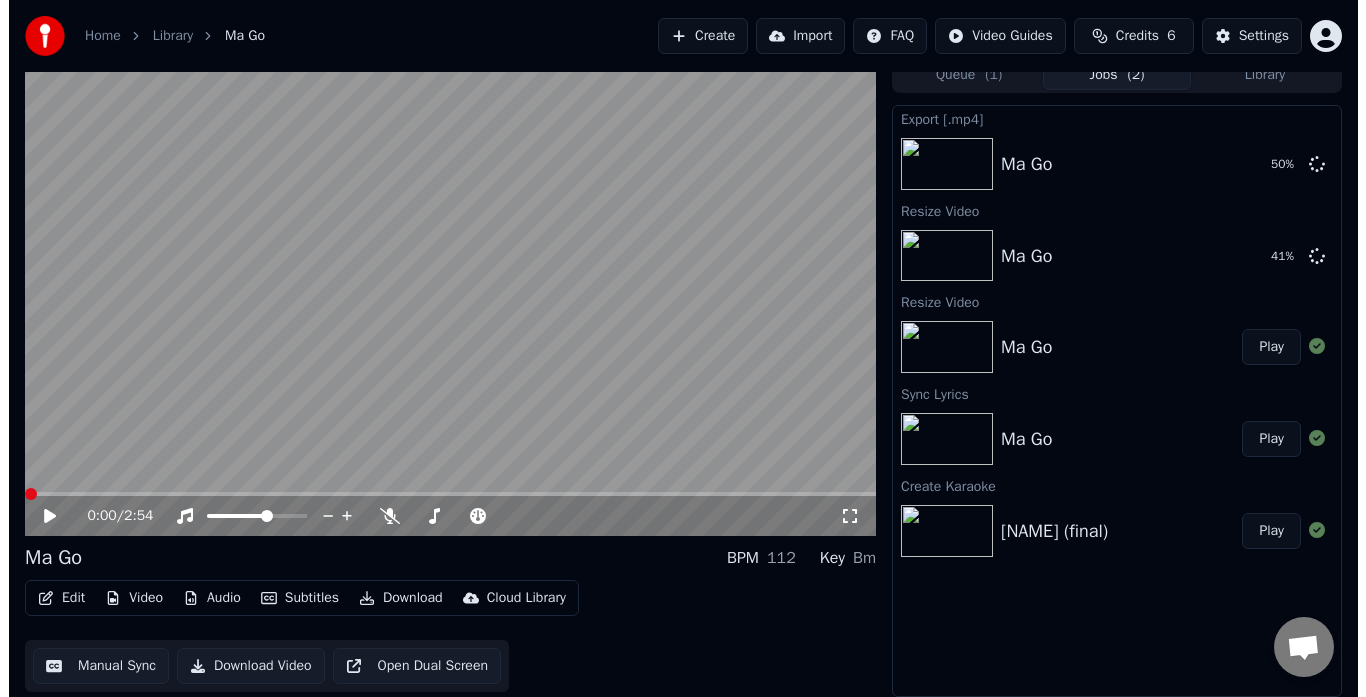 scroll, scrollTop: 0, scrollLeft: 0, axis: both 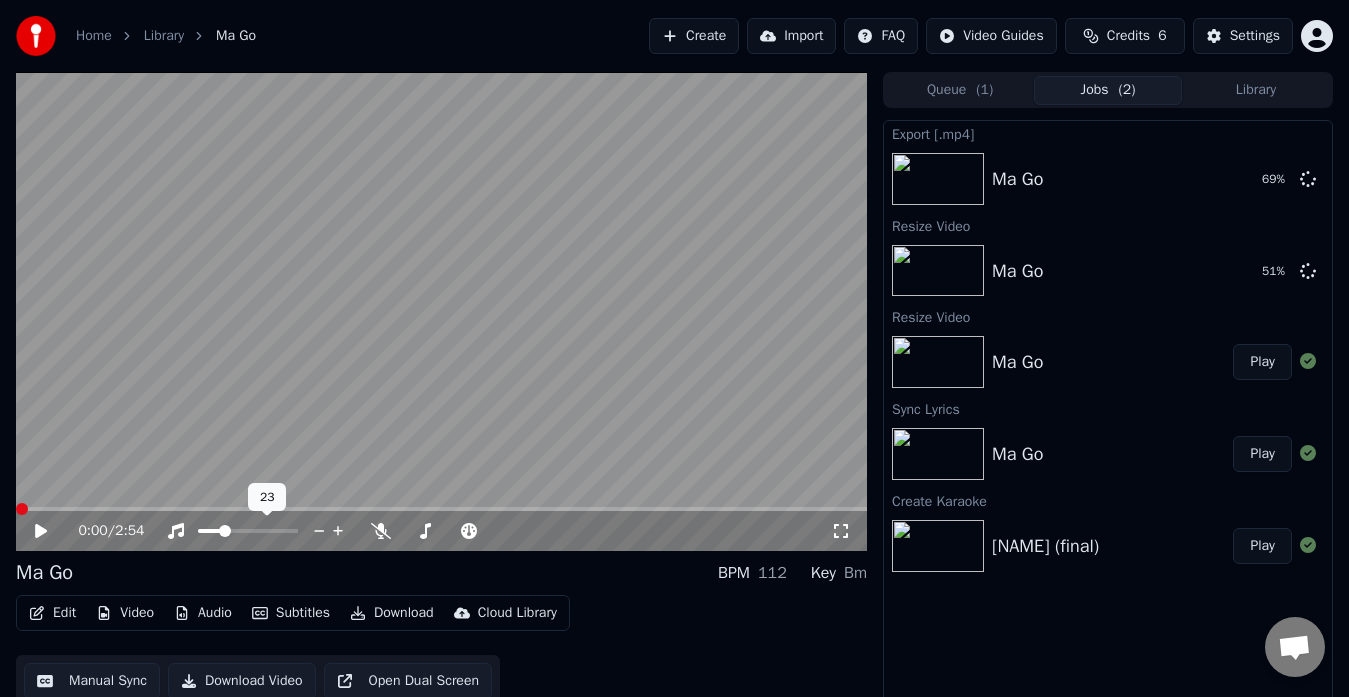 click at bounding box center (225, 531) 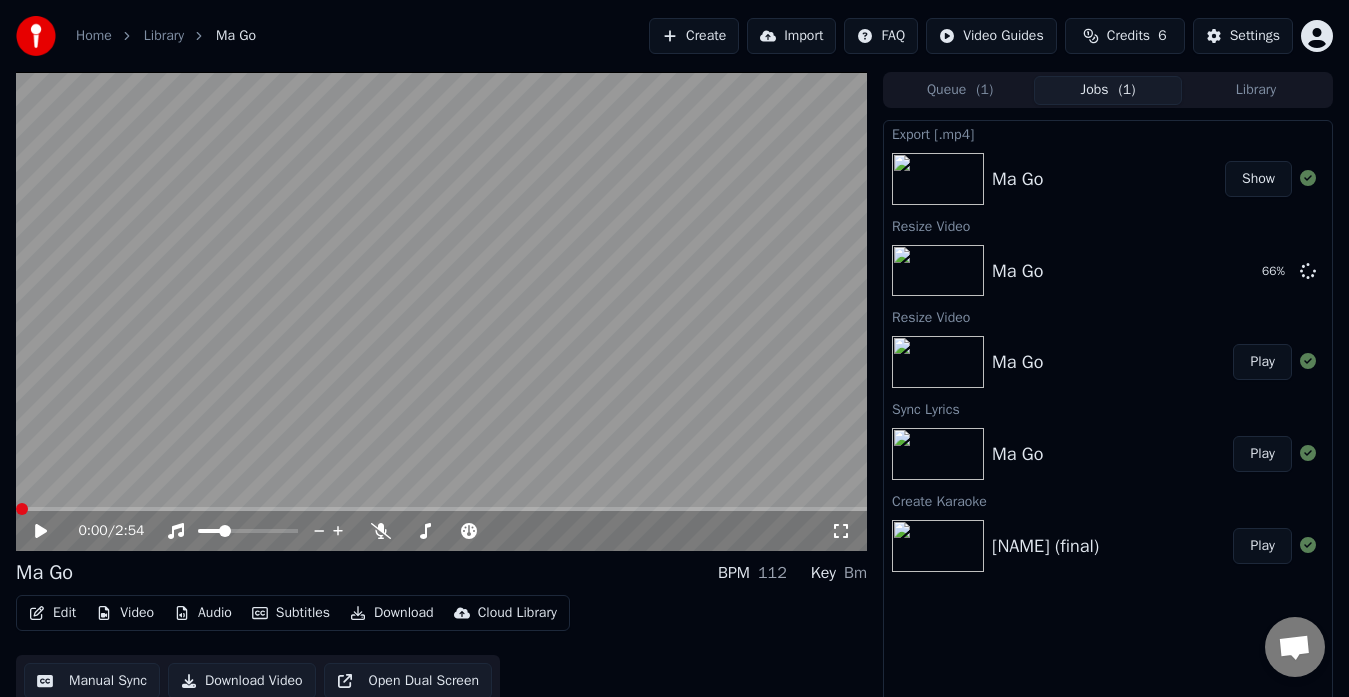 click on "Show" at bounding box center (1258, 179) 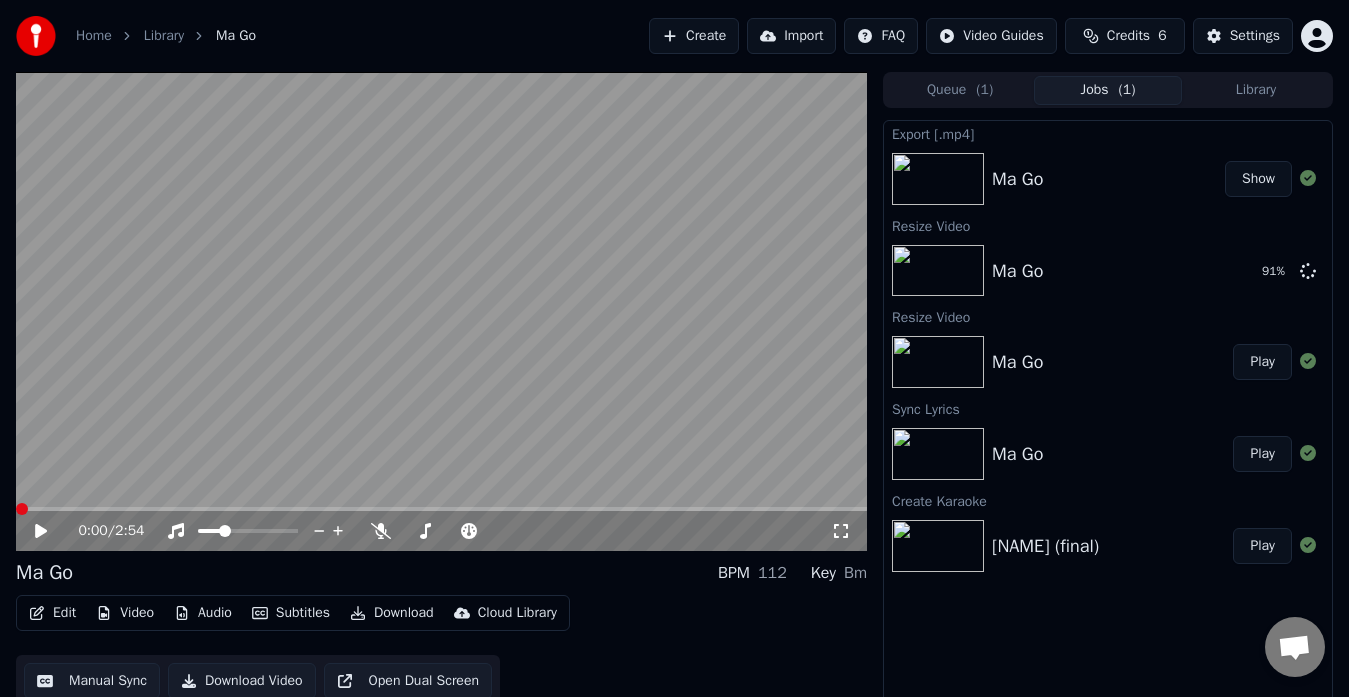 click on "Create" at bounding box center [694, 36] 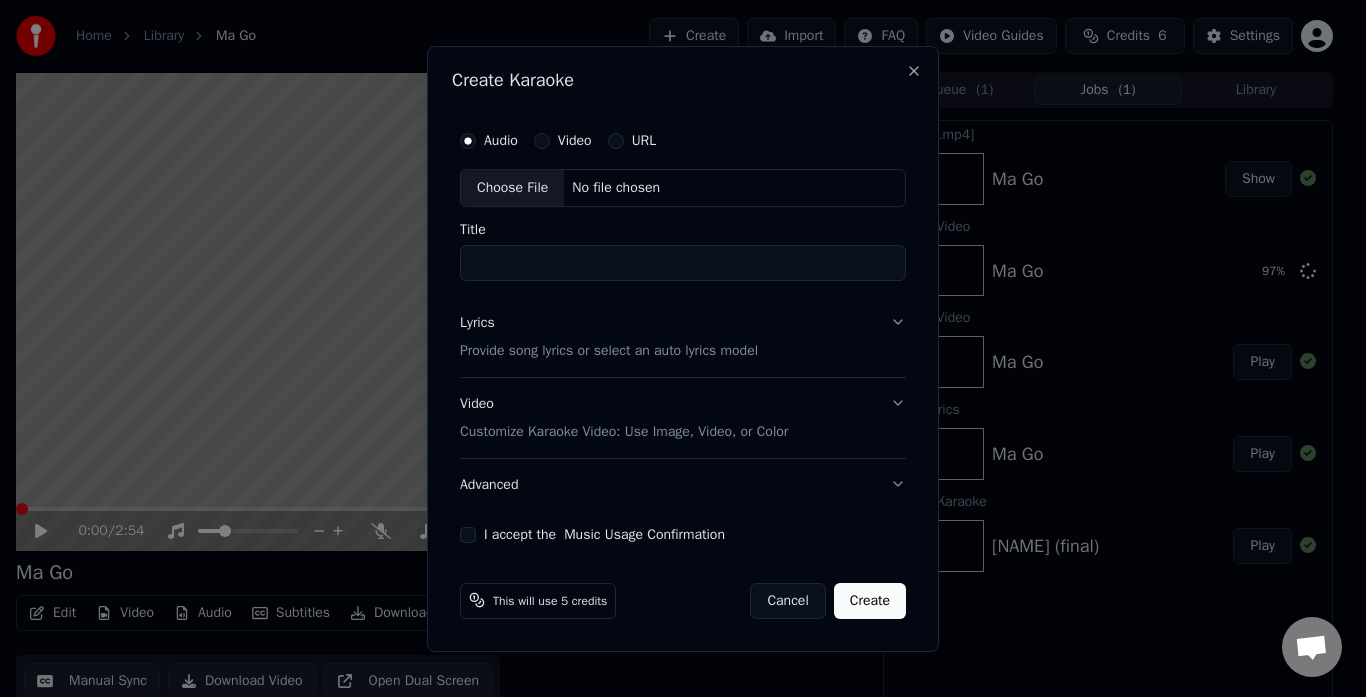 click on "Choose File" at bounding box center [512, 188] 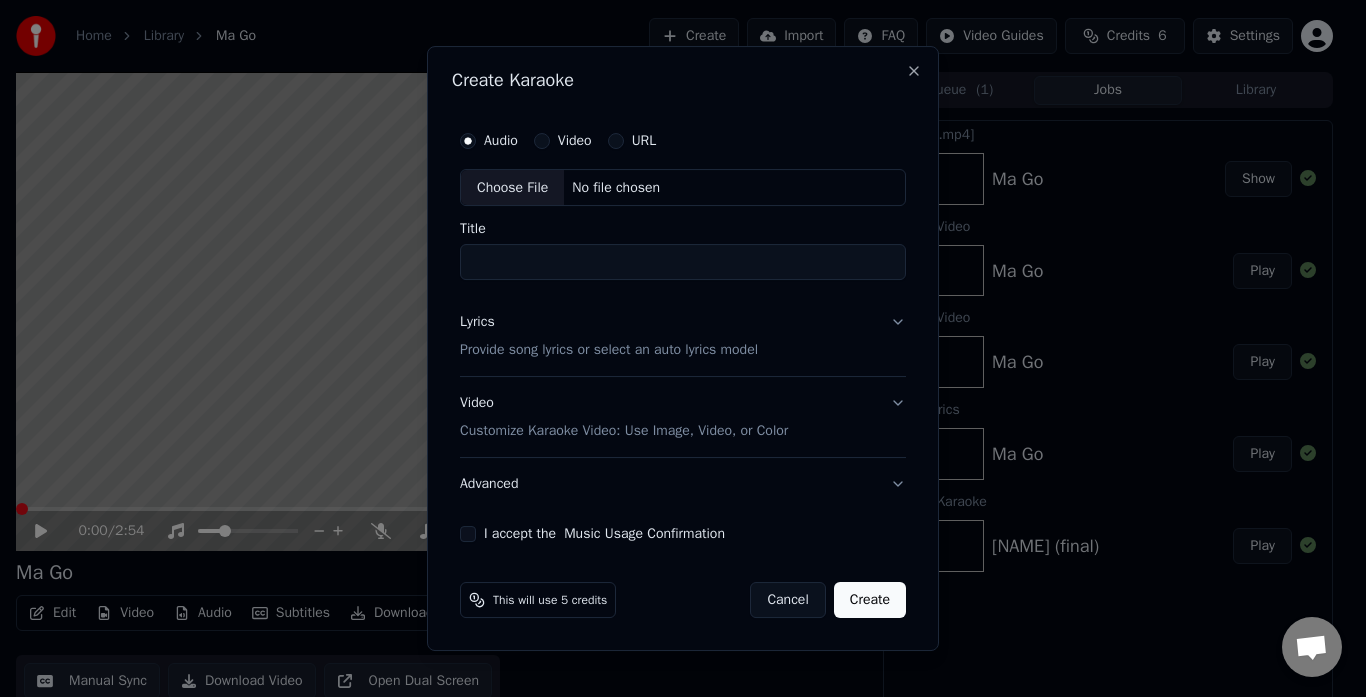 click on "Choose File" at bounding box center (512, 188) 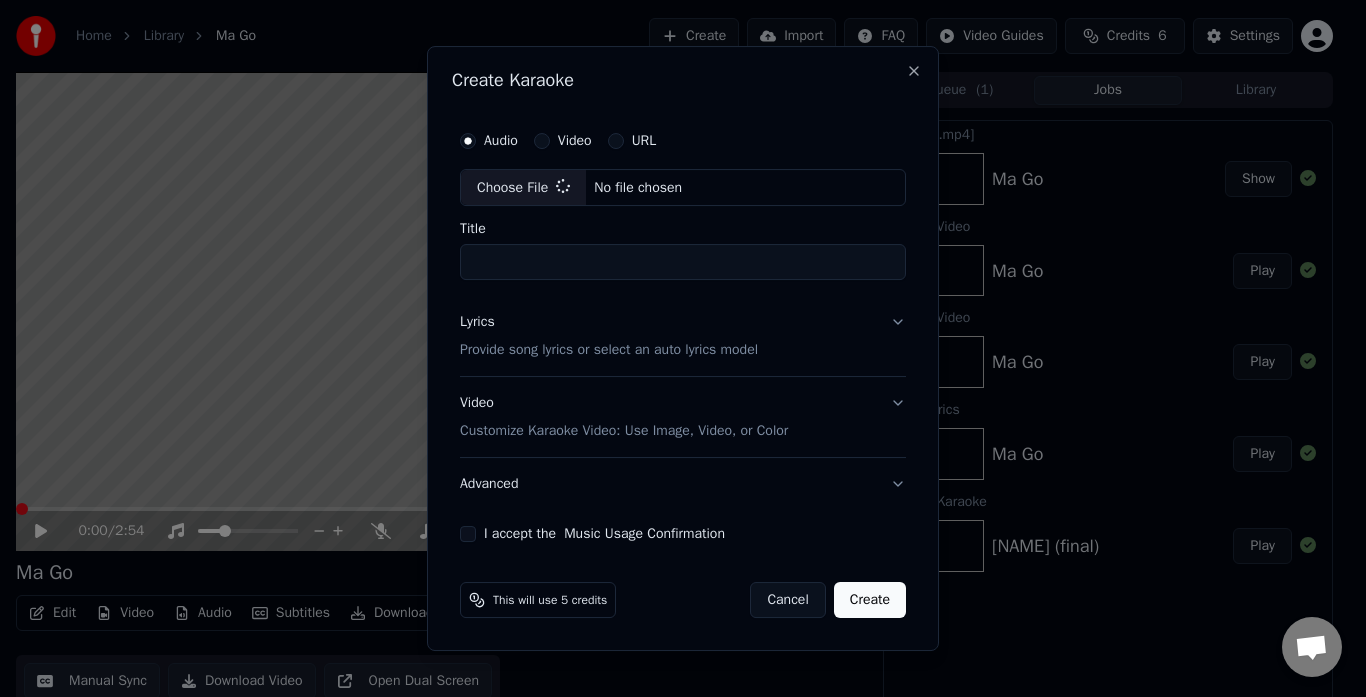 type on "*******" 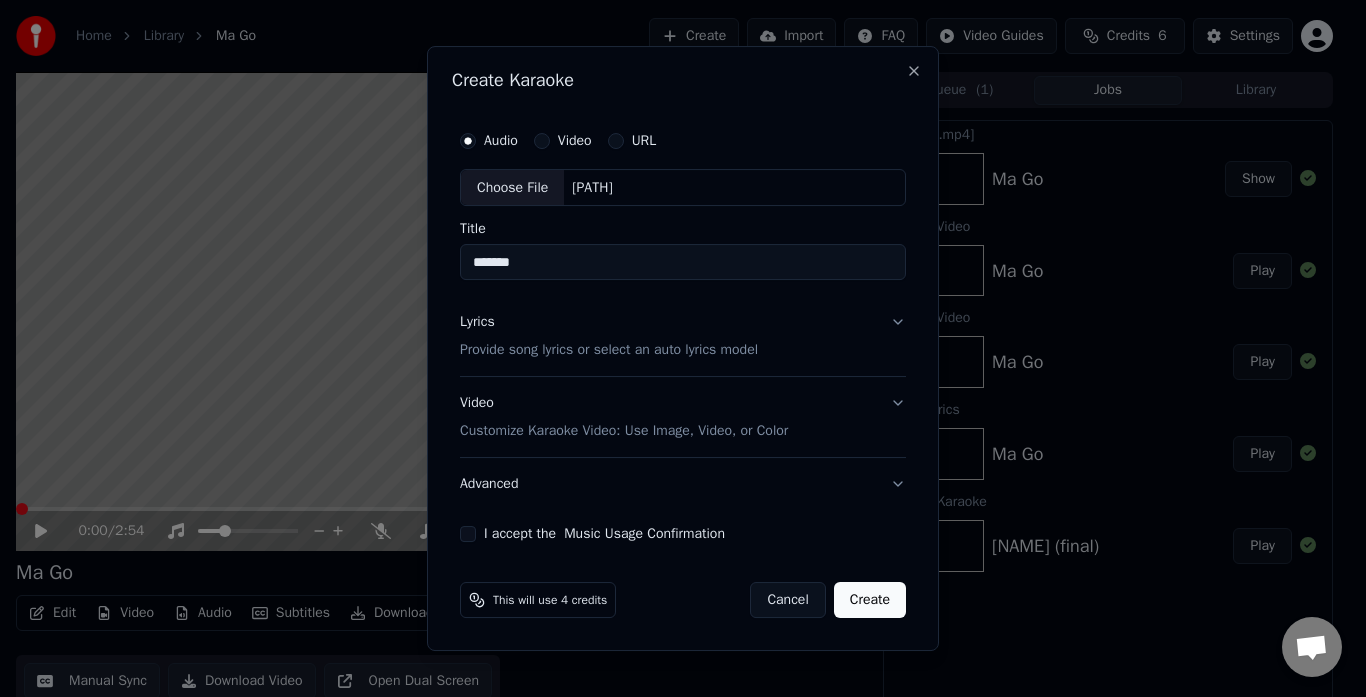 click on "Lyrics Provide song lyrics or select an auto lyrics model" at bounding box center (683, 337) 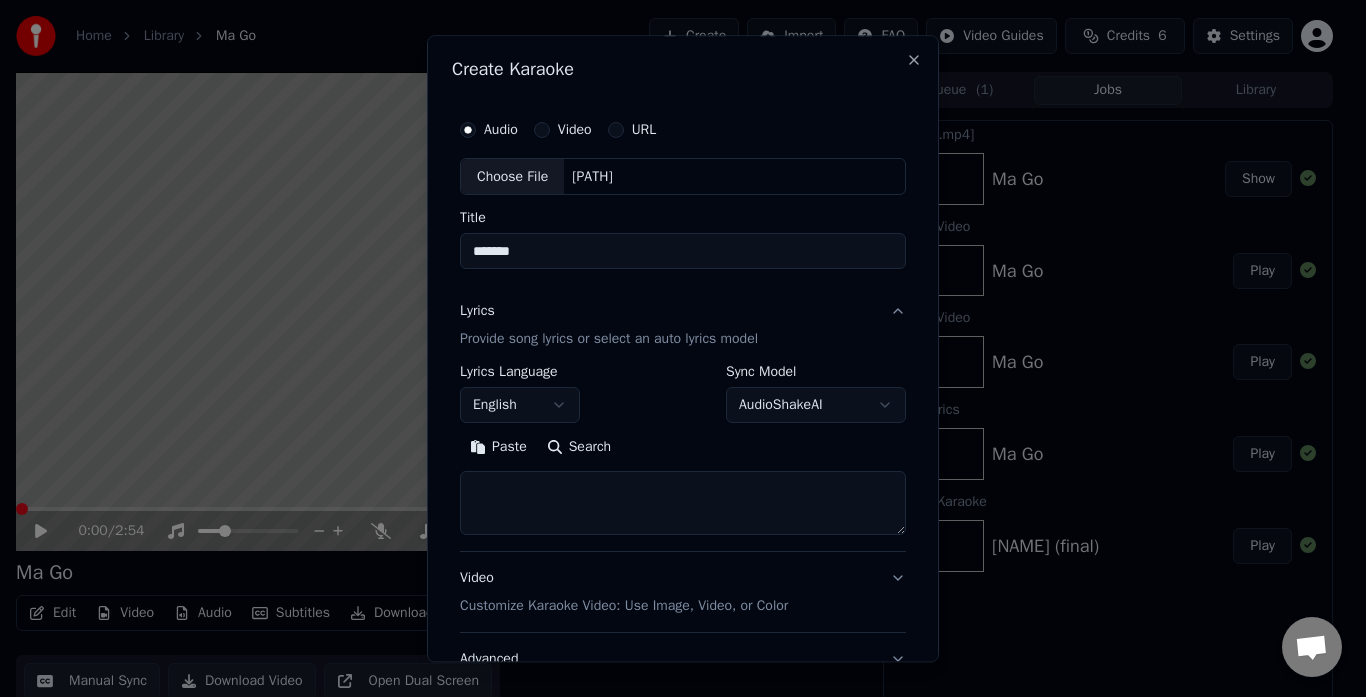 click on "English" at bounding box center (520, 406) 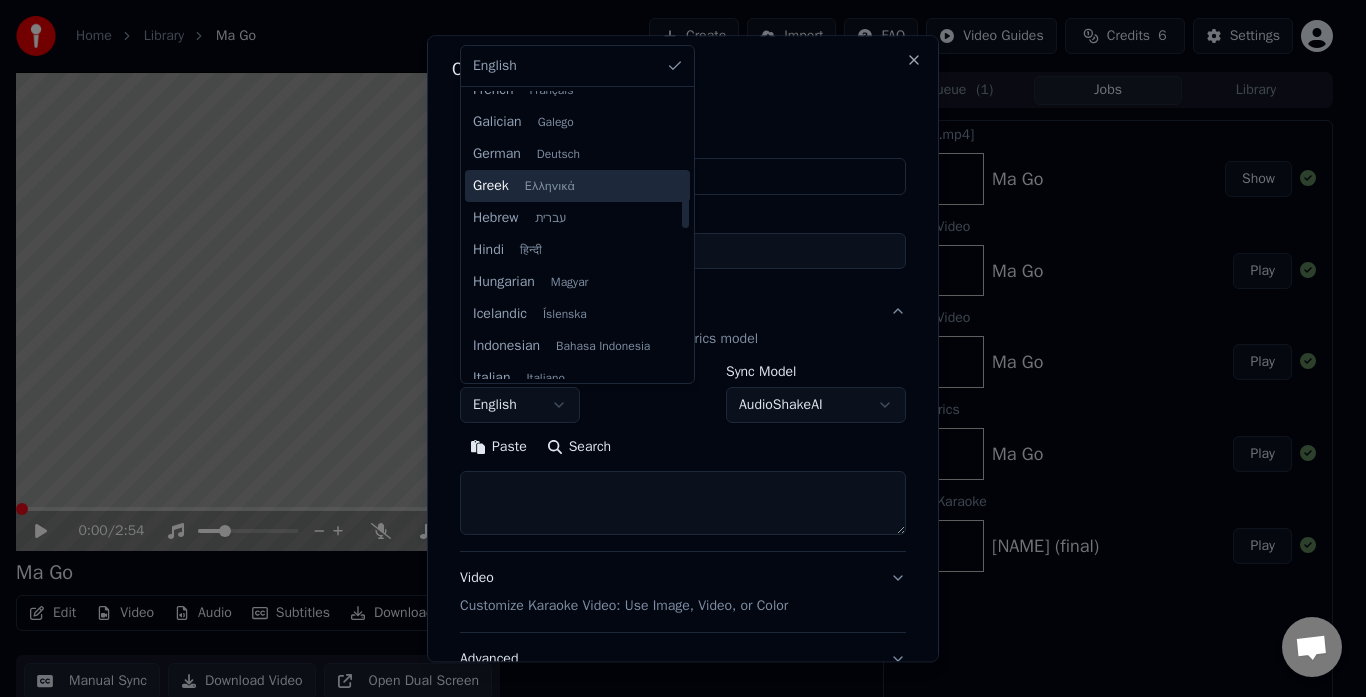scroll, scrollTop: 500, scrollLeft: 0, axis: vertical 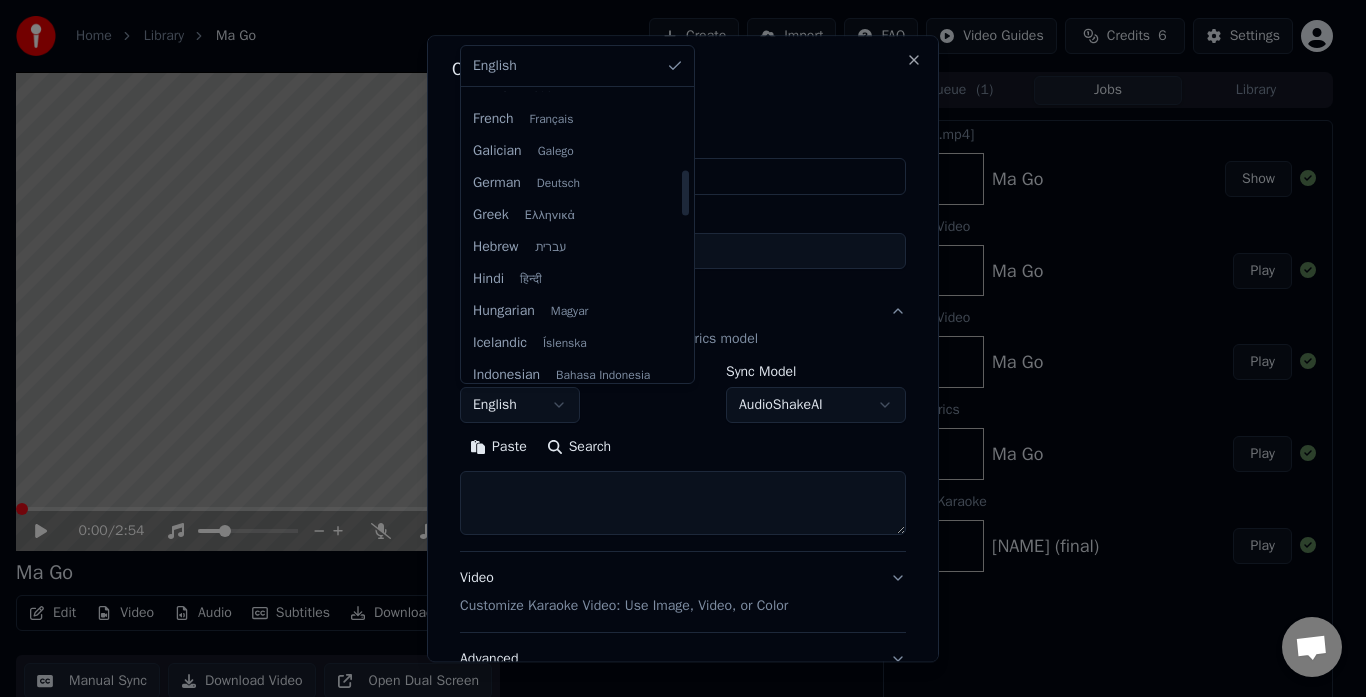 select on "**" 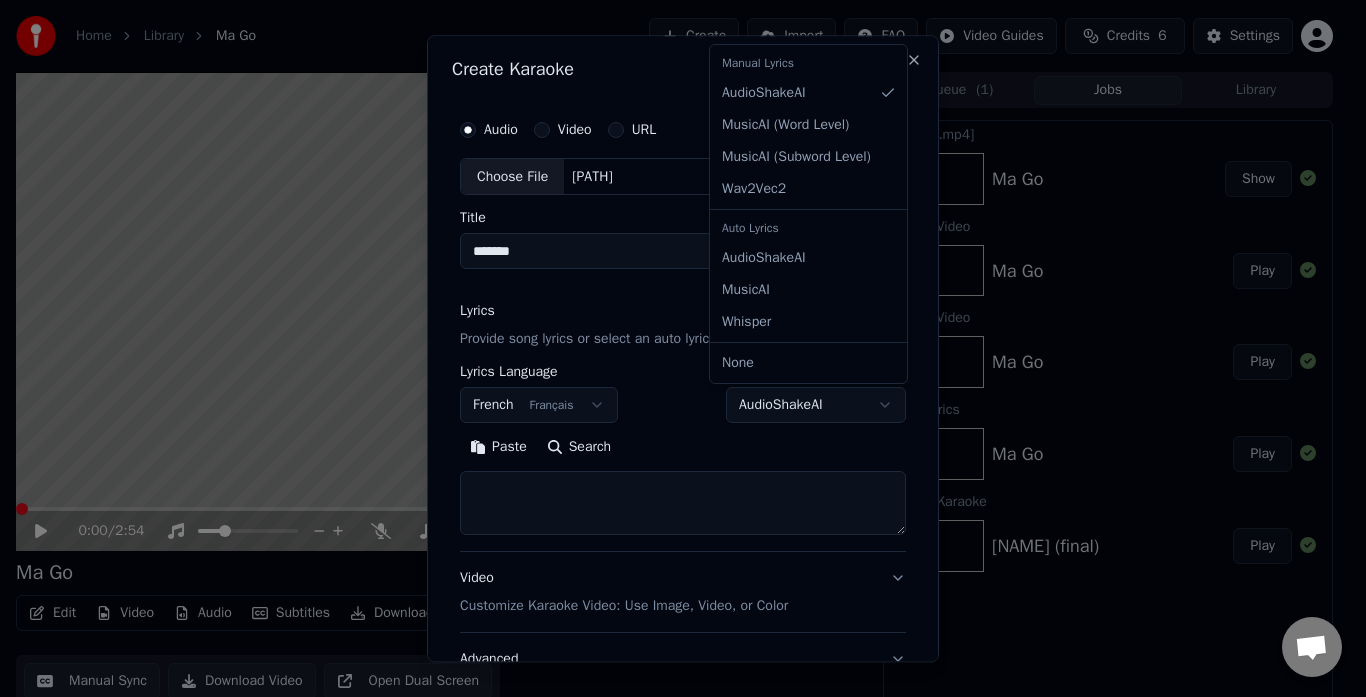 click on "**********" at bounding box center (674, 348) 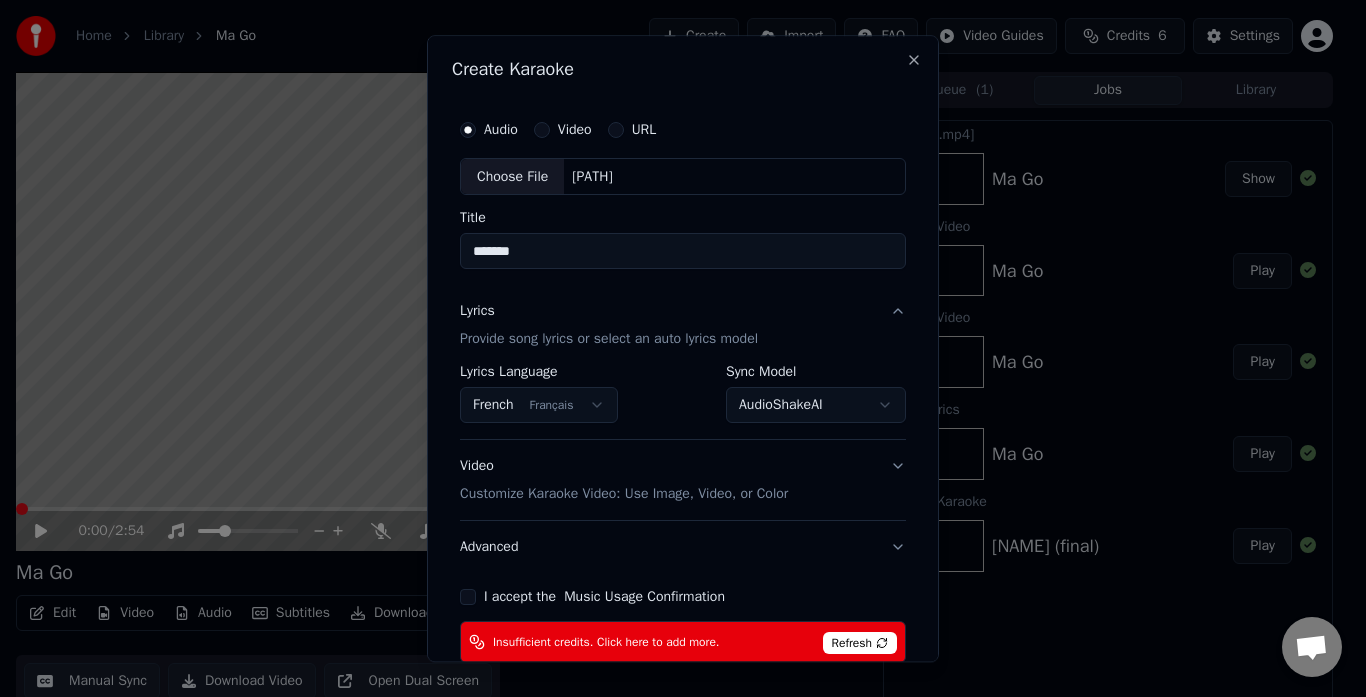 scroll, scrollTop: 100, scrollLeft: 0, axis: vertical 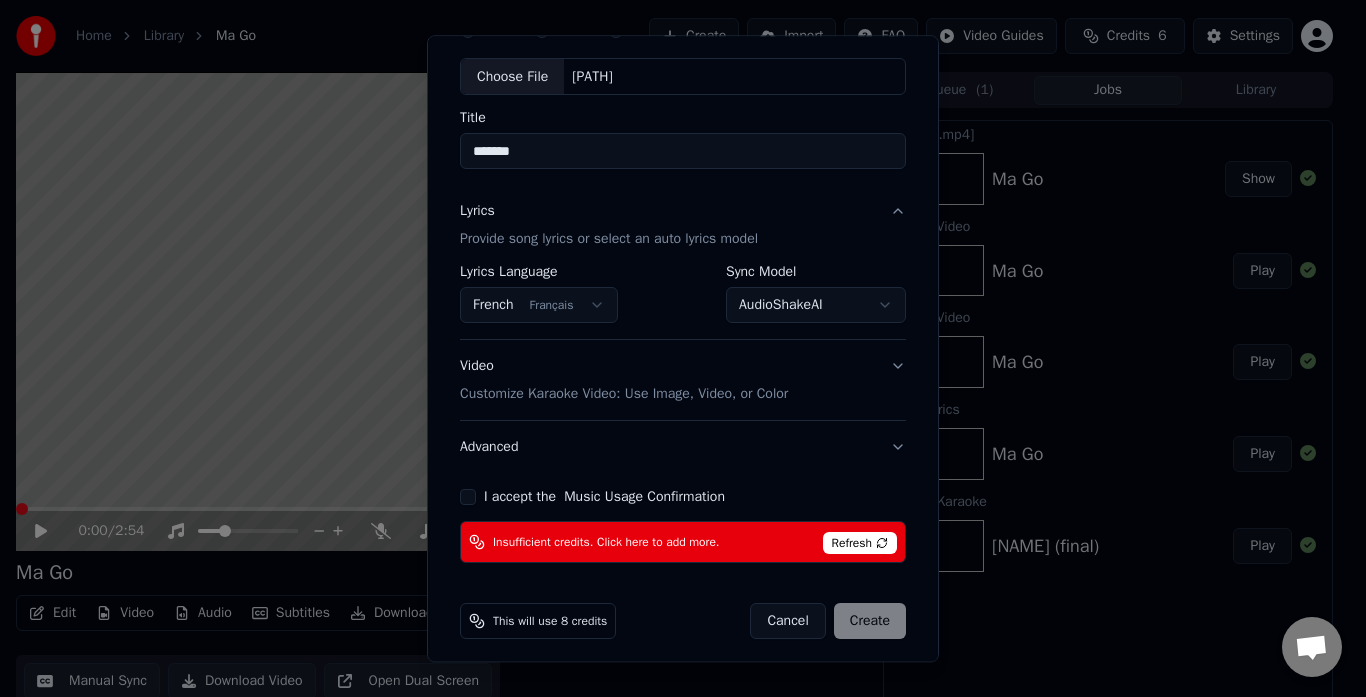 click on "I accept the   Music Usage Confirmation" at bounding box center [468, 498] 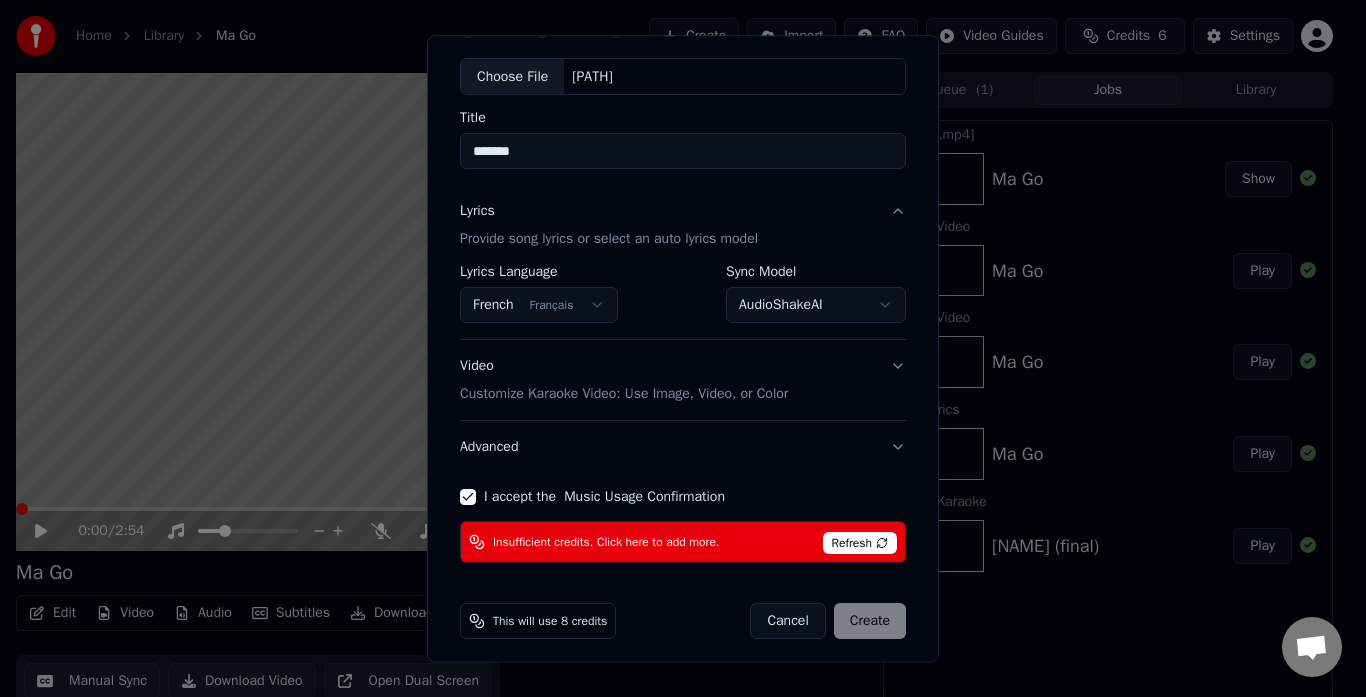click on "Refresh" at bounding box center [860, 544] 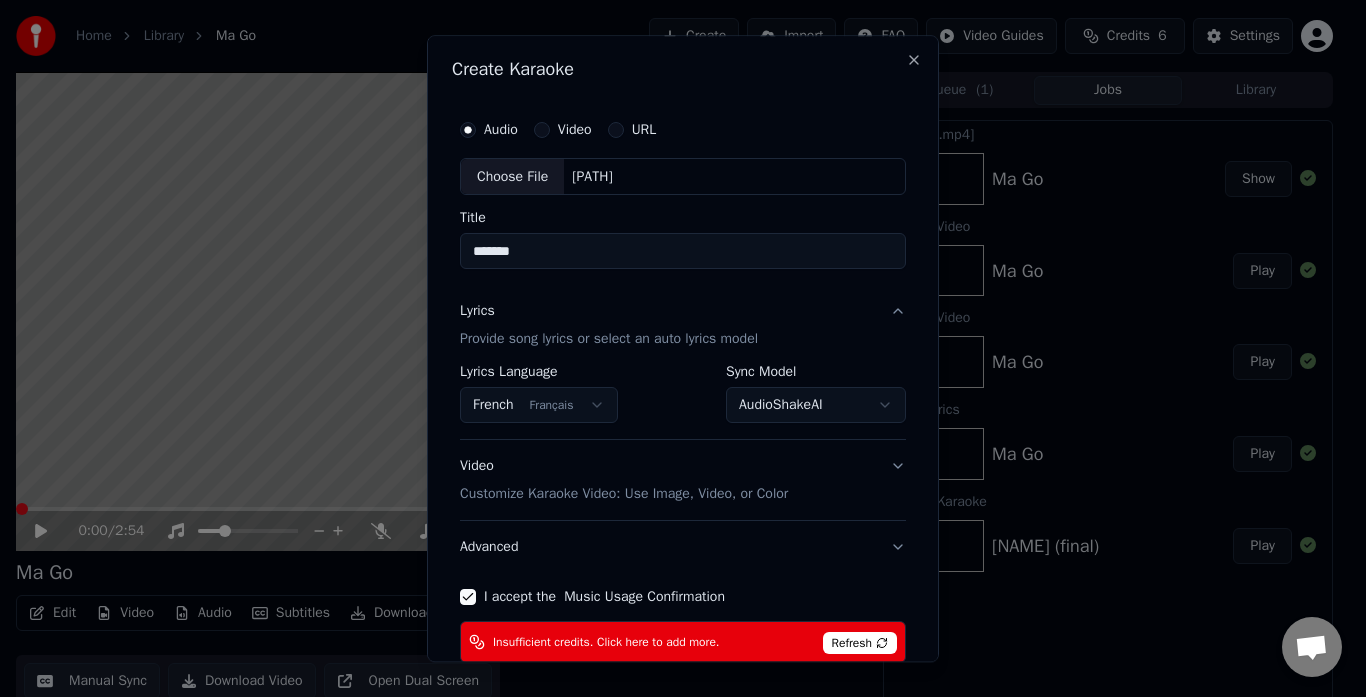 scroll, scrollTop: 110, scrollLeft: 0, axis: vertical 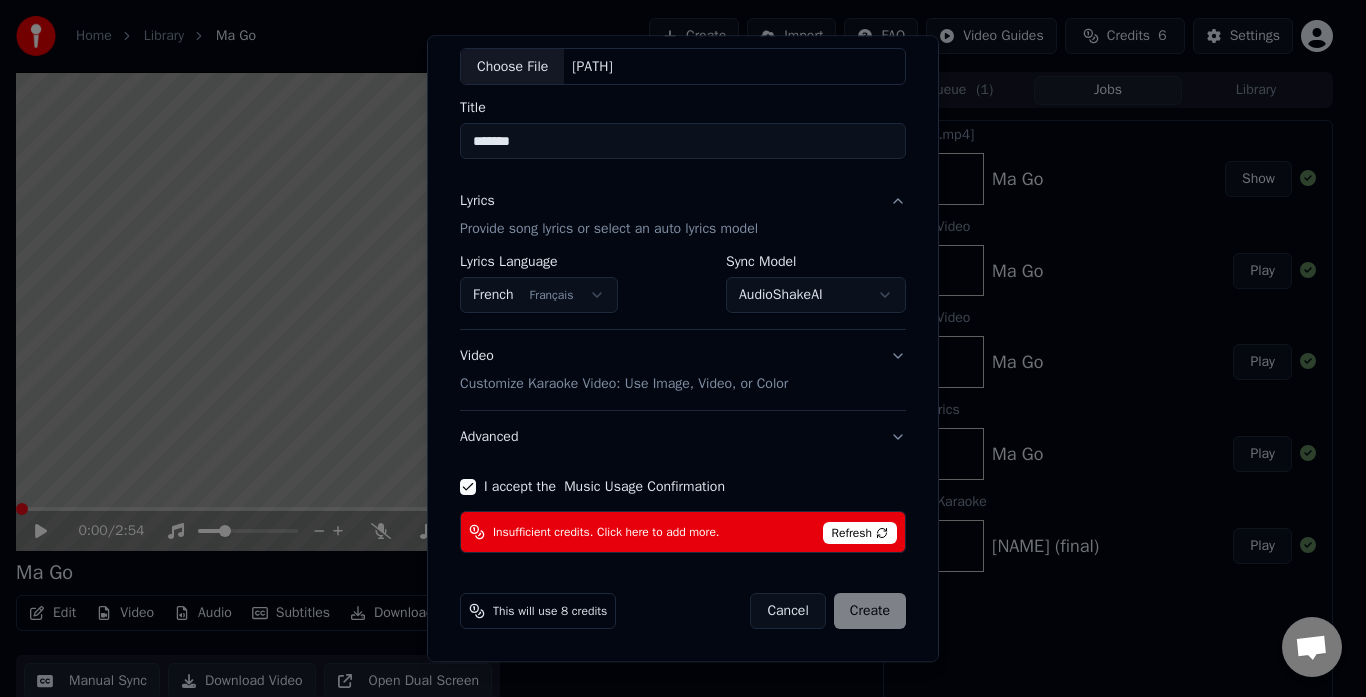 click on "This will use 8 credits" at bounding box center [550, 612] 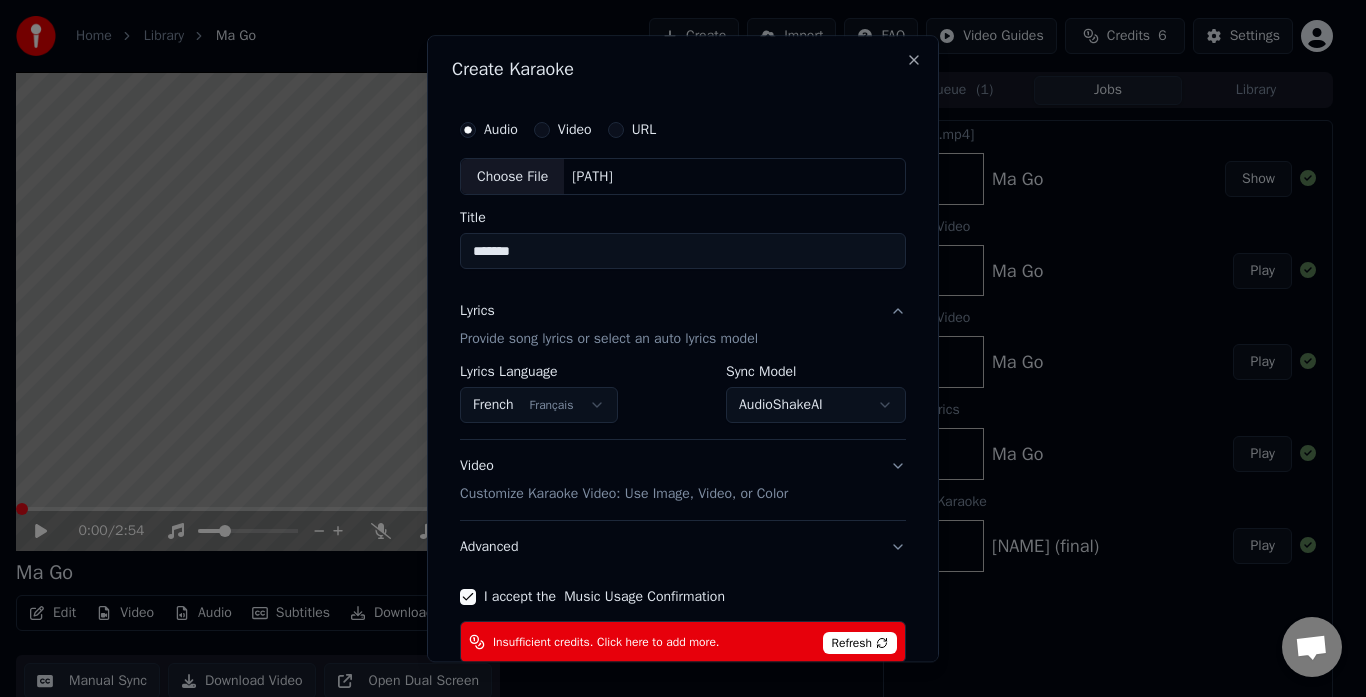 click on "Provide song lyrics or select an auto lyrics model" at bounding box center (609, 340) 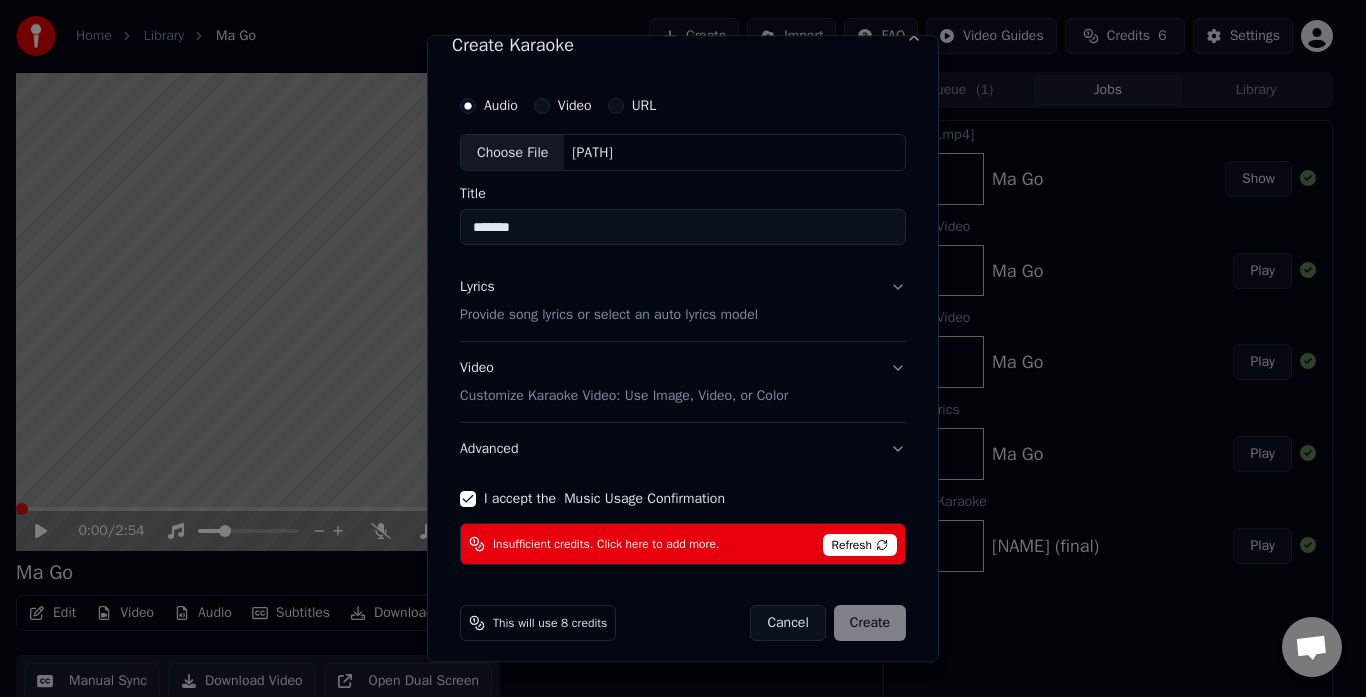 scroll, scrollTop: 36, scrollLeft: 0, axis: vertical 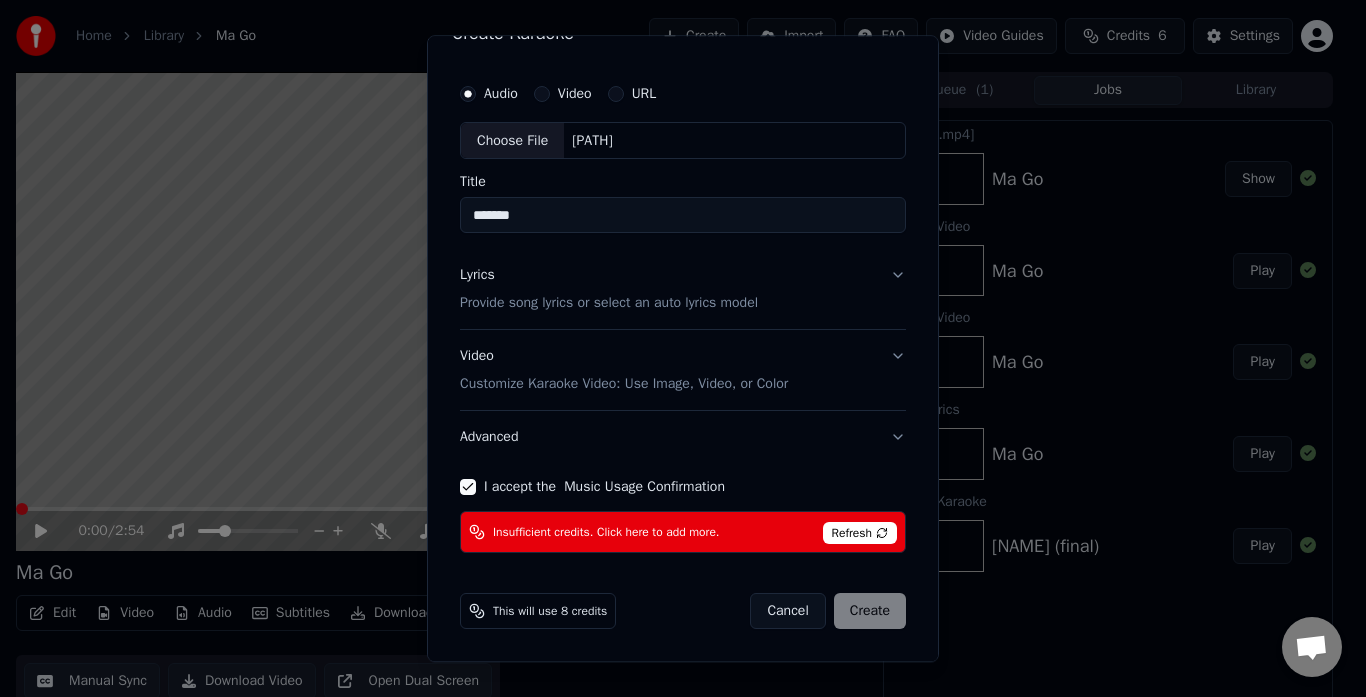 click on "Create Karaoke Audio Video URL Choose File [PATH] Title ******* Lyrics Provide song lyrics or select an auto lyrics model Video Customize Karaoke Video: Use Image, Video, or Color Advanced I accept the Music Usage Confirmation Insufficient credits. Click here to add more. Refresh This will use 8 credits Cancel Create Close" at bounding box center [683, 348] 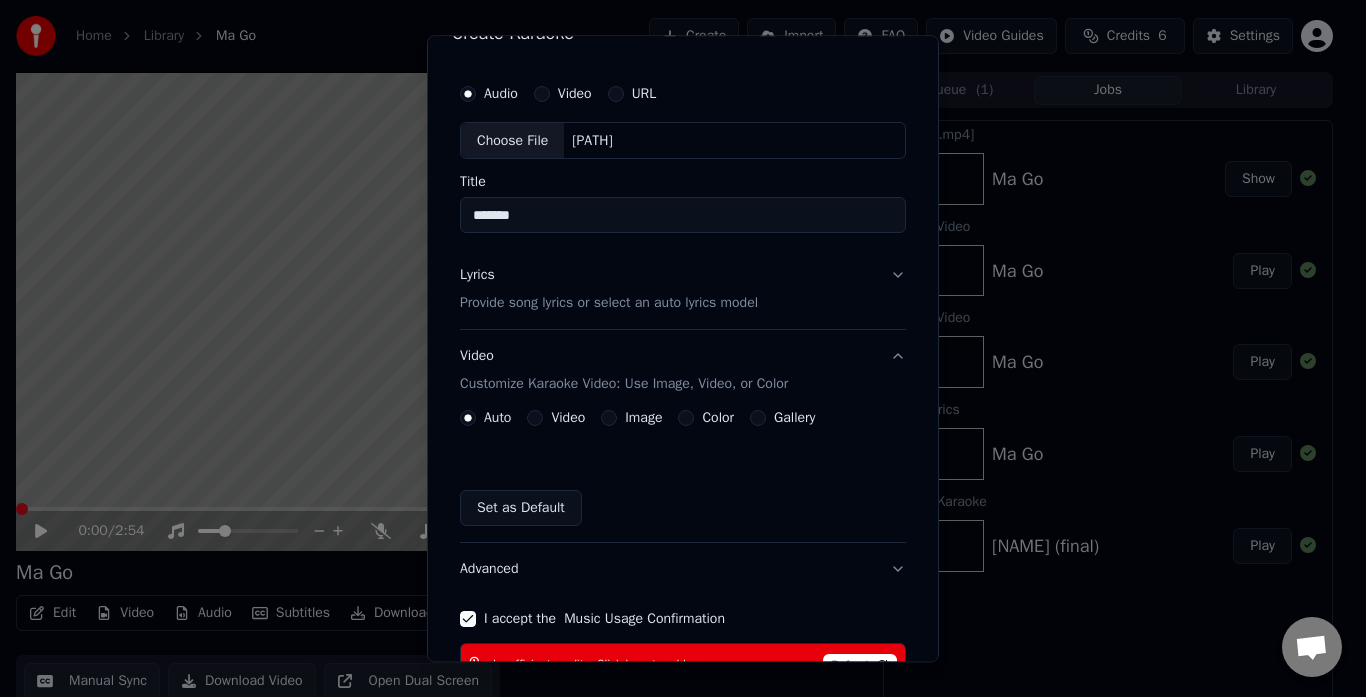 click on "Video Customize Karaoke Video: Use Image, Video, or Color" at bounding box center [683, 371] 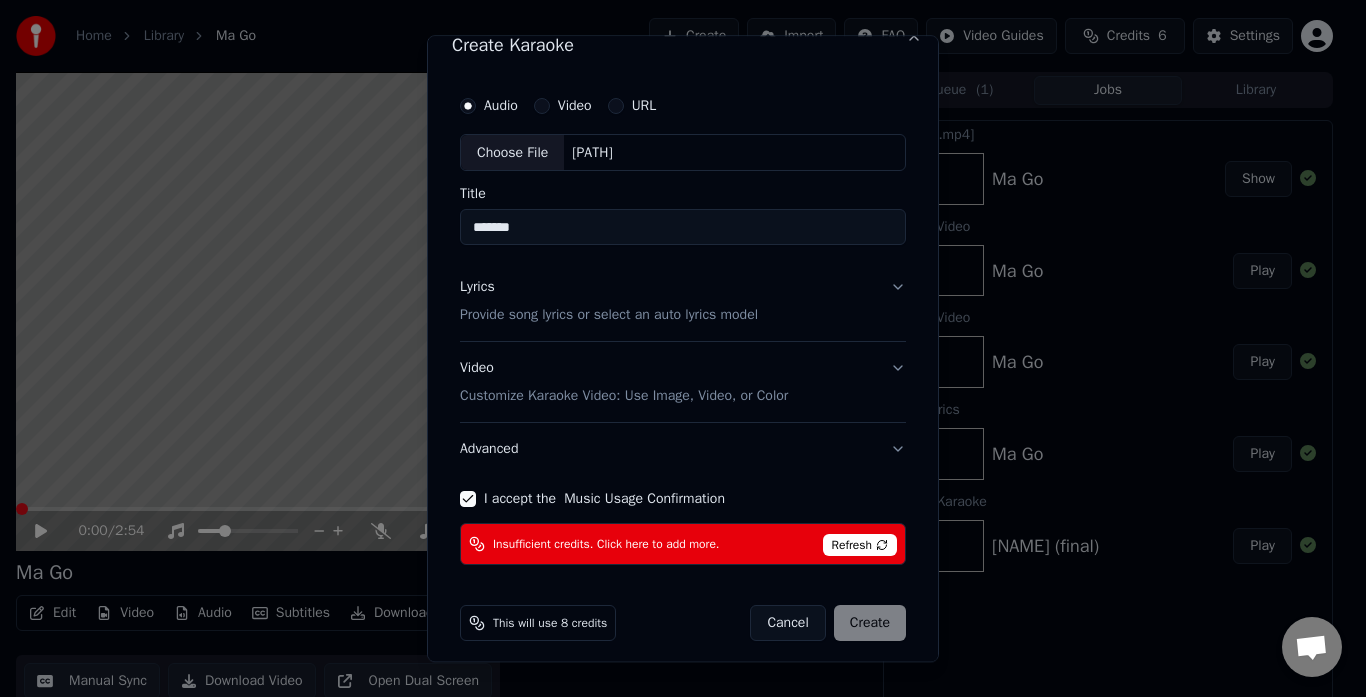 scroll, scrollTop: 36, scrollLeft: 0, axis: vertical 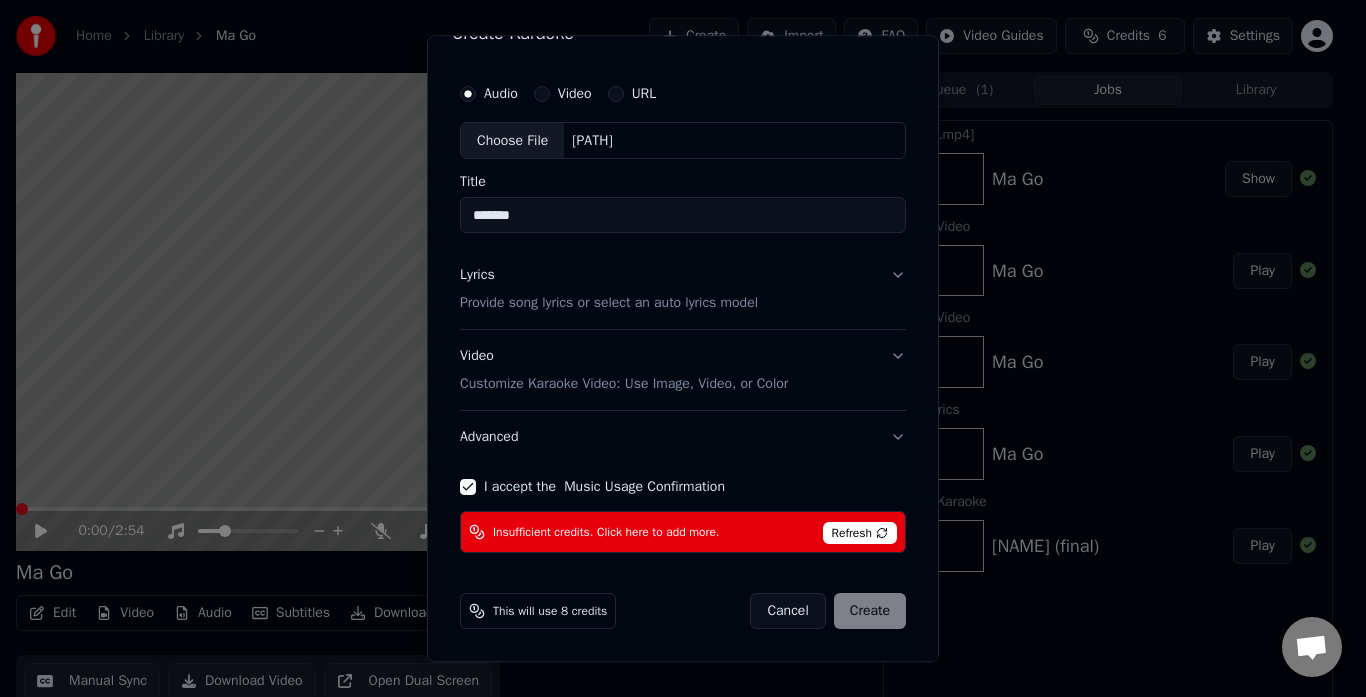 click on "This will use 8 credits" at bounding box center (550, 612) 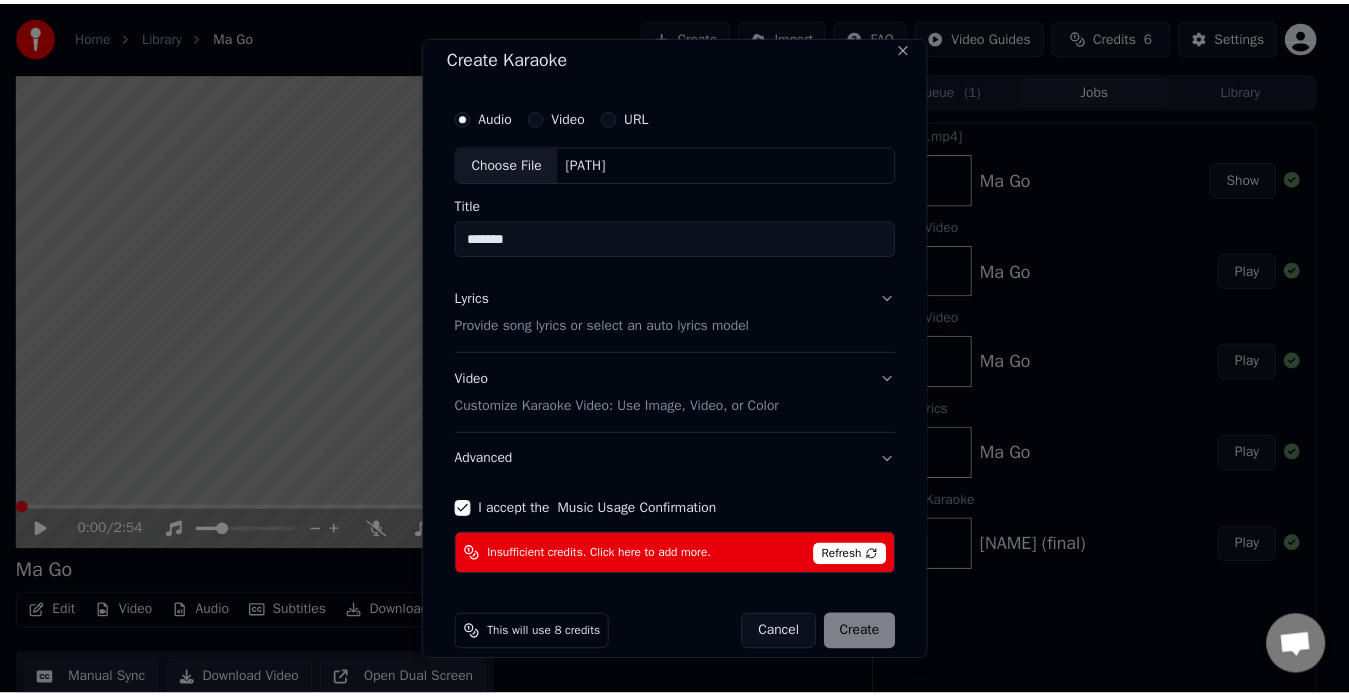 scroll, scrollTop: 0, scrollLeft: 0, axis: both 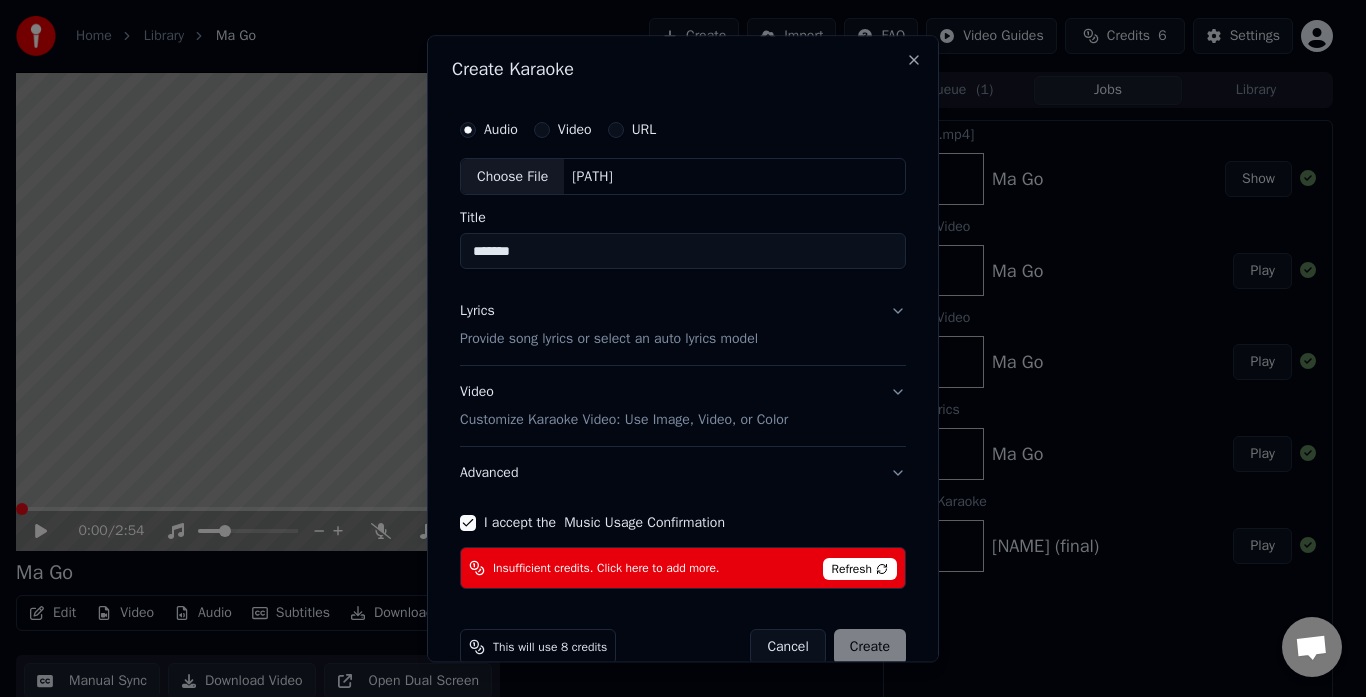 click on "Cancel" at bounding box center (787, 648) 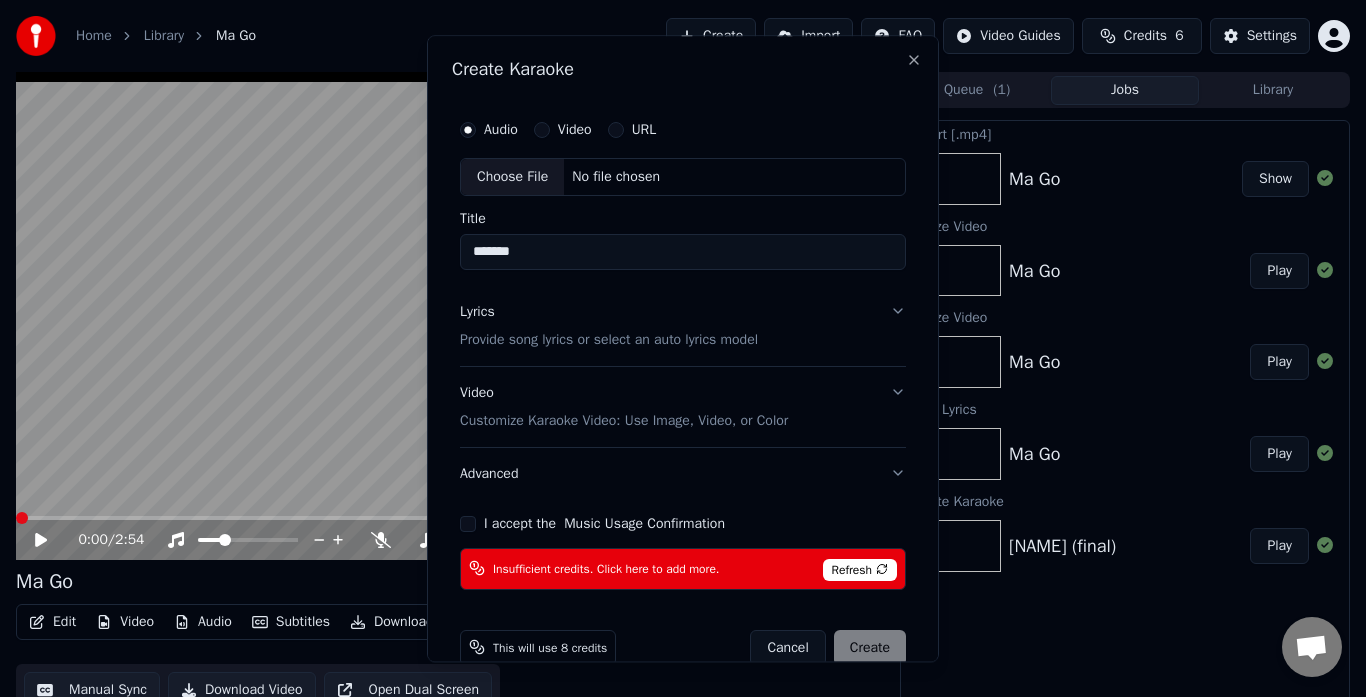 type 